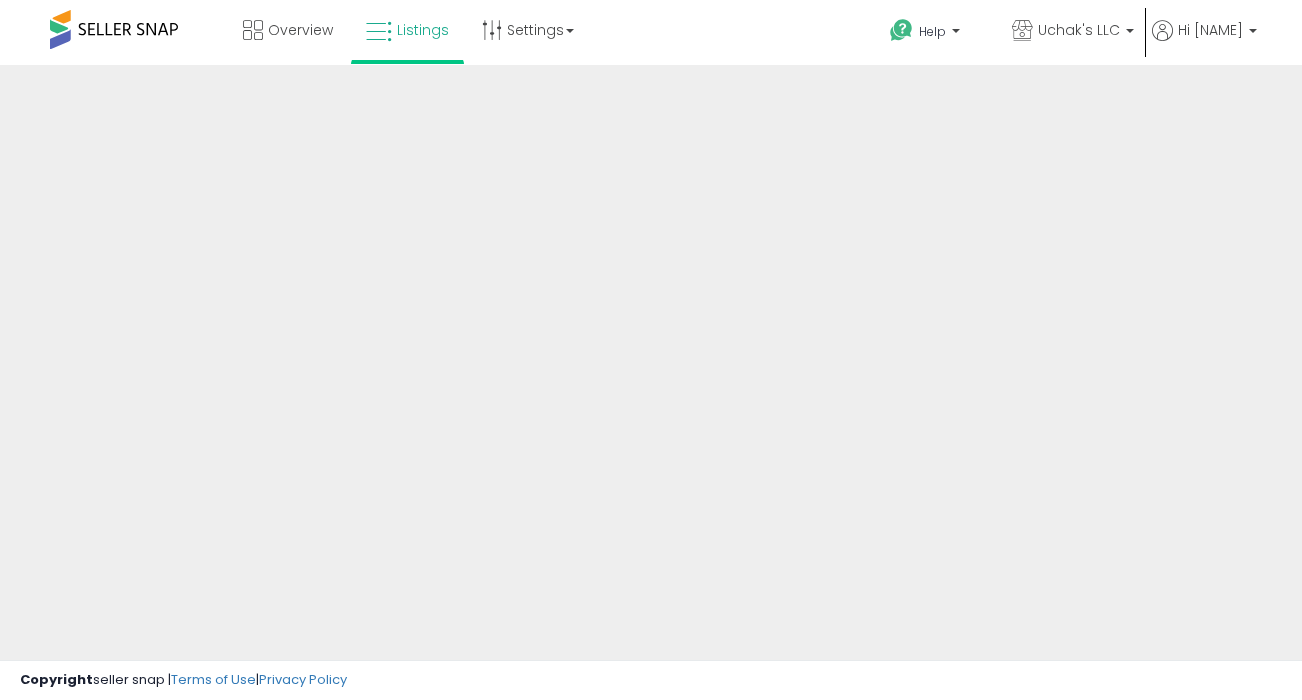 scroll, scrollTop: 0, scrollLeft: 0, axis: both 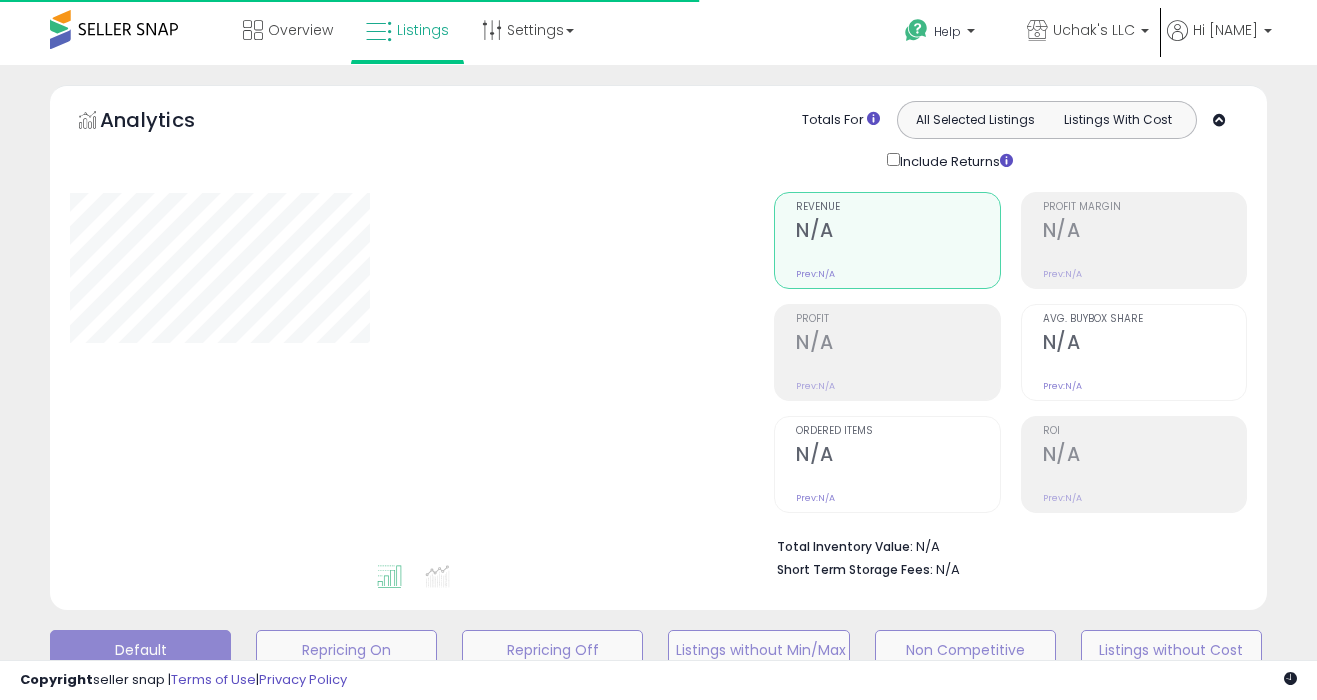type on "**********" 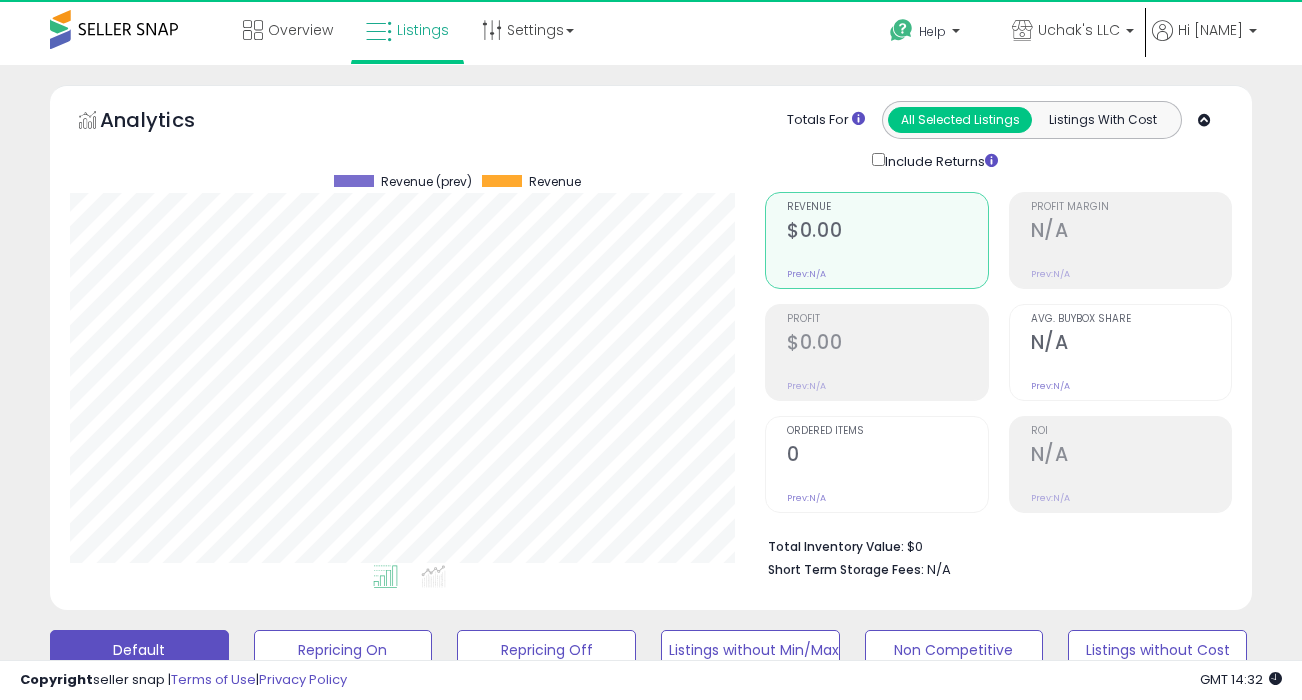 scroll, scrollTop: 999590, scrollLeft: 999304, axis: both 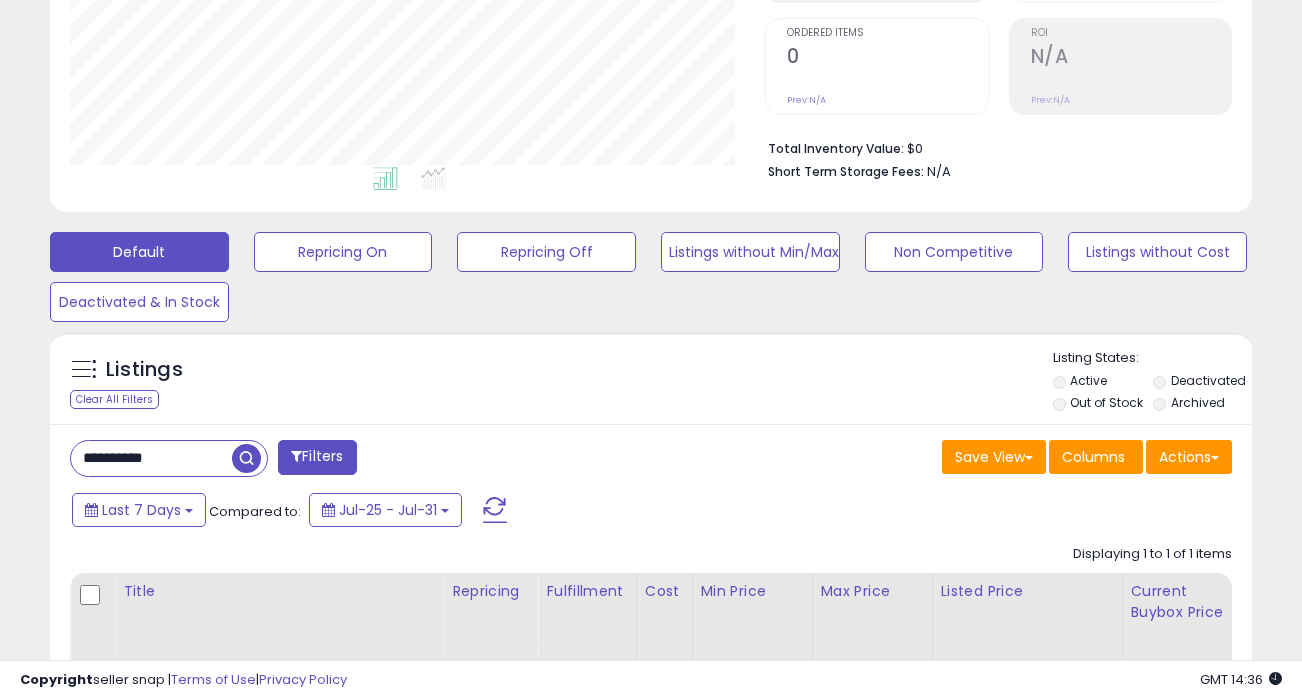 click on "**********" at bounding box center [151, 458] 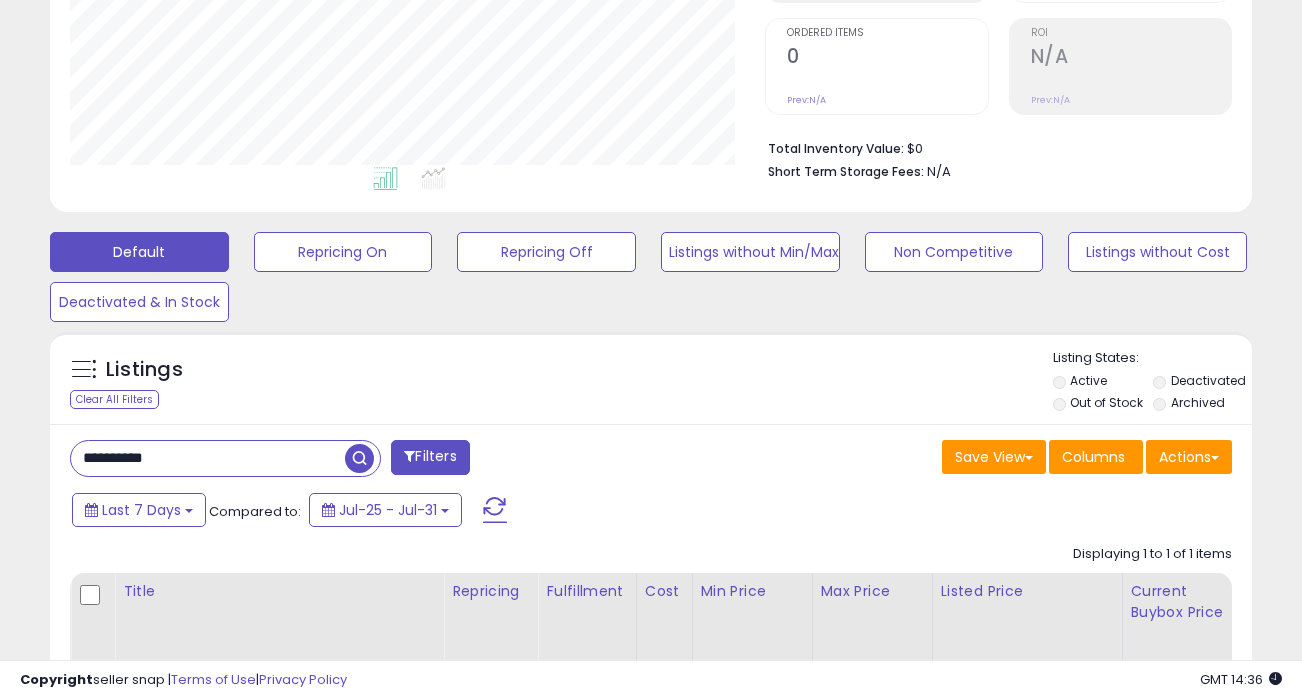 click on "**********" at bounding box center [208, 458] 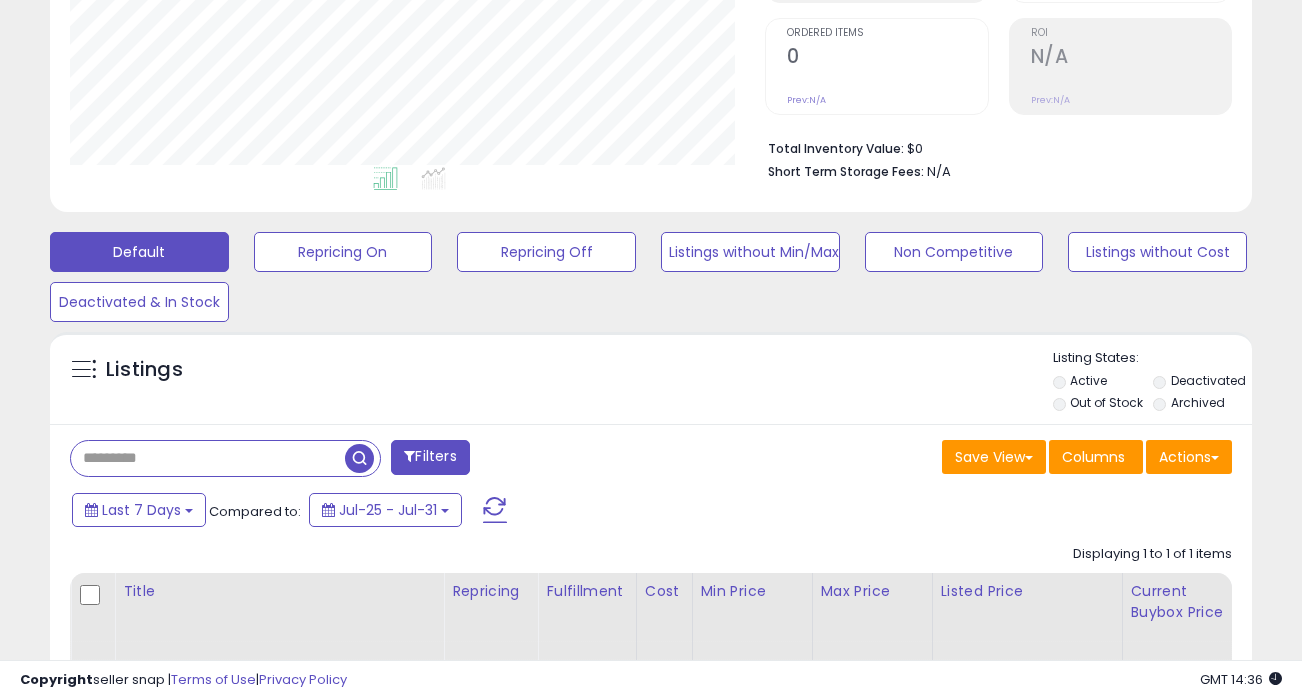click on "Filters" at bounding box center (353, 460) 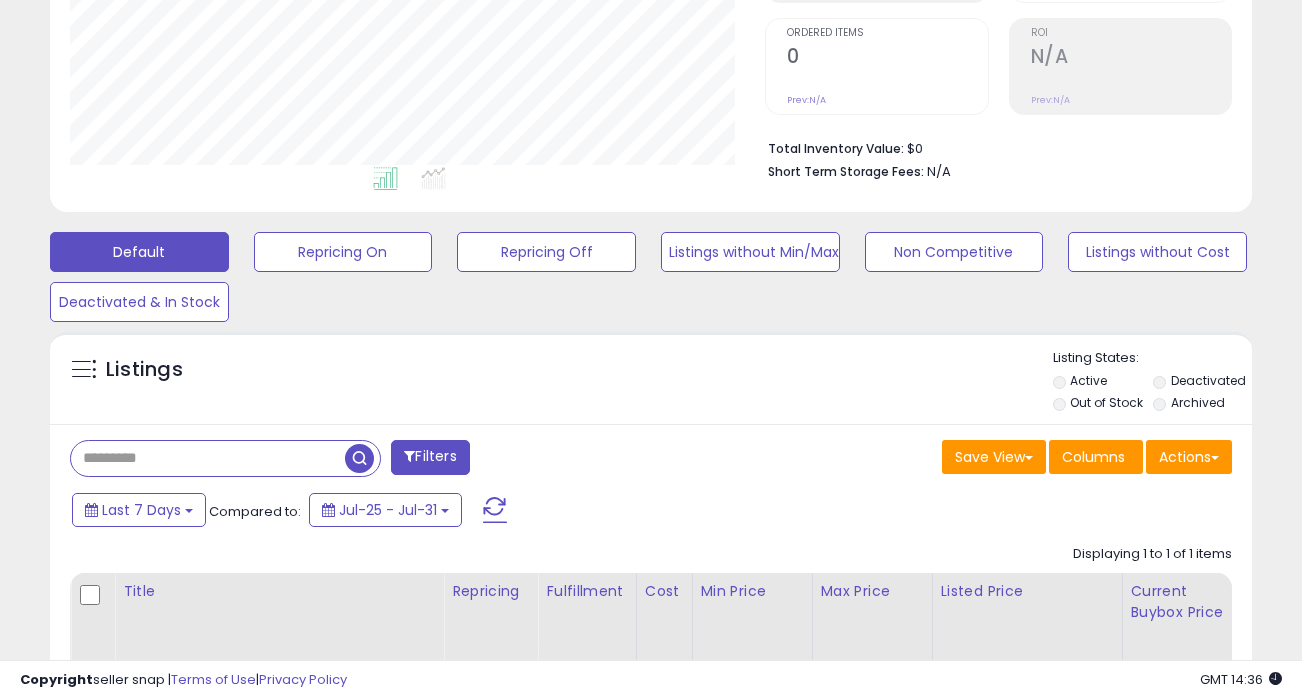click at bounding box center (208, 458) 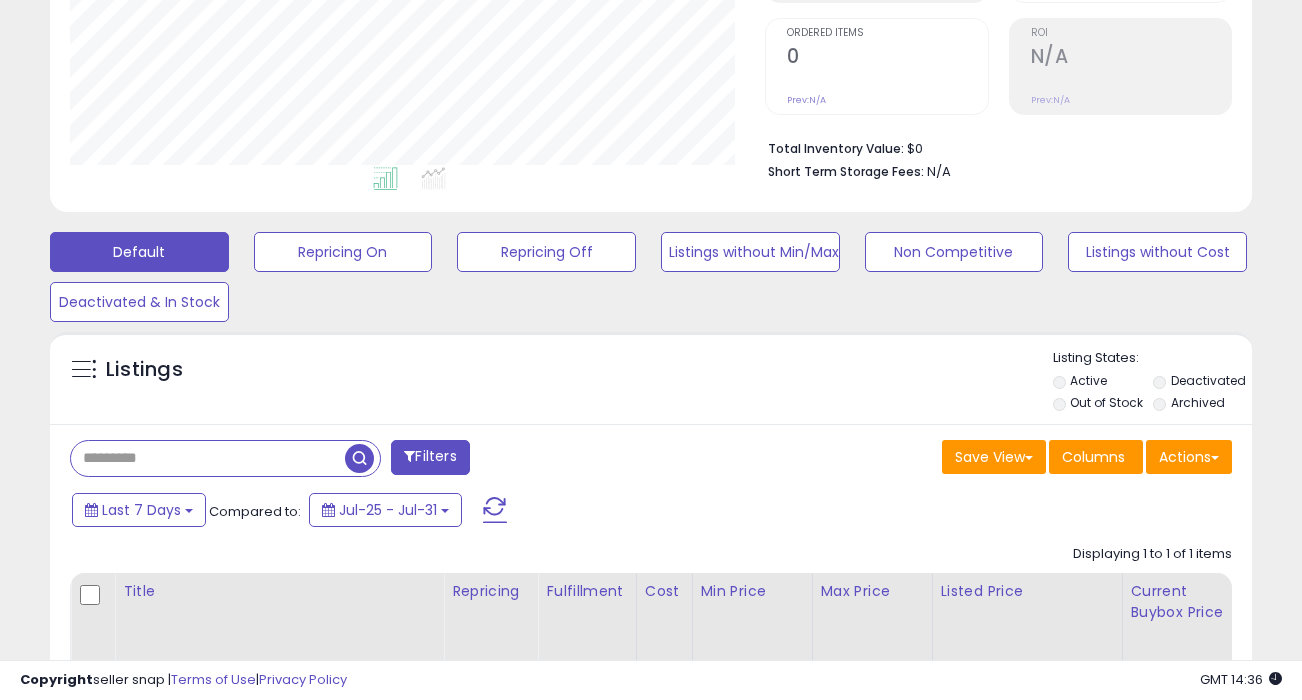 paste on "**********" 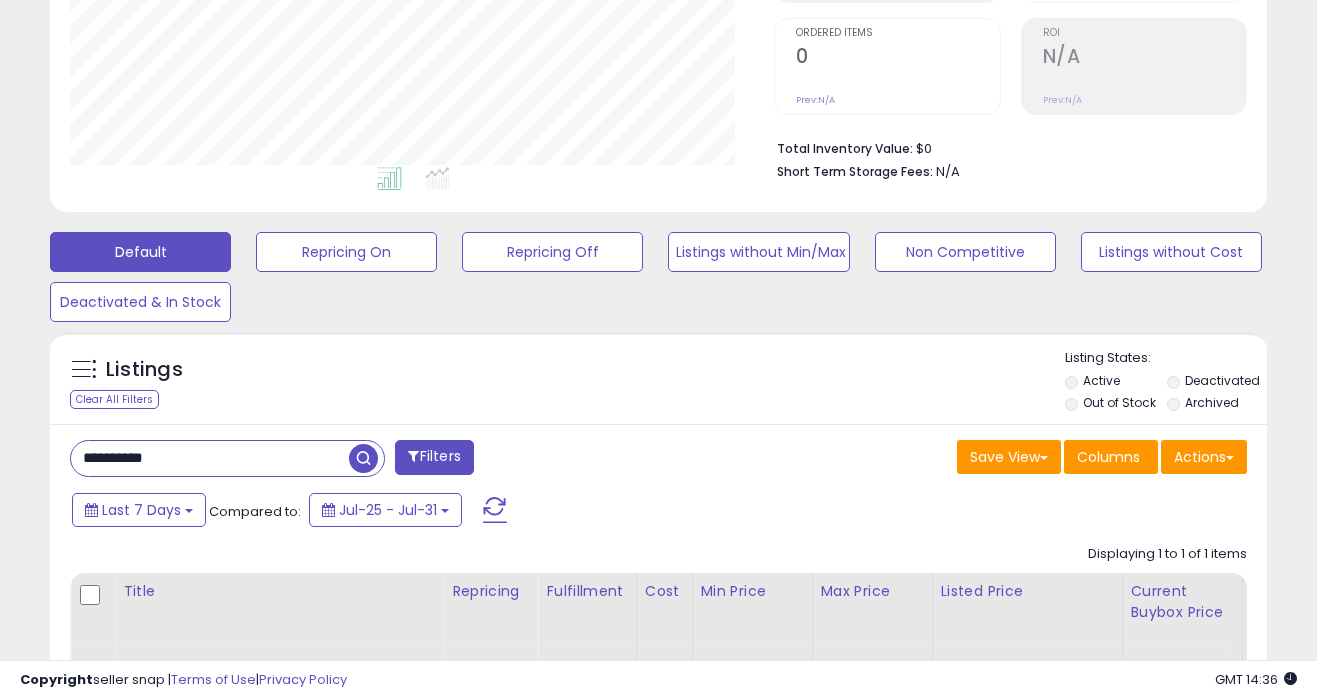 scroll, scrollTop: 999590, scrollLeft: 999296, axis: both 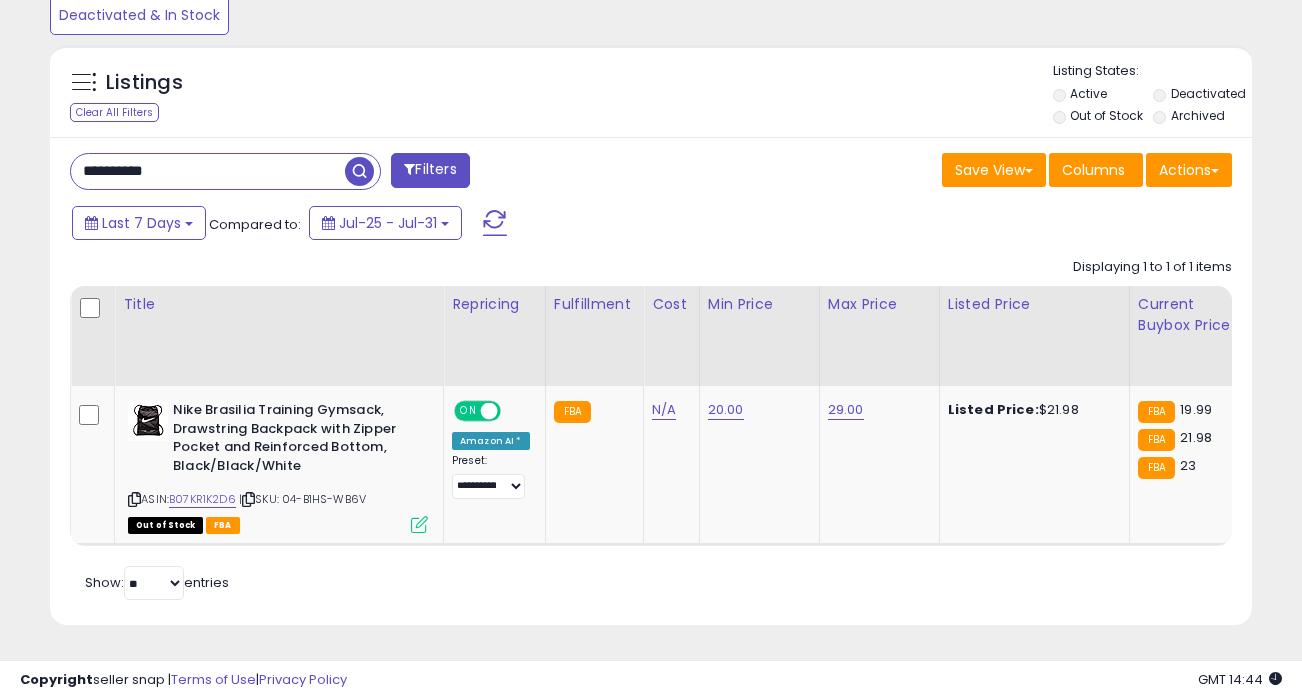 click on "**********" at bounding box center (208, 171) 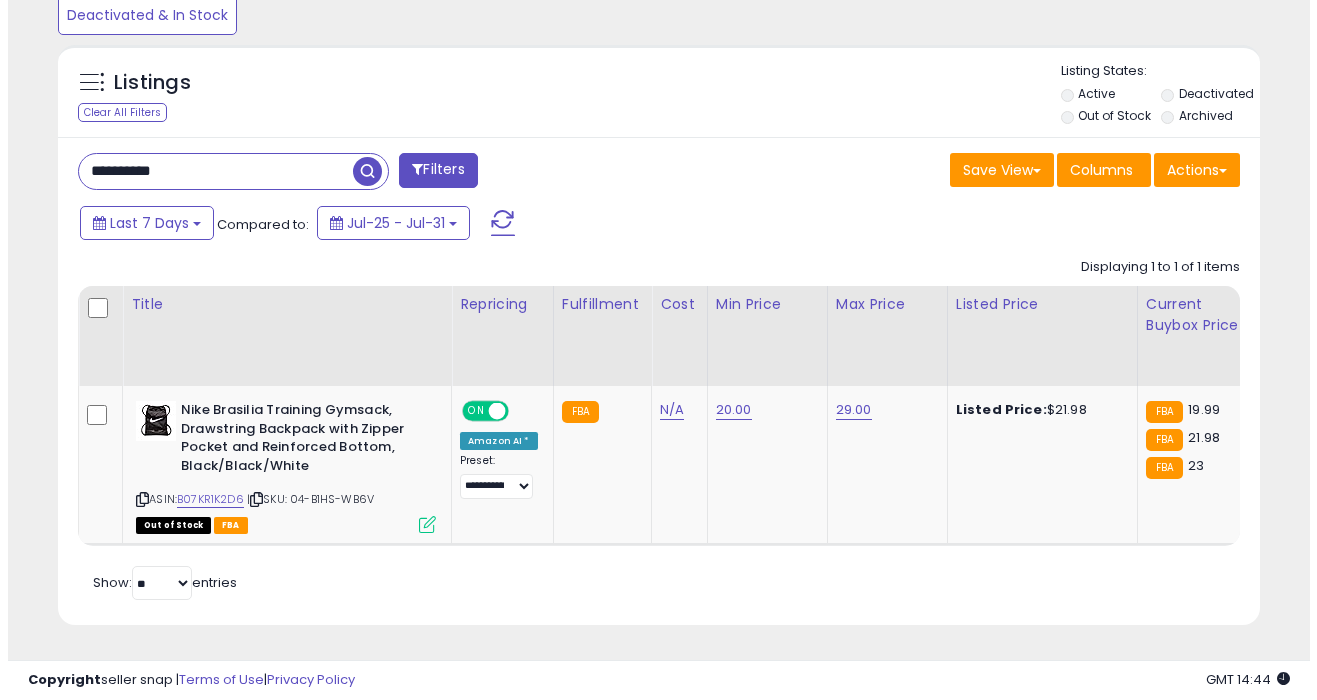 scroll, scrollTop: 541, scrollLeft: 0, axis: vertical 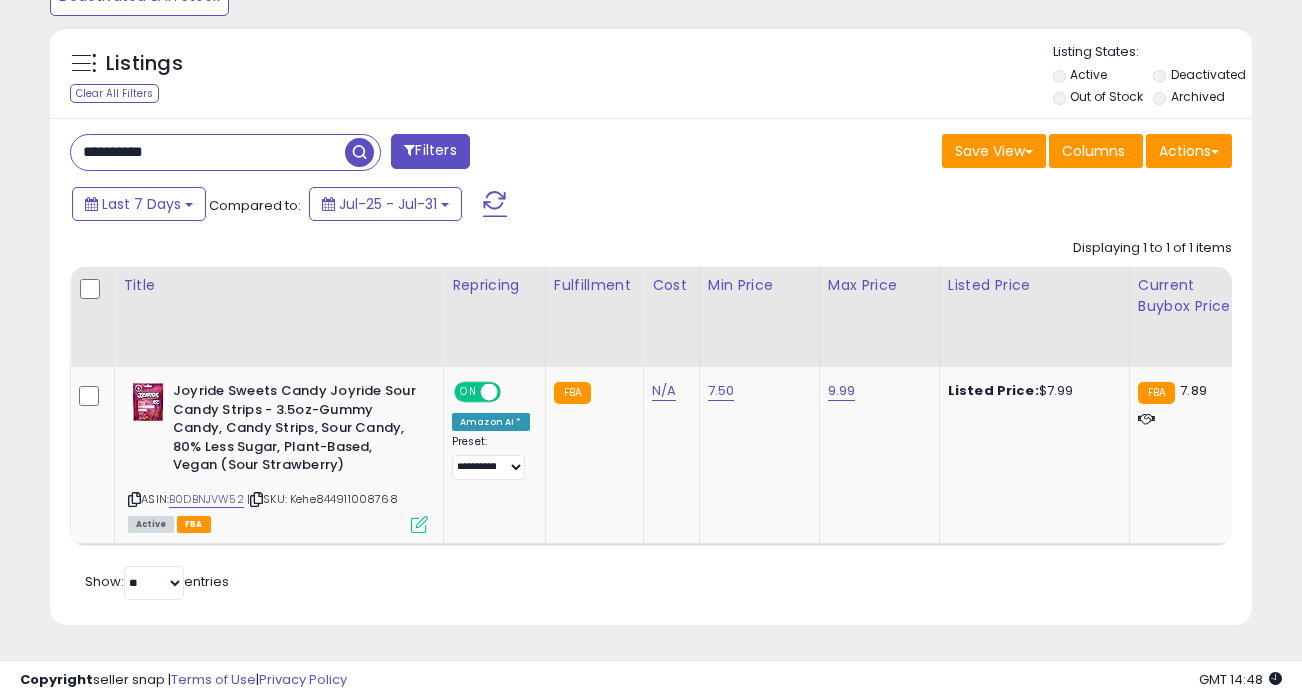 click on "**********" at bounding box center (208, 152) 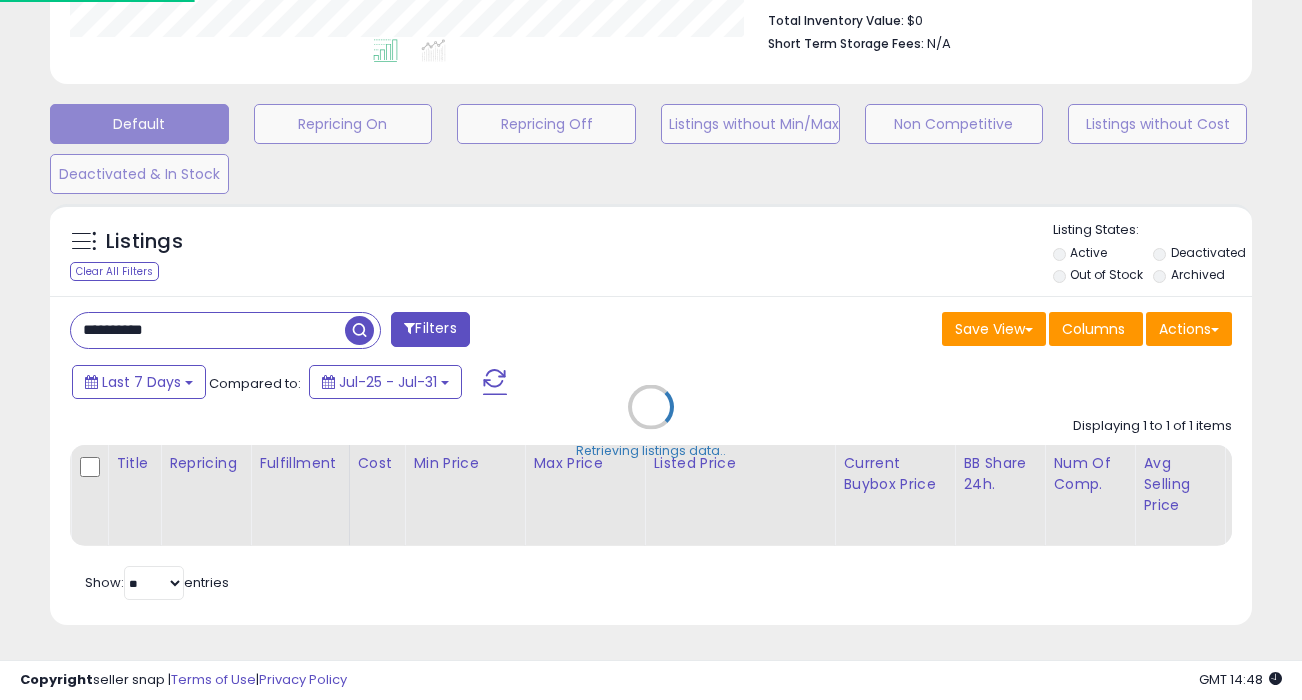 scroll, scrollTop: 999590, scrollLeft: 999296, axis: both 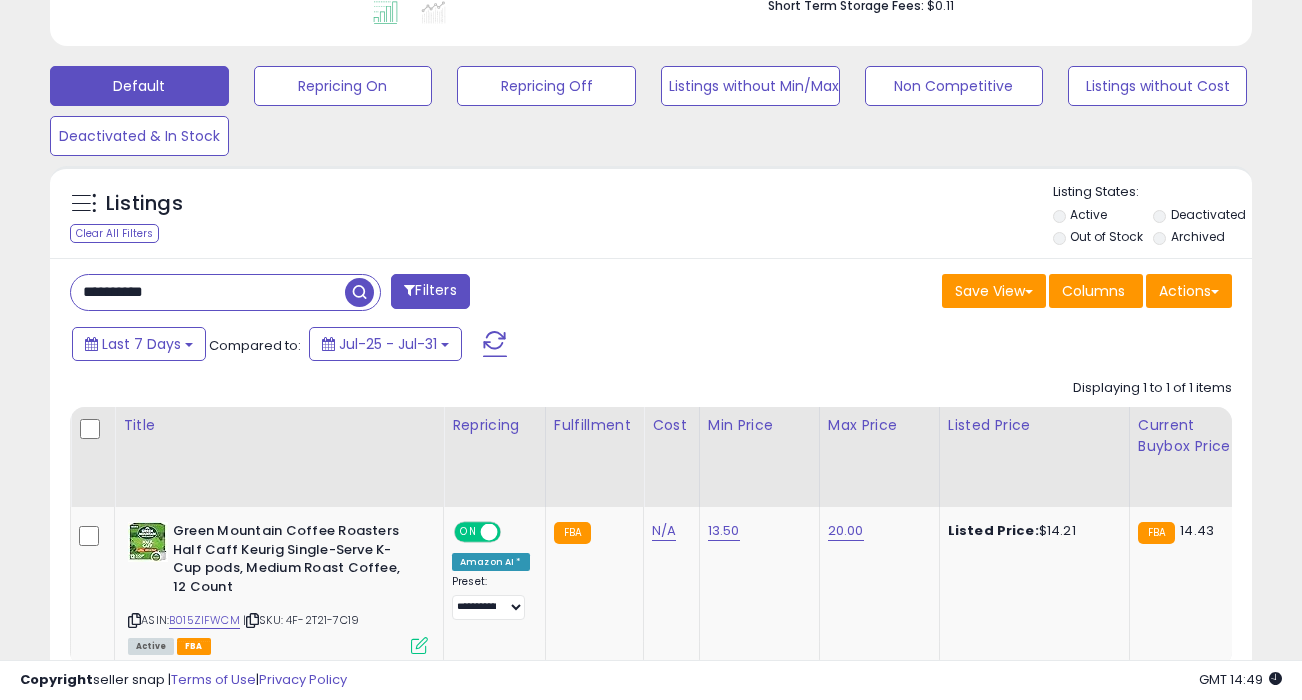 click on "**********" at bounding box center (208, 292) 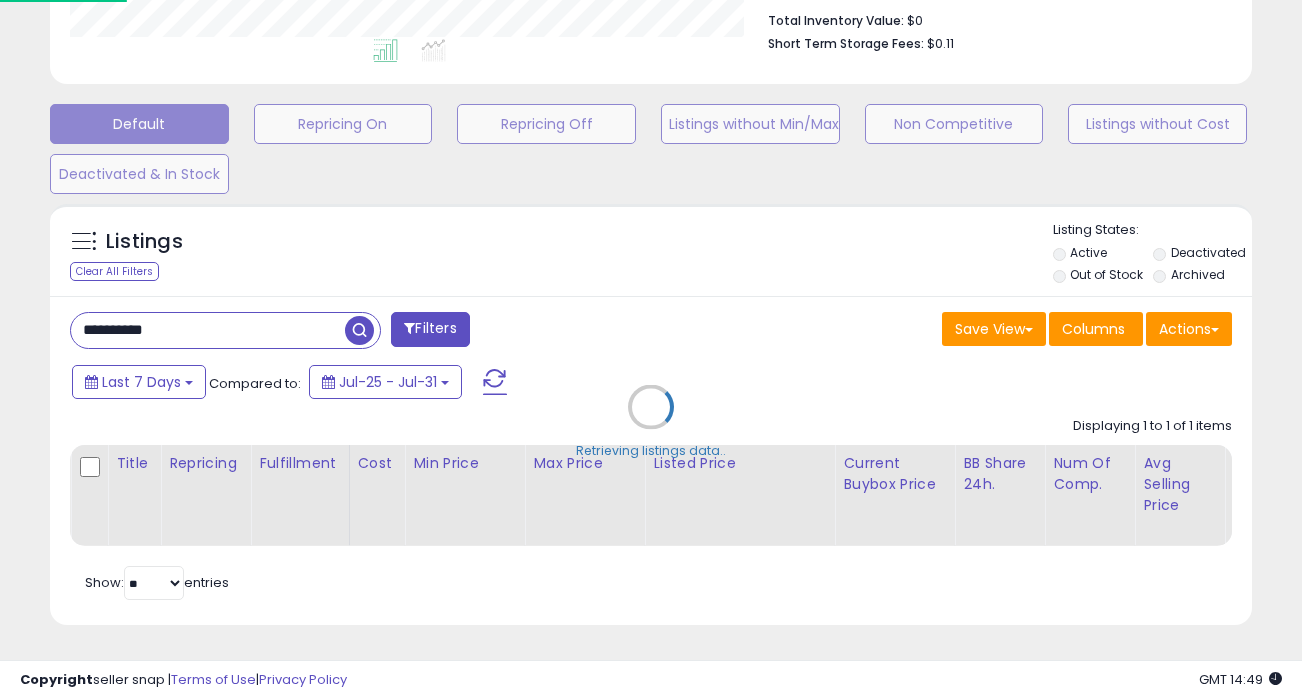 scroll, scrollTop: 999590, scrollLeft: 999296, axis: both 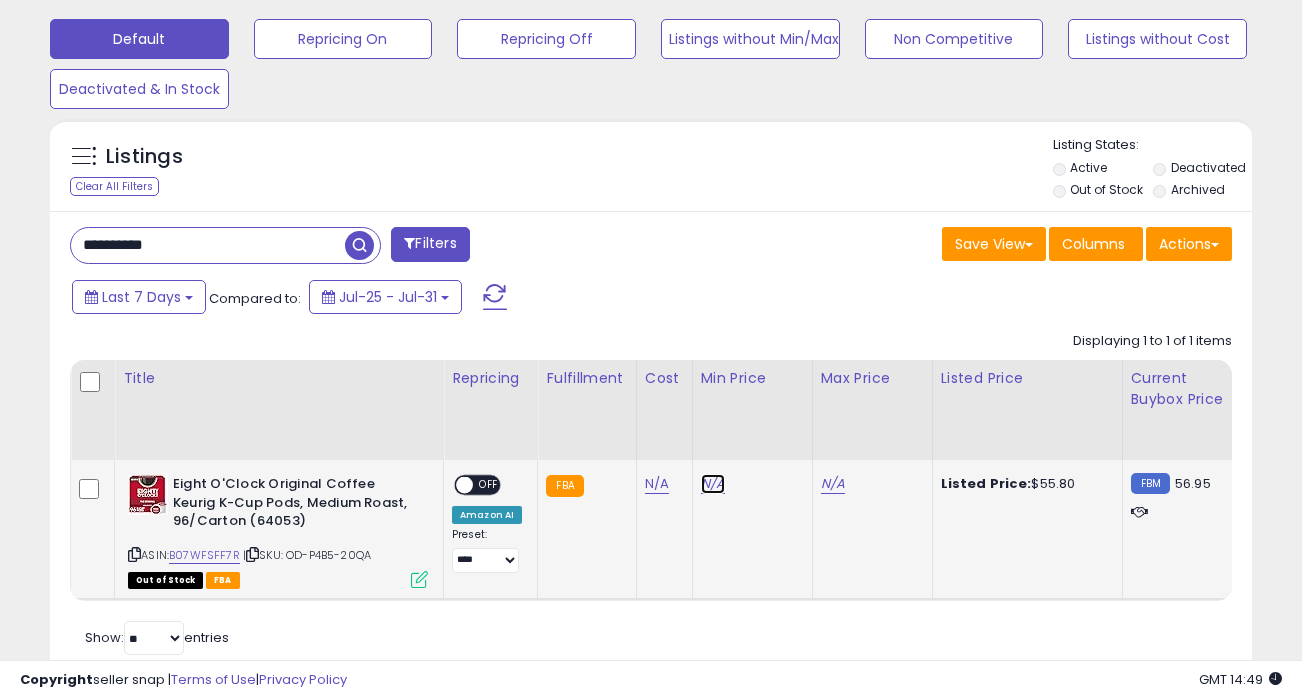 click on "N/A" at bounding box center [713, 484] 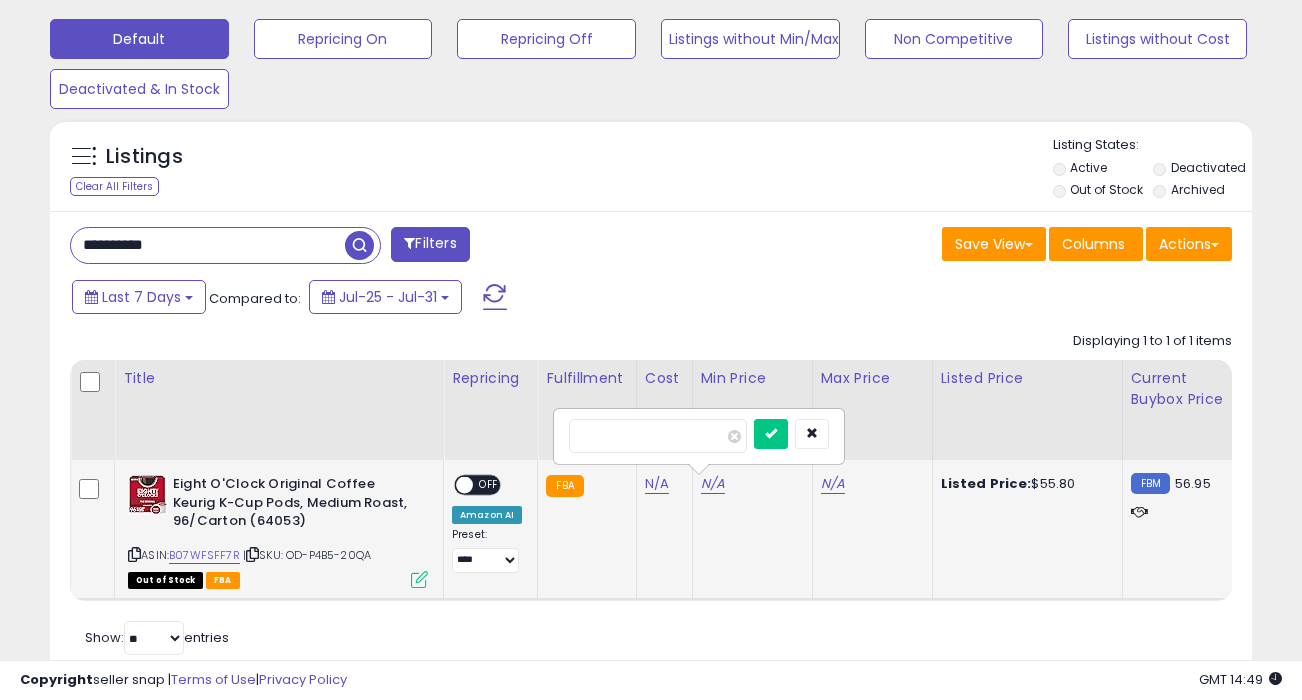 type on "**" 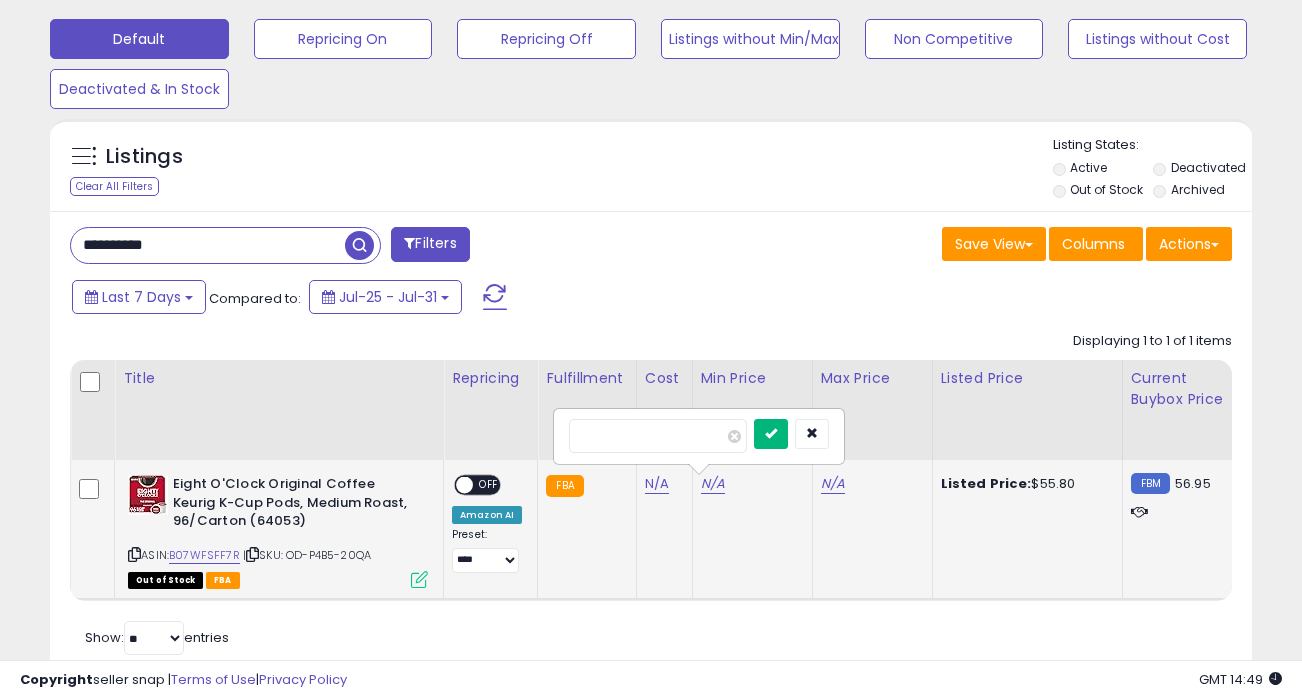 click at bounding box center (771, 433) 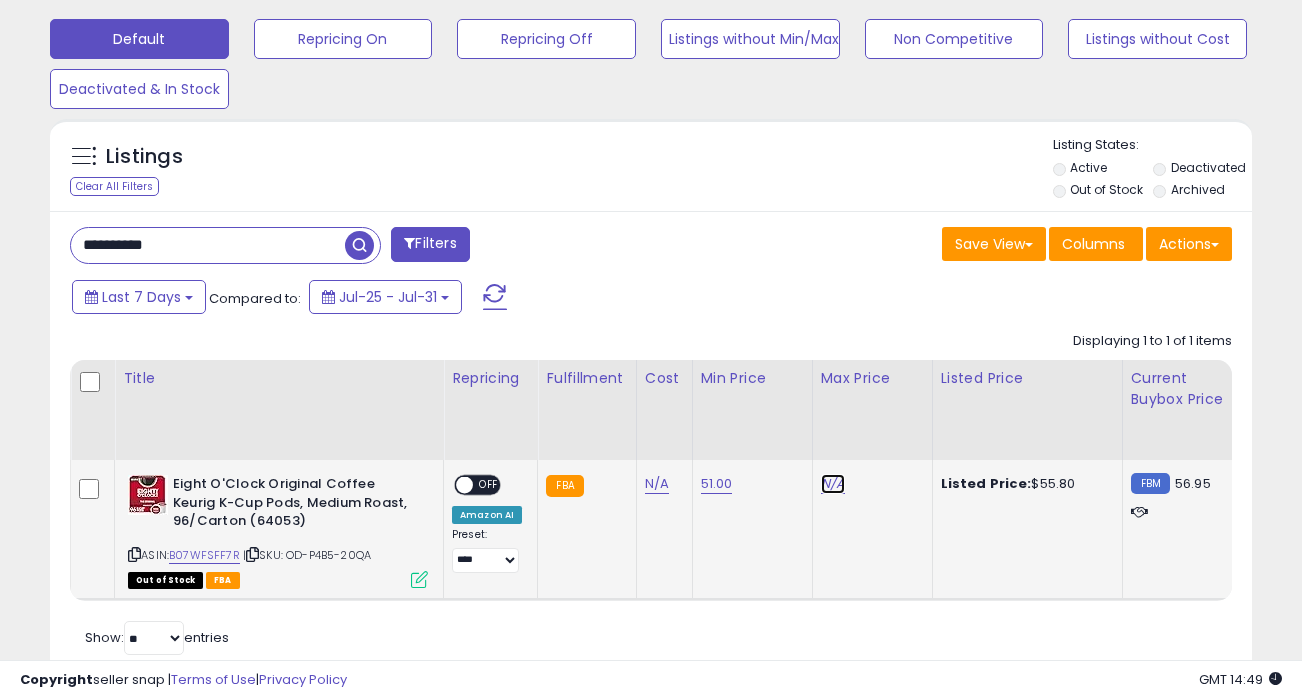 click on "N/A" at bounding box center [833, 484] 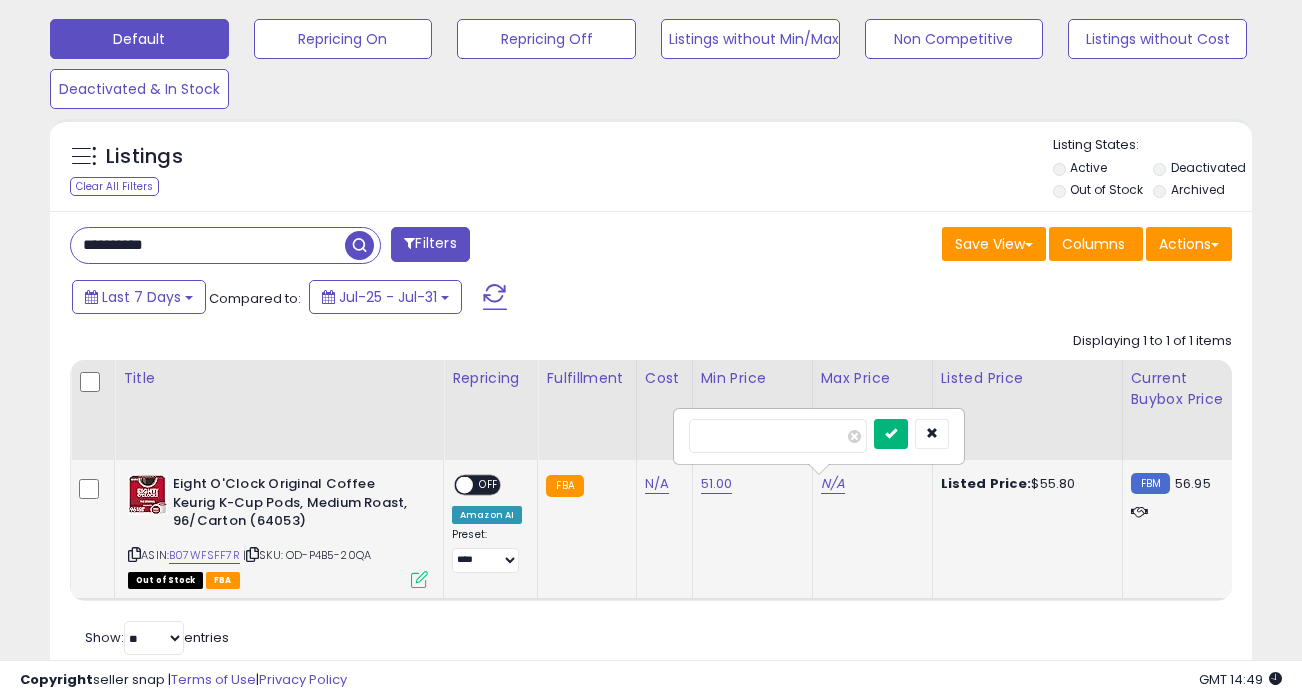 type on "**" 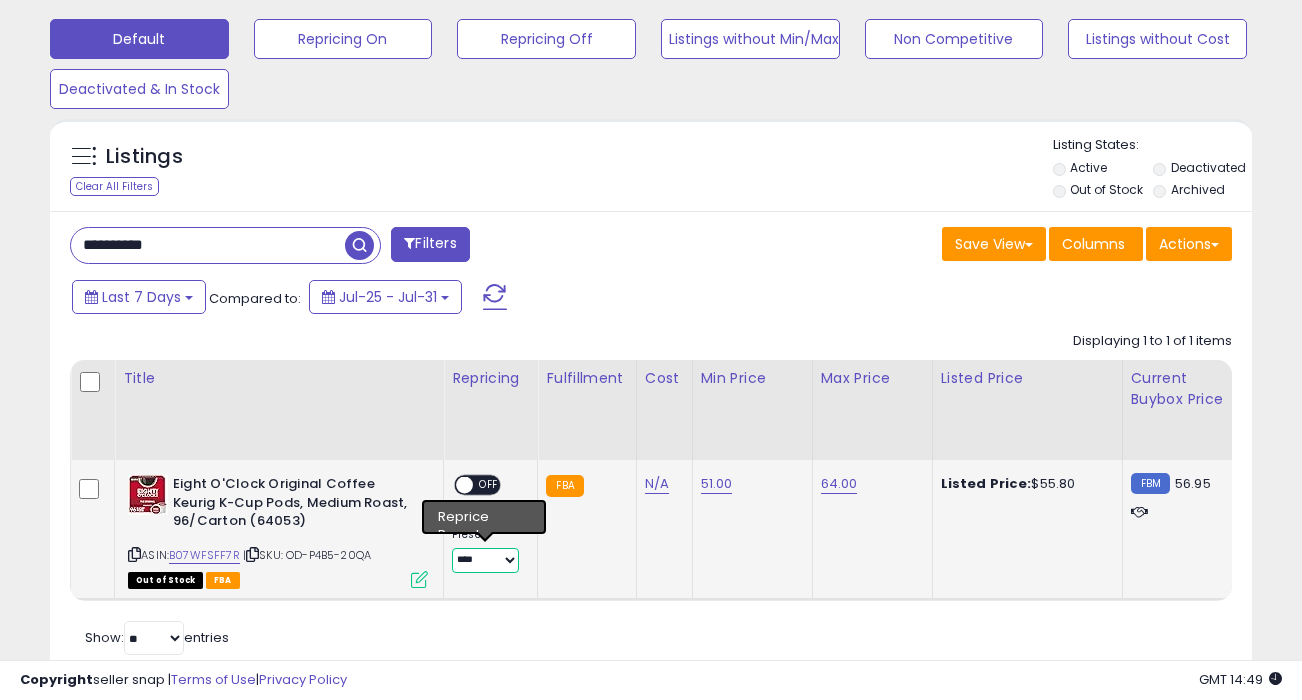 click on "**********" at bounding box center (485, 560) 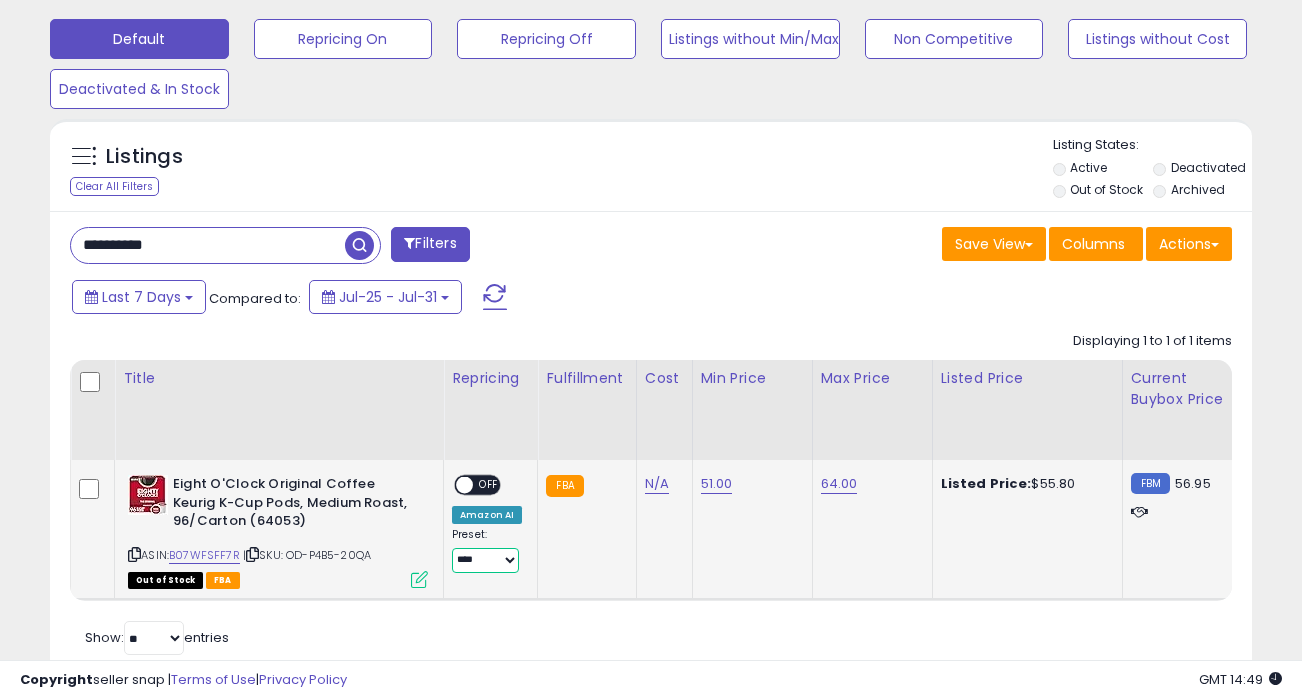 select on "**********" 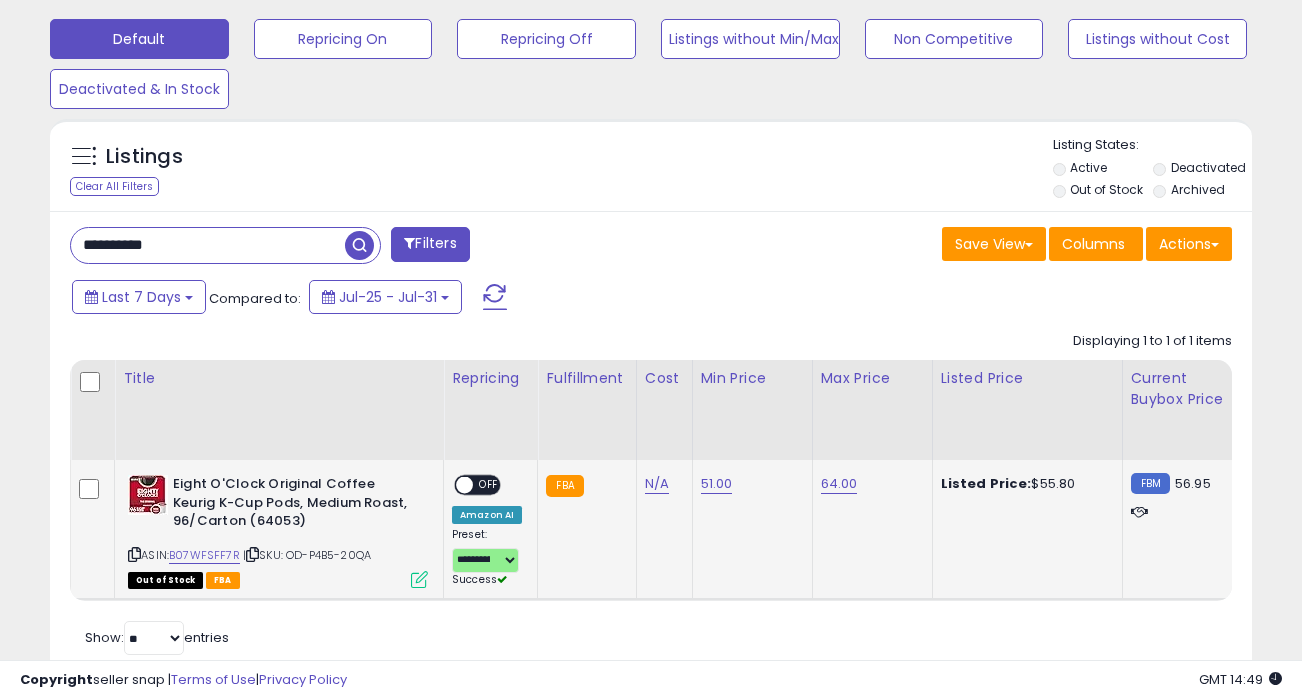 click on "OFF" at bounding box center [489, 485] 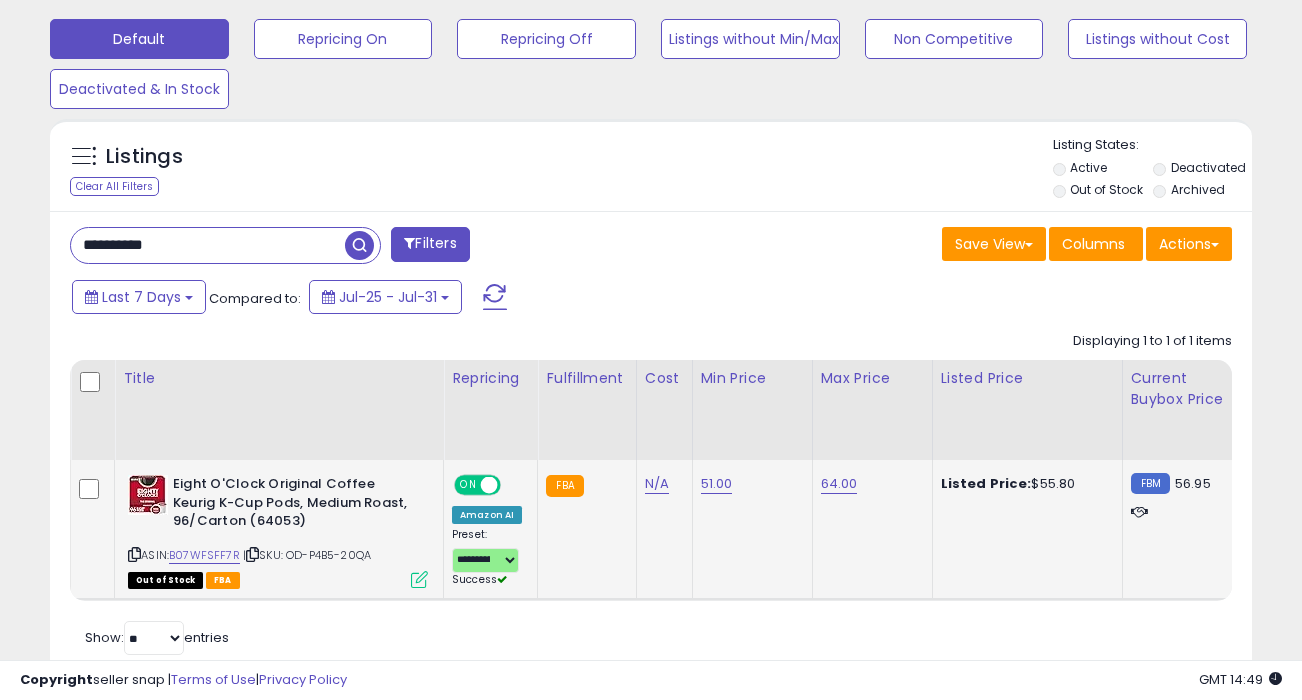 click on "N/A" 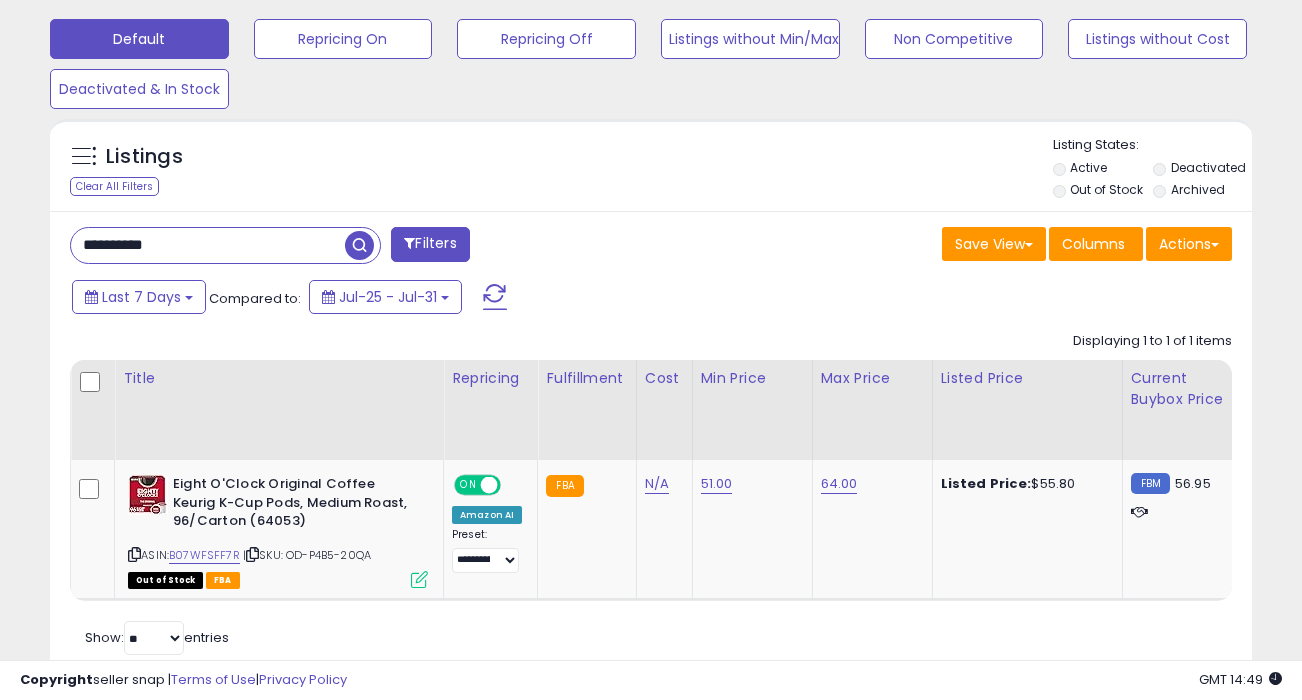 click on "**********" at bounding box center [208, 245] 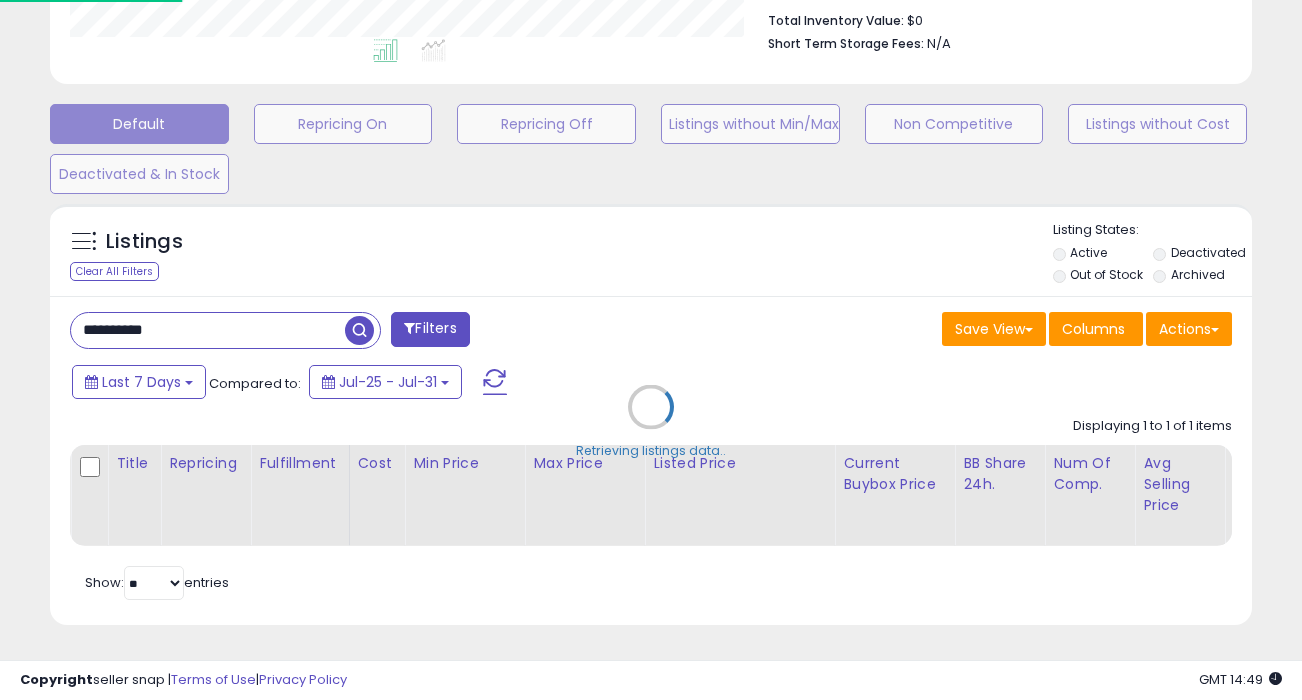 scroll, scrollTop: 999590, scrollLeft: 999296, axis: both 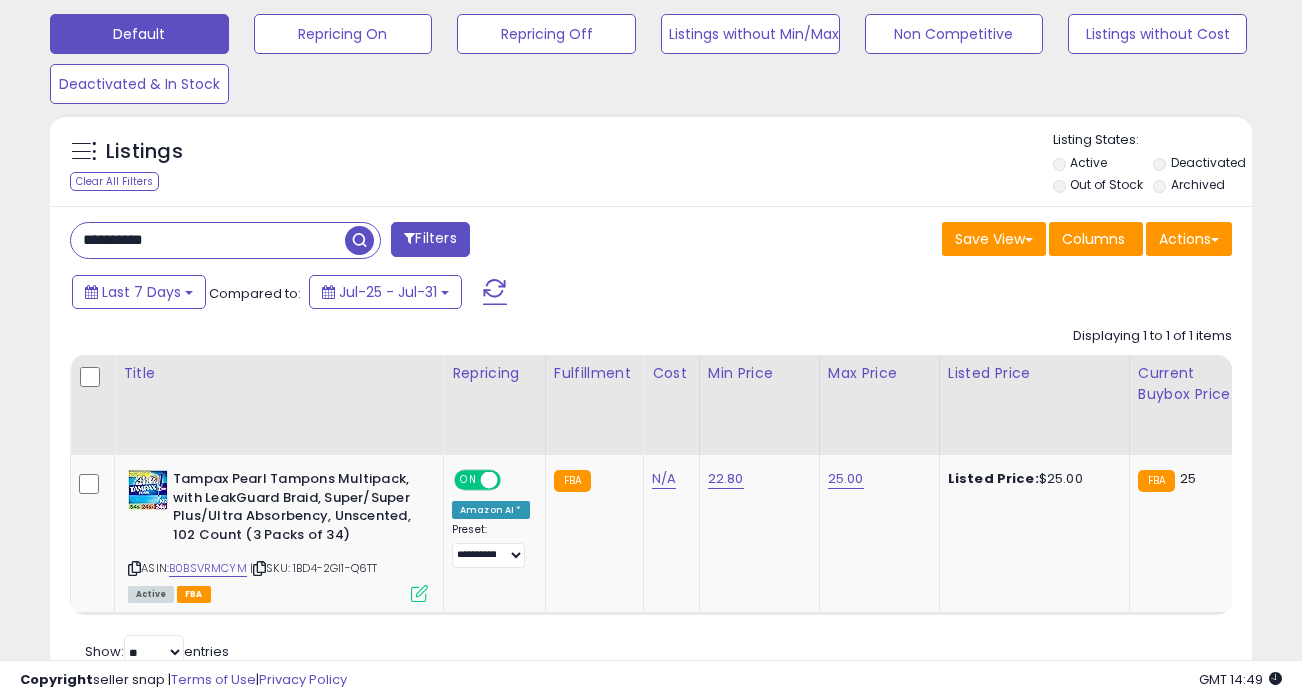 click on "**********" at bounding box center (208, 240) 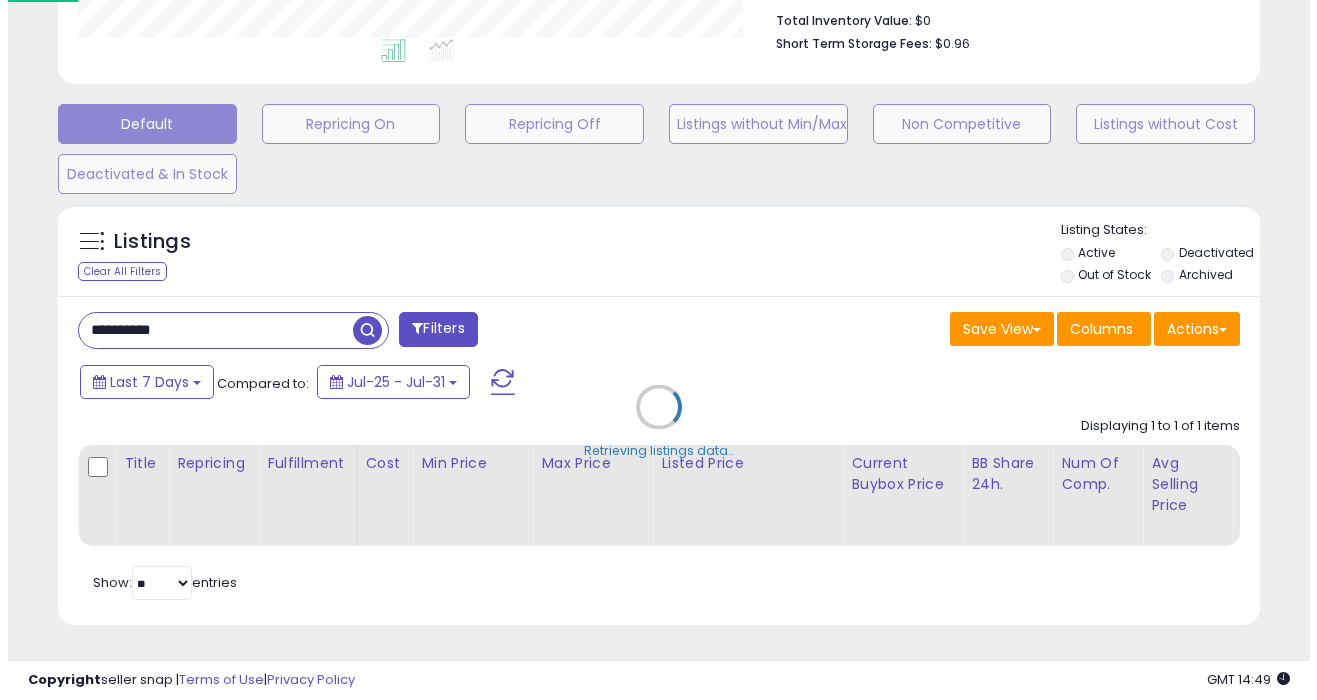 scroll, scrollTop: 541, scrollLeft: 0, axis: vertical 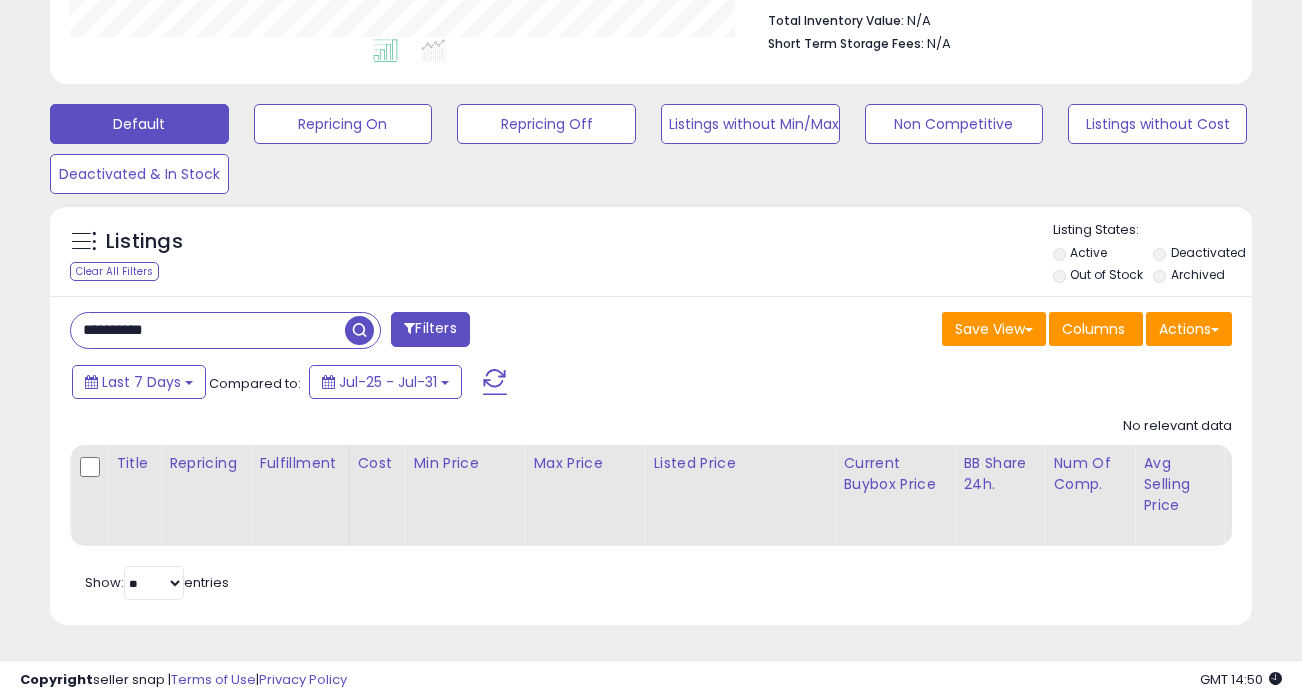 click on "**********" at bounding box center [208, 330] 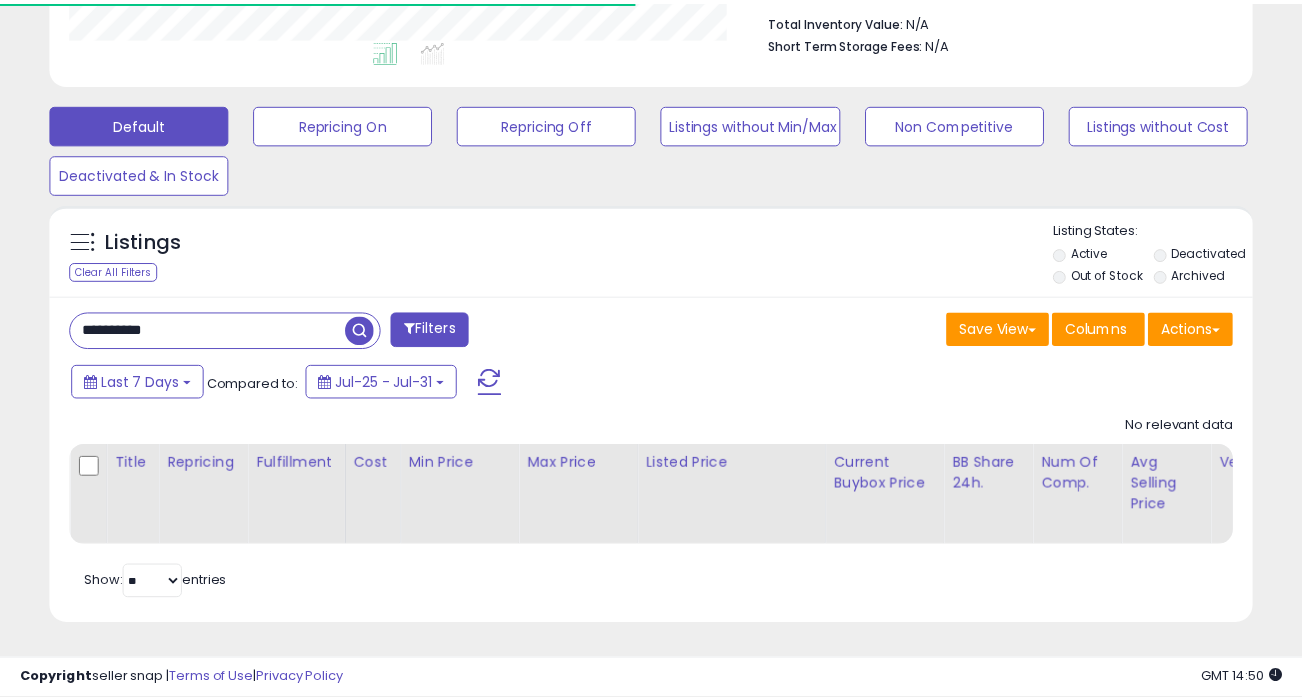 scroll, scrollTop: 410, scrollLeft: 695, axis: both 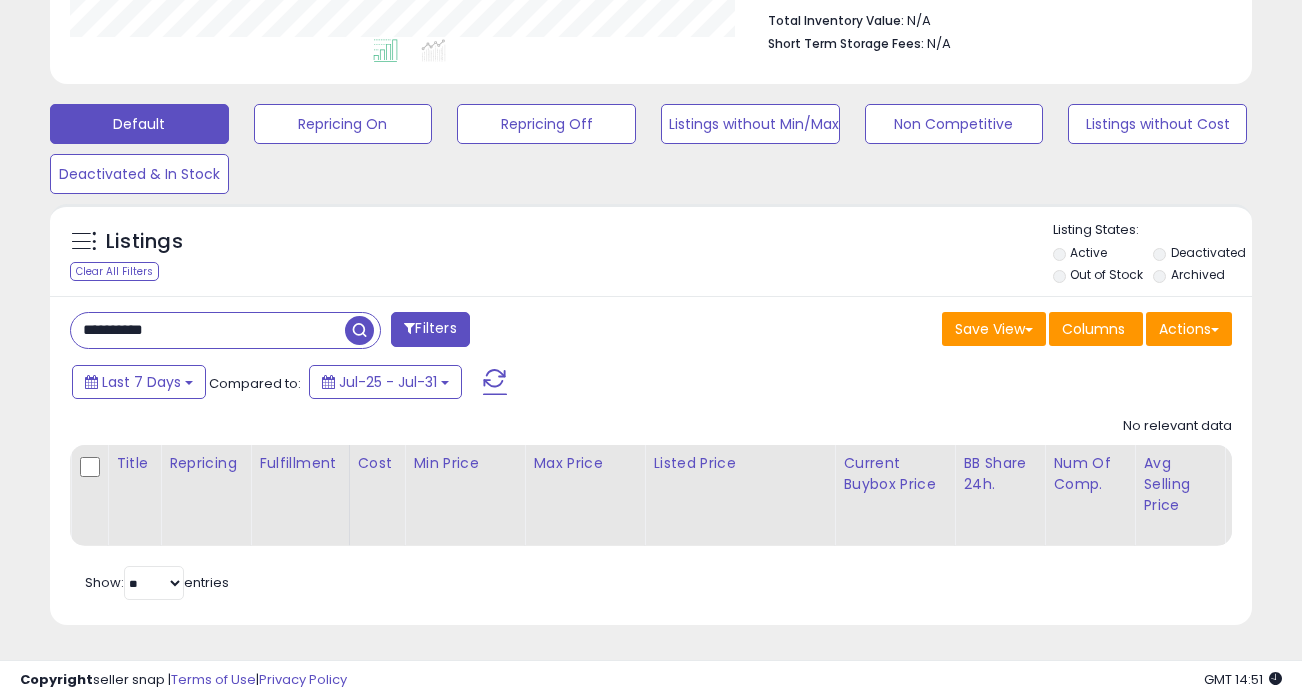 type 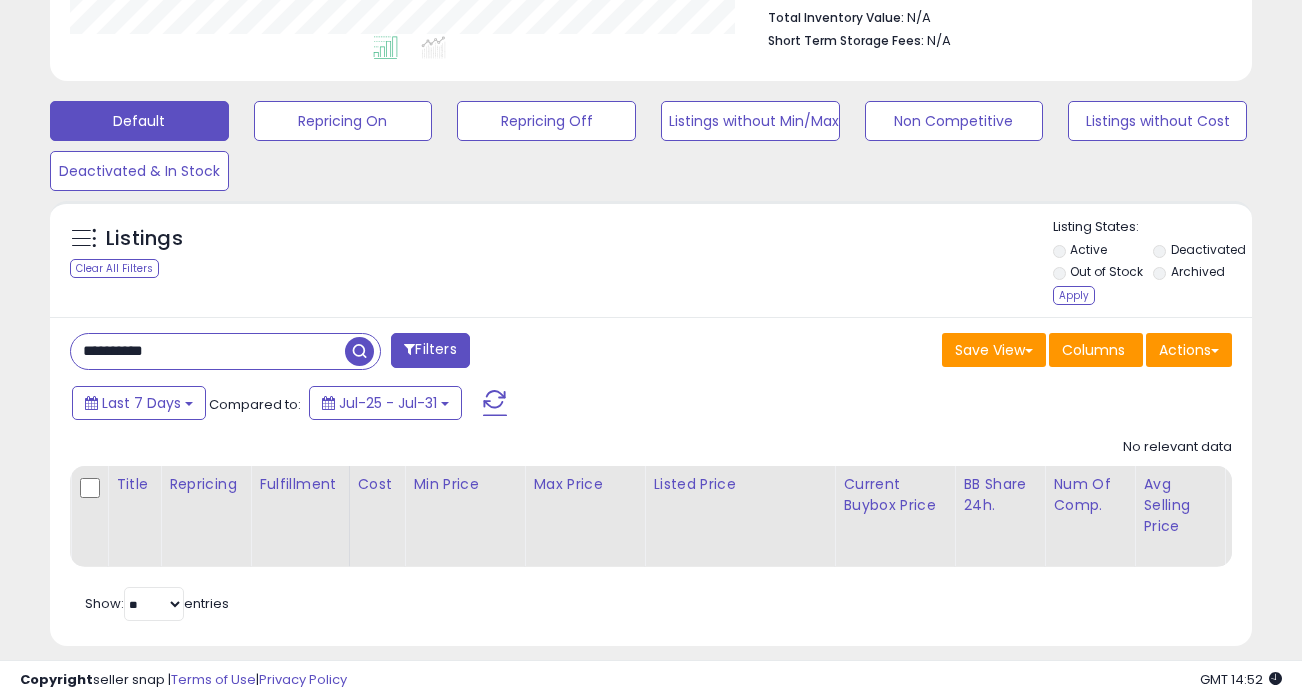 scroll, scrollTop: 565, scrollLeft: 0, axis: vertical 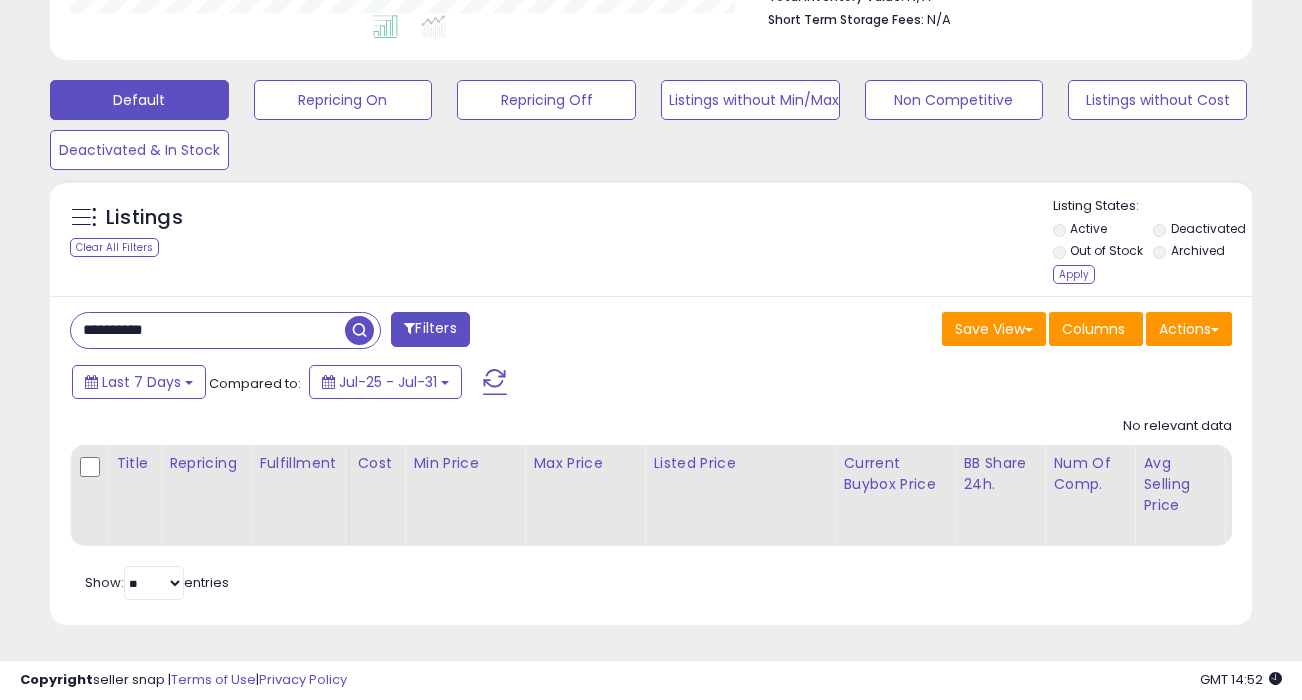 click at bounding box center [359, 330] 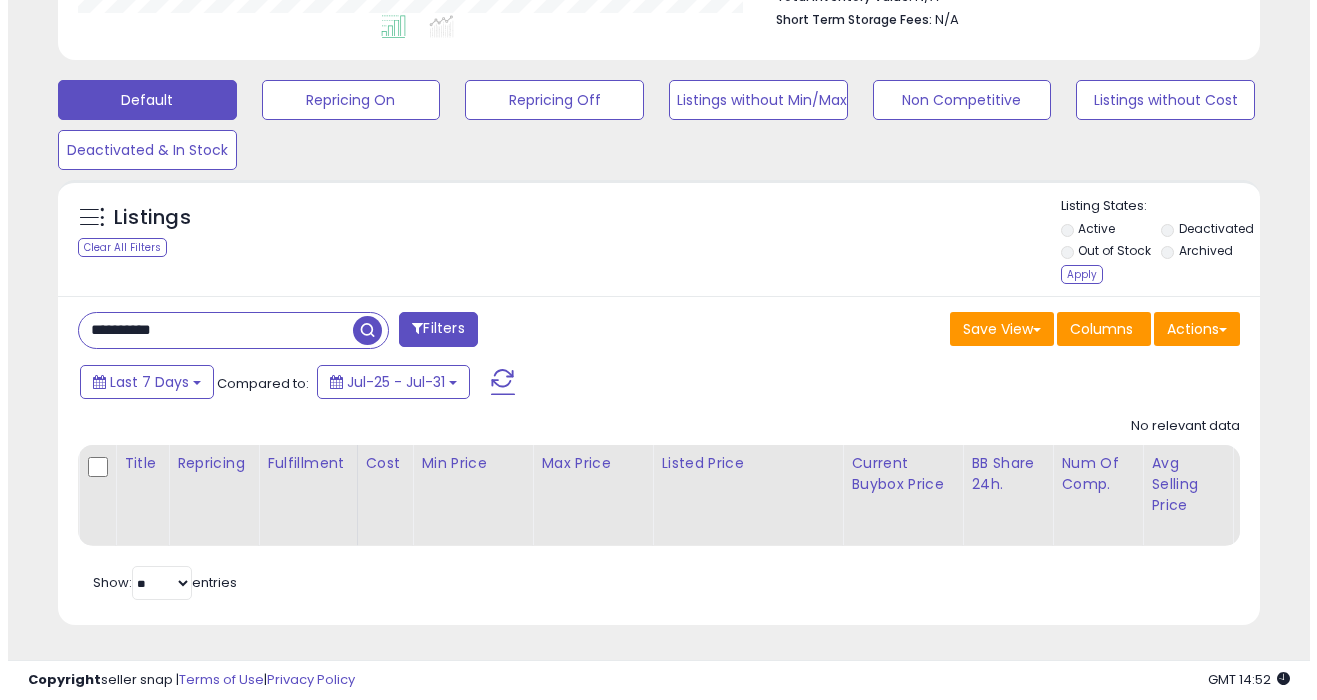 scroll, scrollTop: 541, scrollLeft: 0, axis: vertical 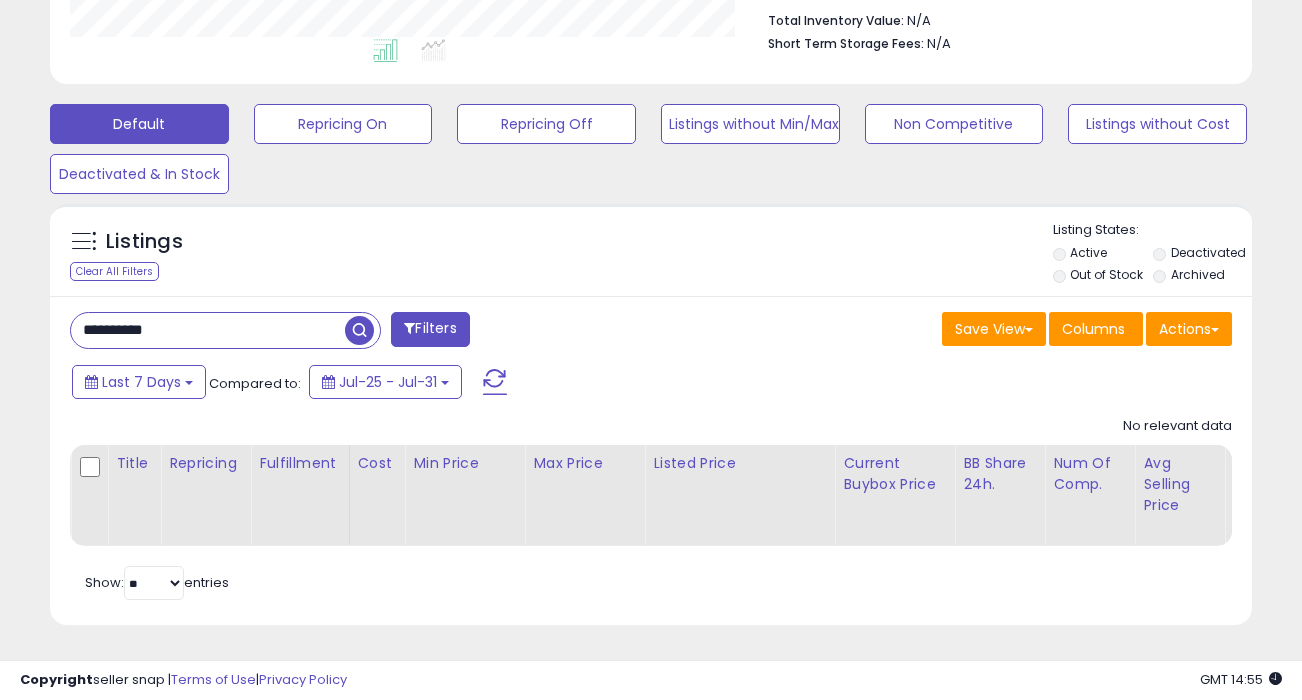 click on "**********" at bounding box center [208, 330] 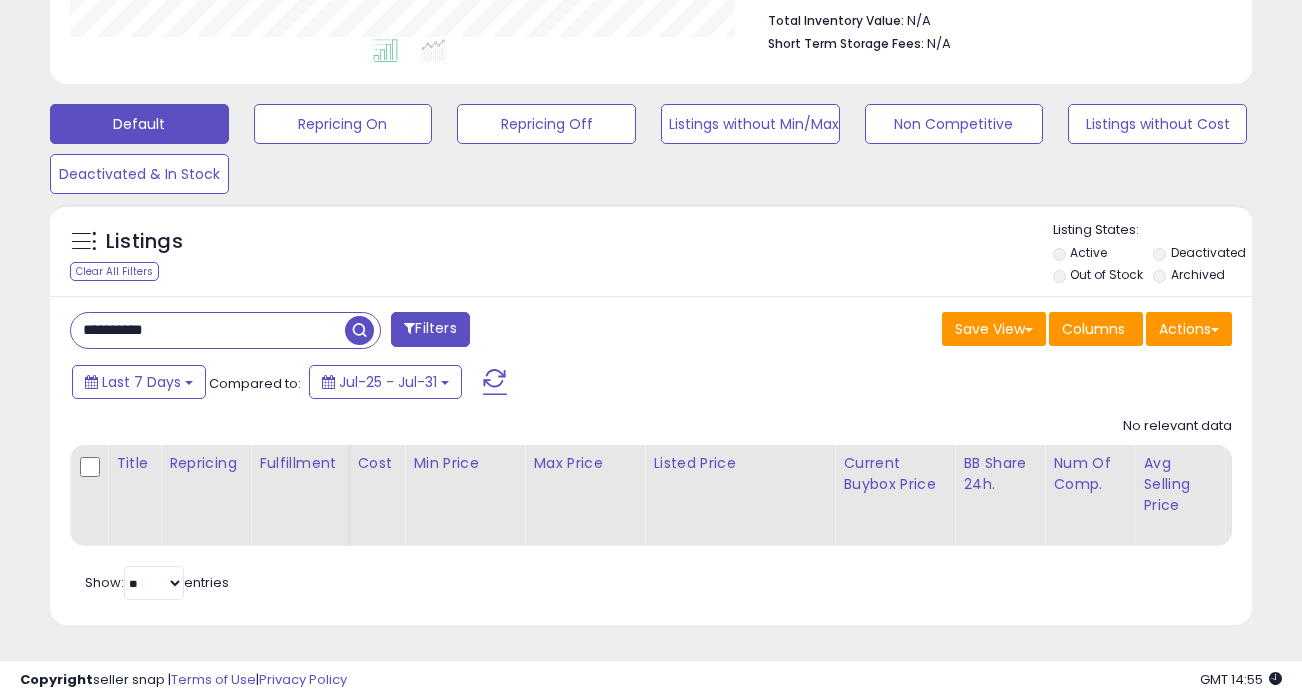 click on "**********" at bounding box center [208, 330] 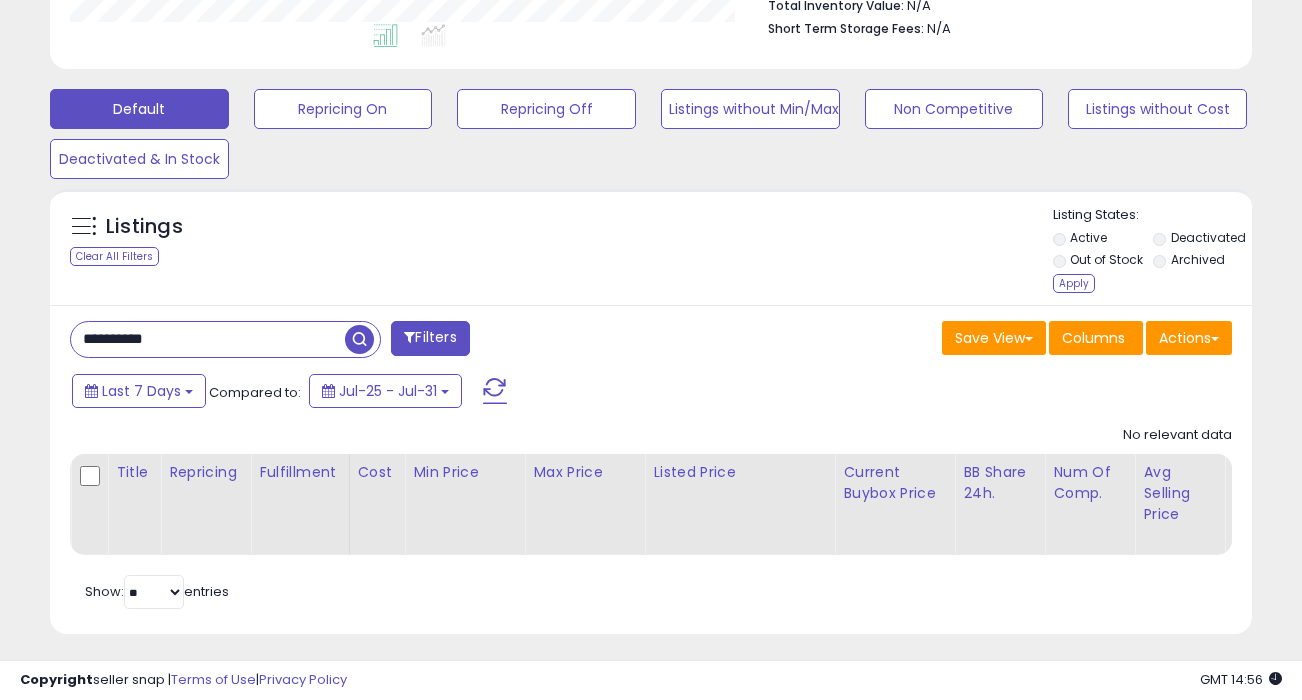 click at bounding box center (359, 339) 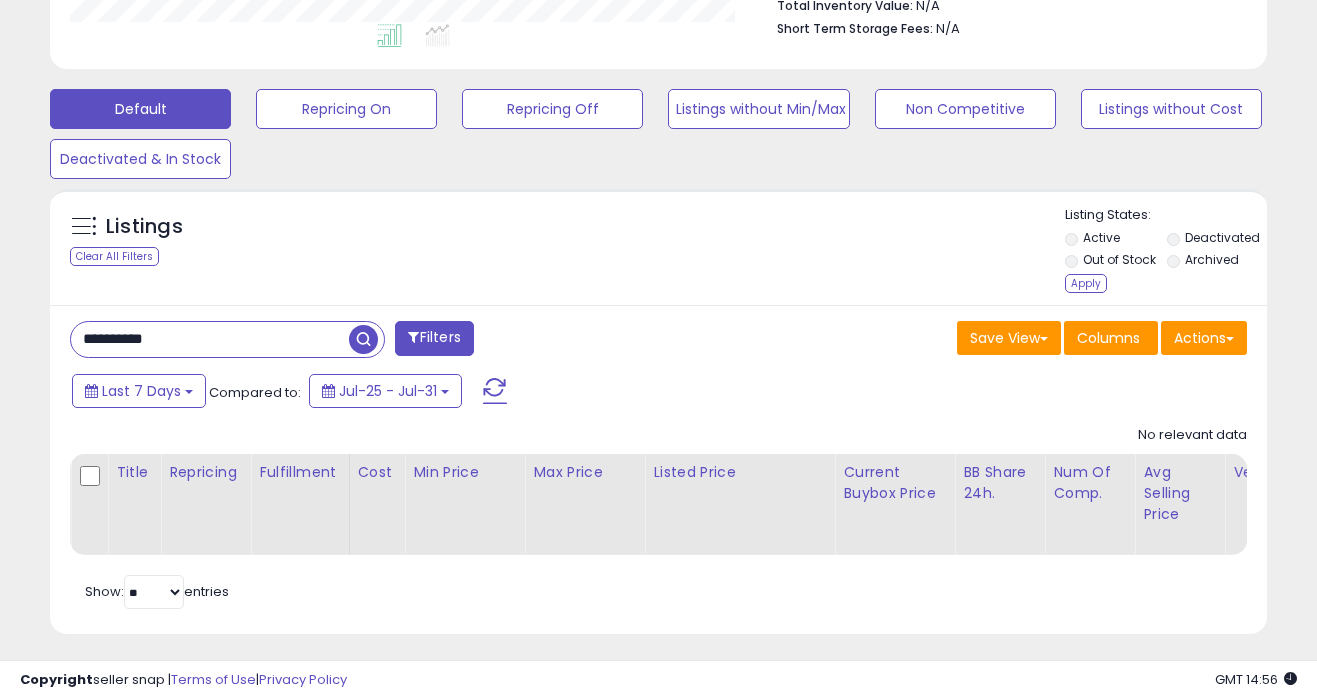scroll, scrollTop: 999590, scrollLeft: 999296, axis: both 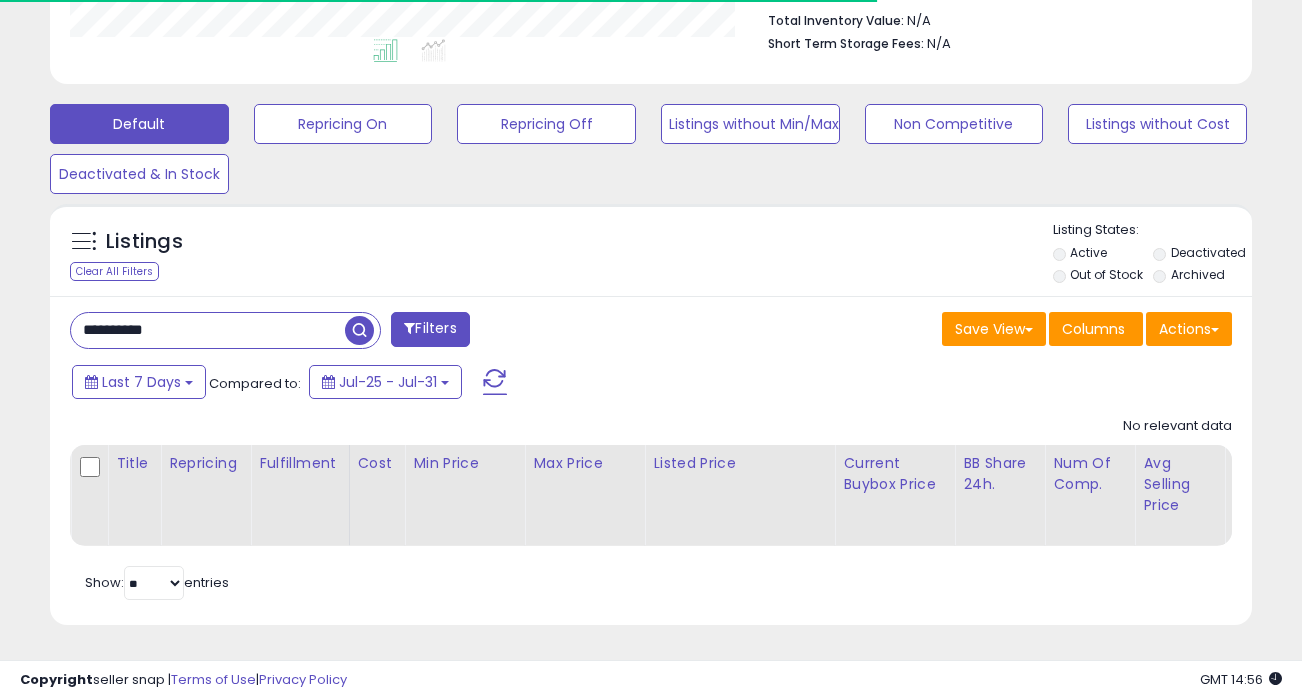 click at bounding box center [359, 330] 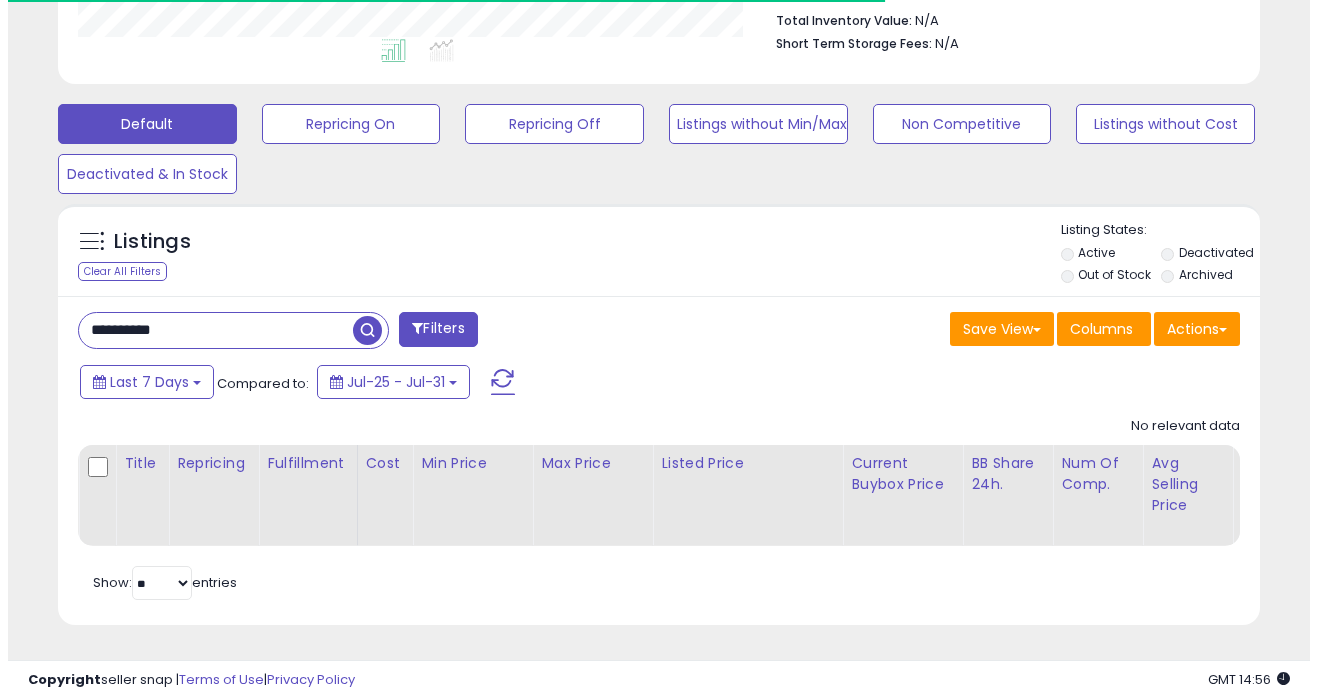 scroll, scrollTop: 999590, scrollLeft: 999296, axis: both 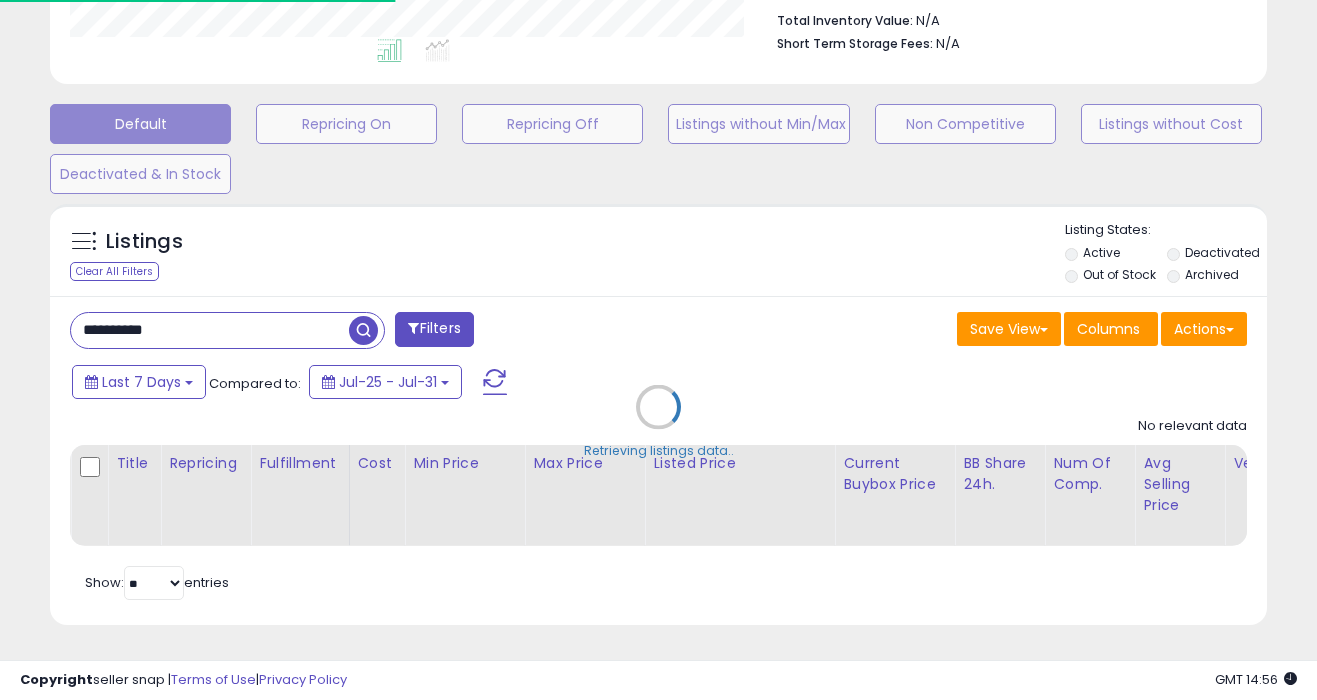 click on "Retrieving listings data.." at bounding box center [658, 422] 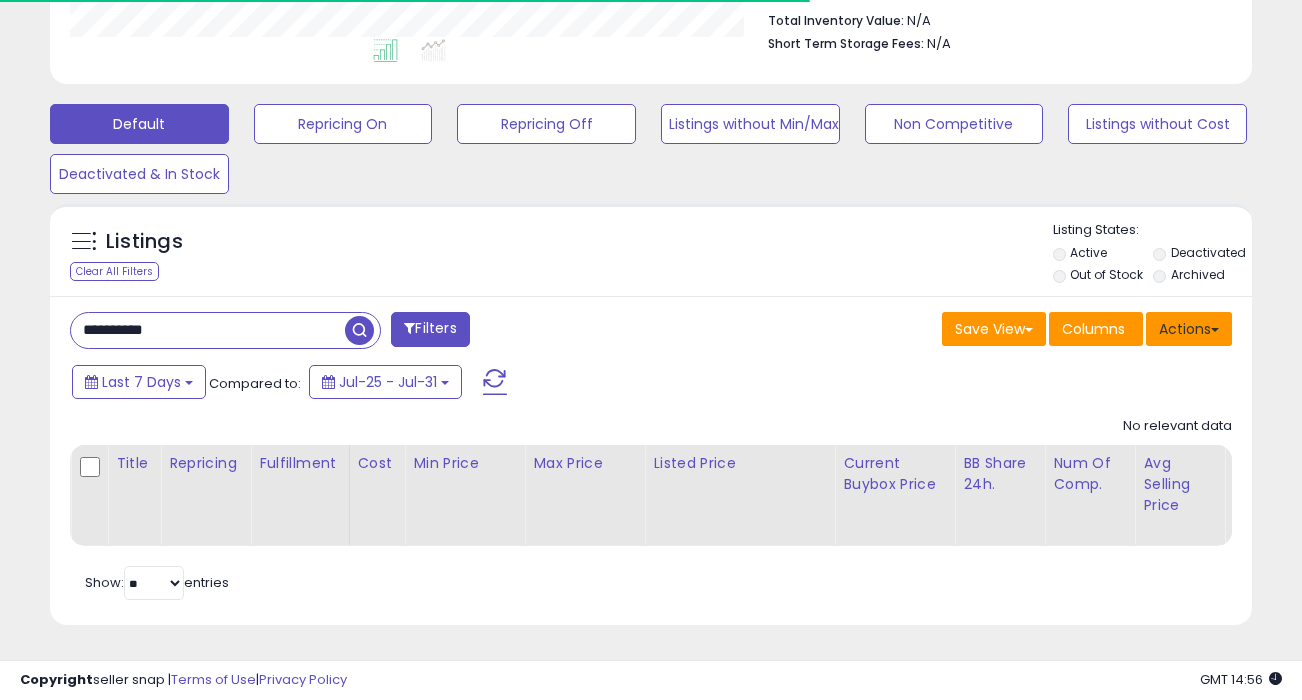 scroll, scrollTop: 0, scrollLeft: 0, axis: both 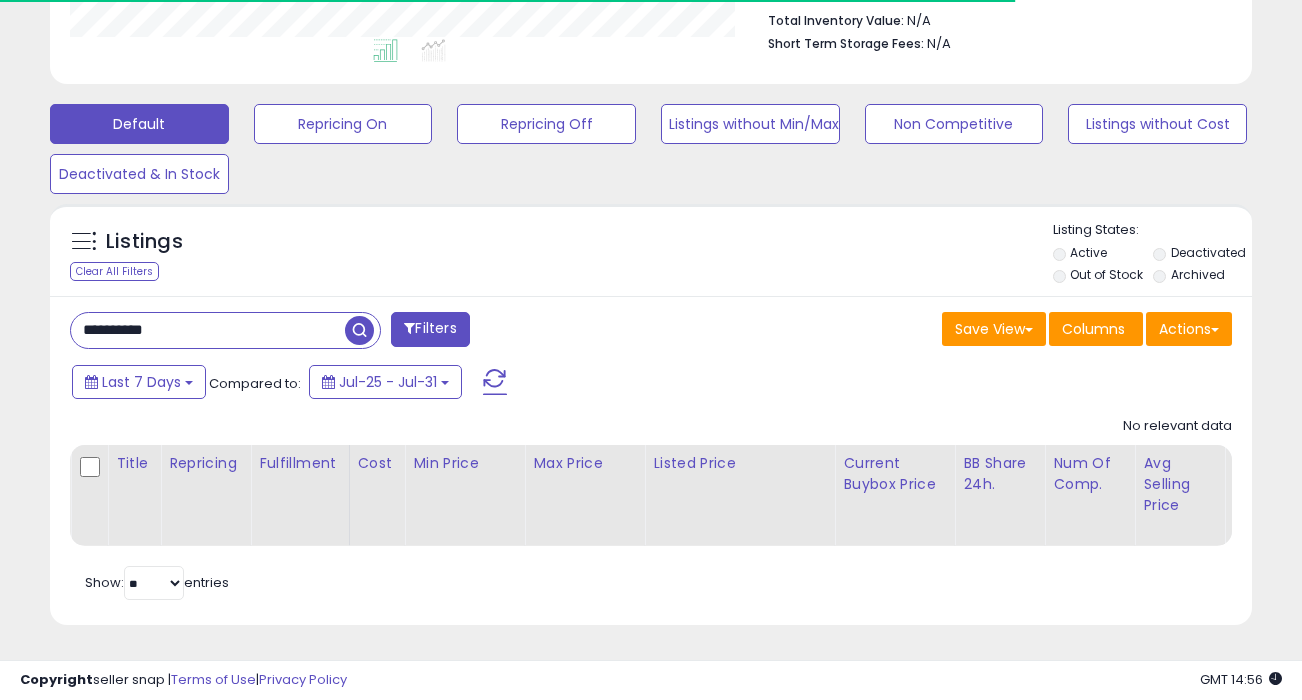 click on "Deactivated" at bounding box center (1208, 252) 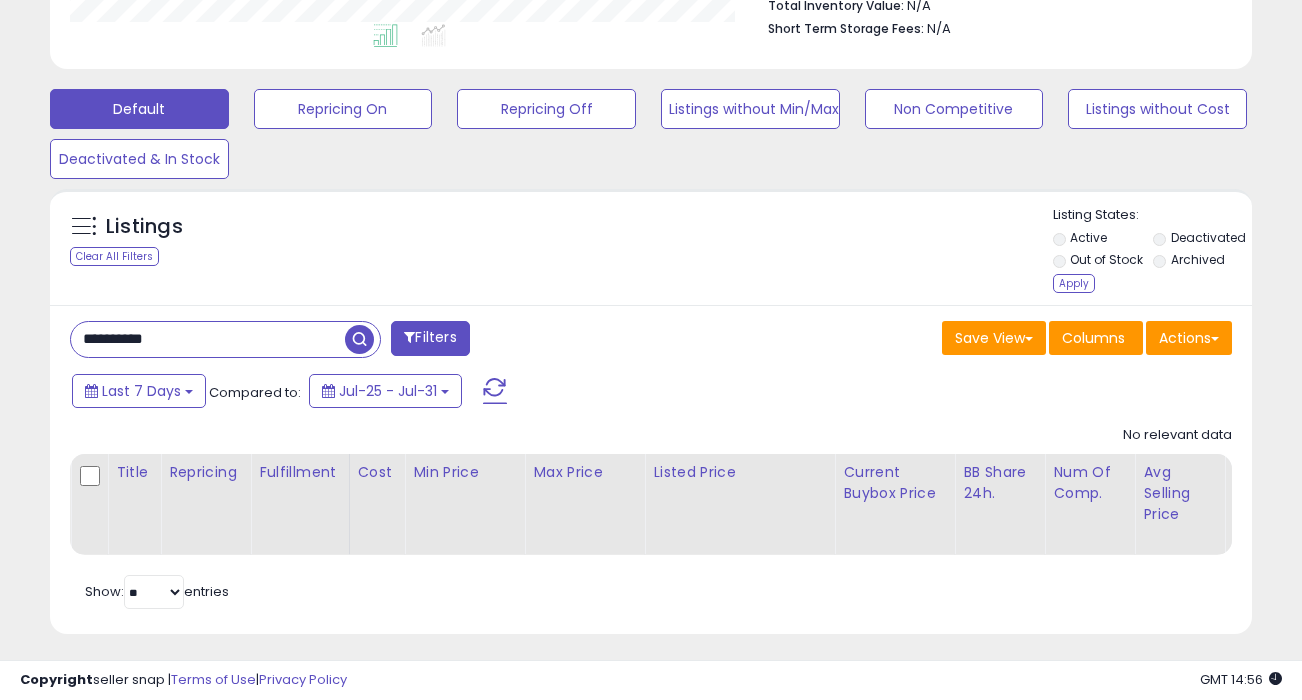 scroll, scrollTop: 999590, scrollLeft: 999304, axis: both 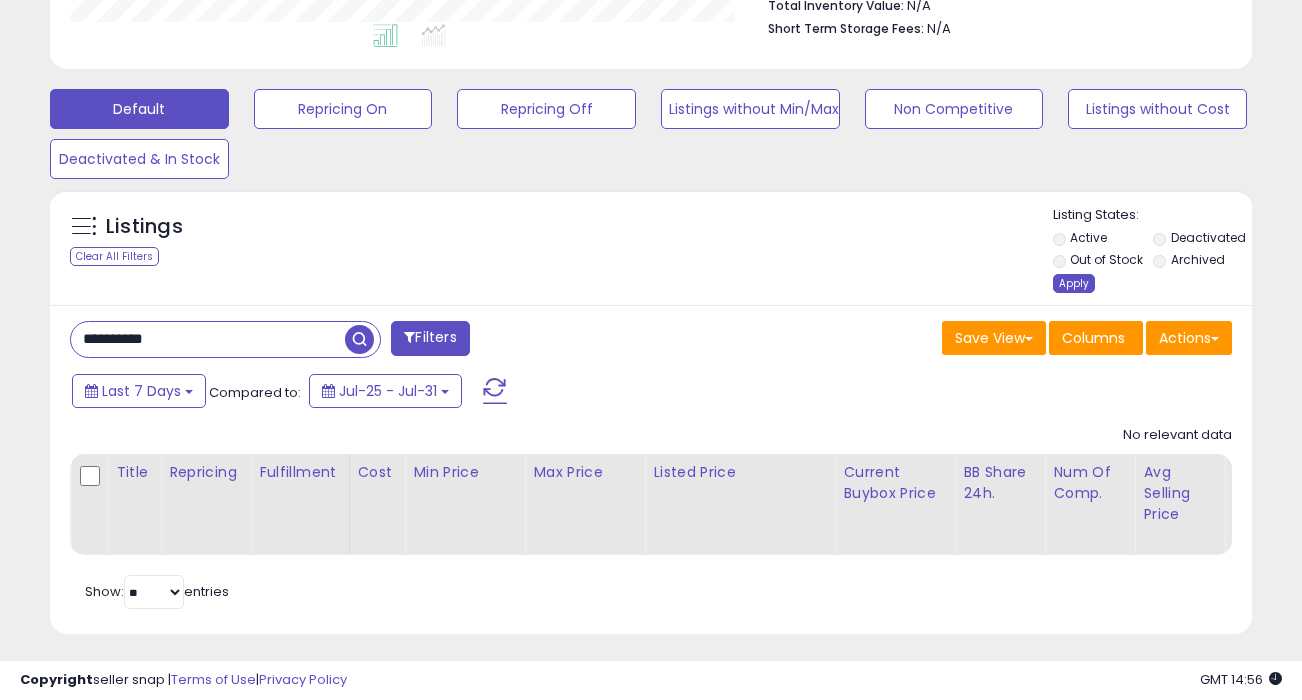 click on "Apply" at bounding box center [1074, 283] 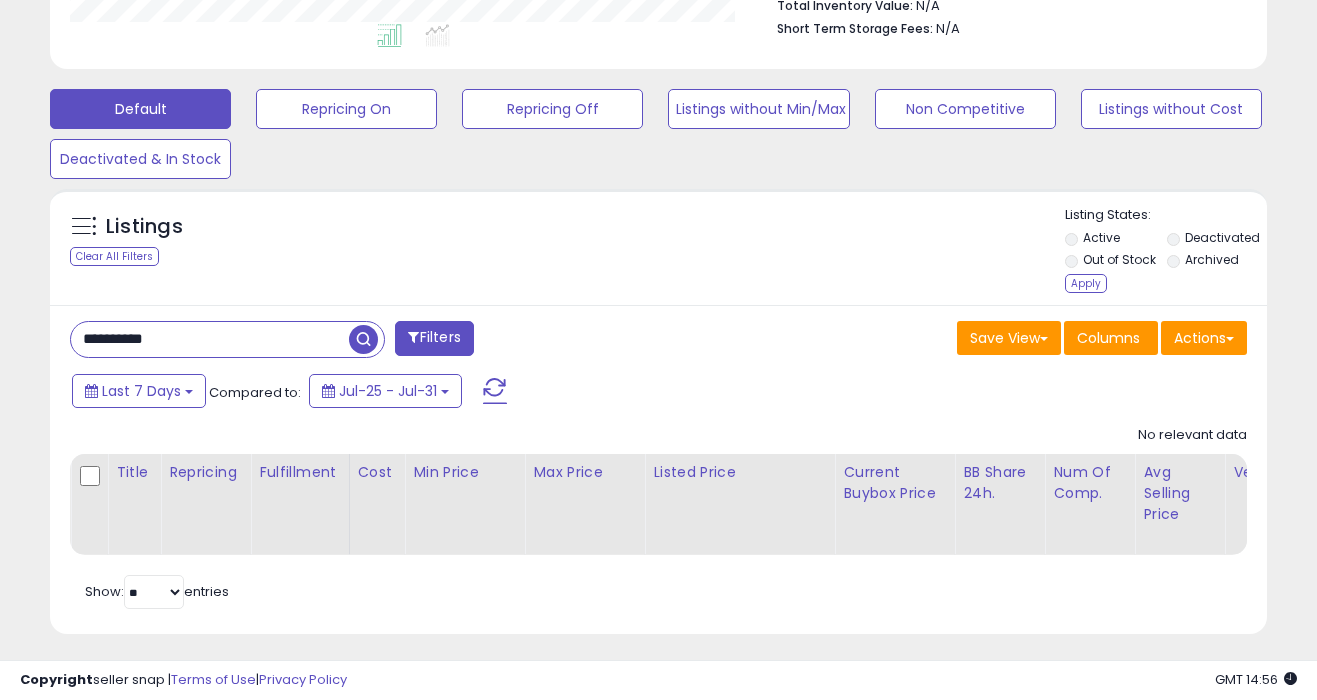 scroll, scrollTop: 999590, scrollLeft: 999296, axis: both 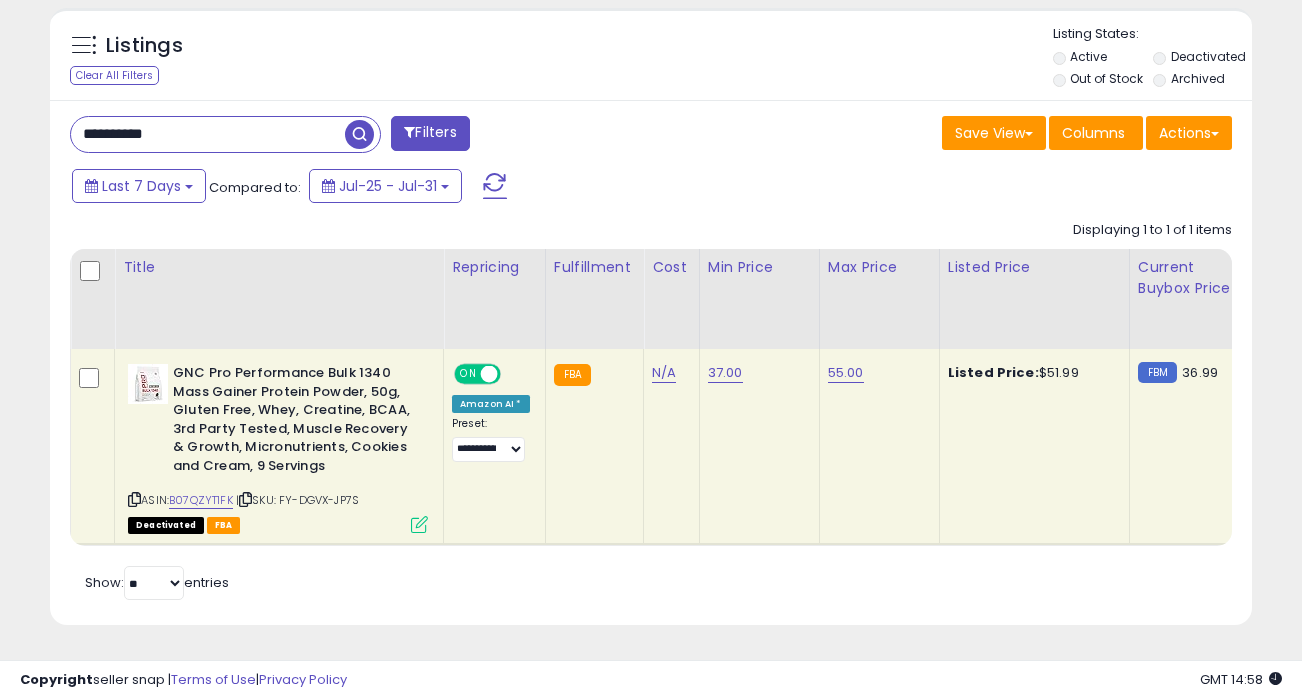 click on "Displaying 1 to 1 of 1 items
Title
Repricing" 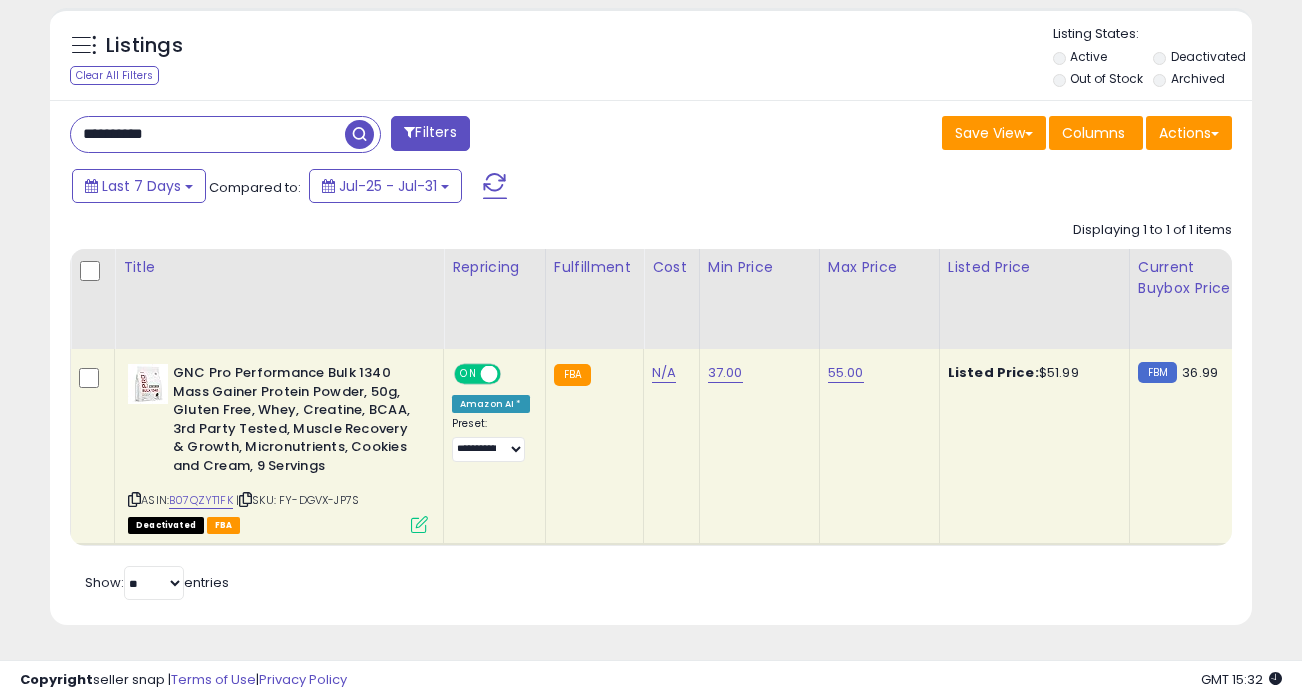 click on "**********" at bounding box center [208, 134] 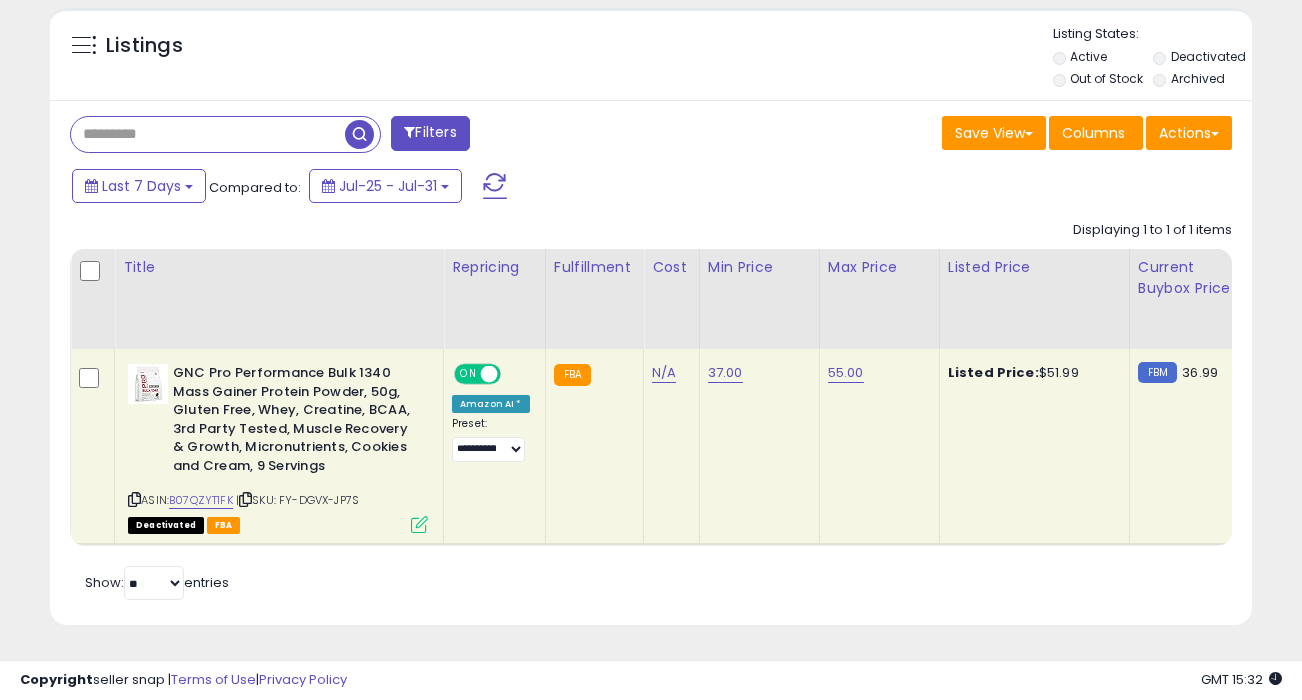 paste on "**********" 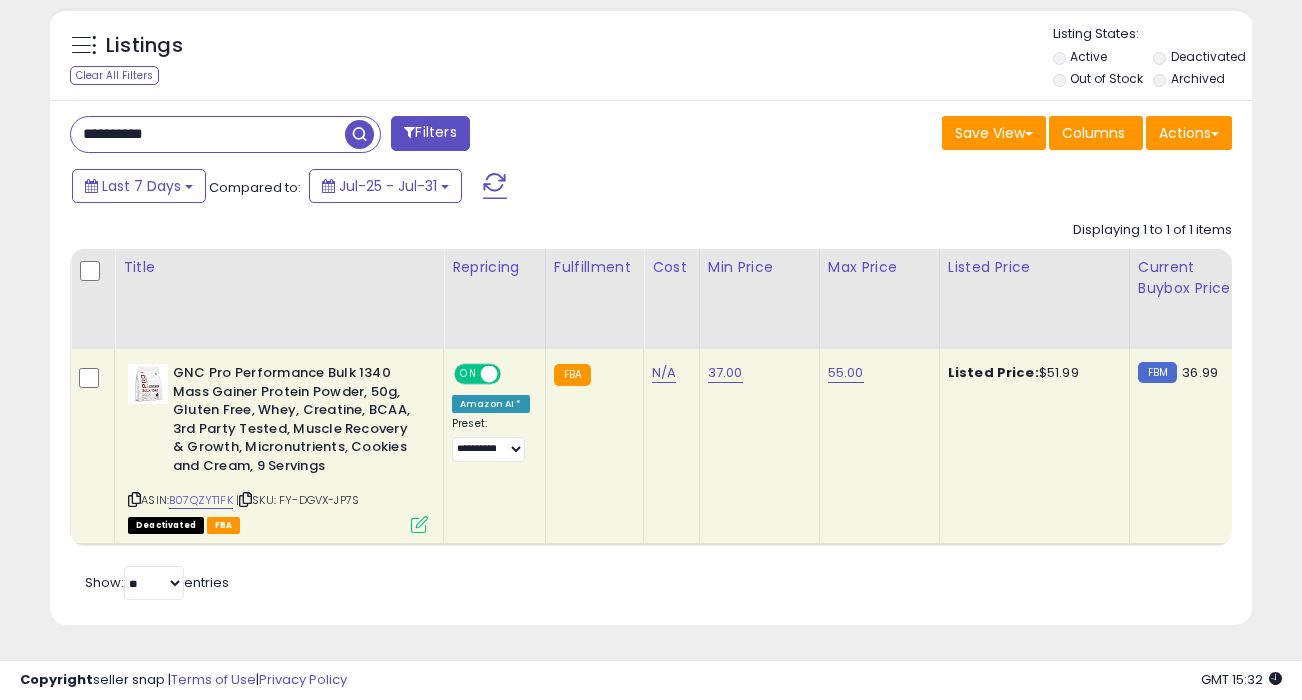 type on "**********" 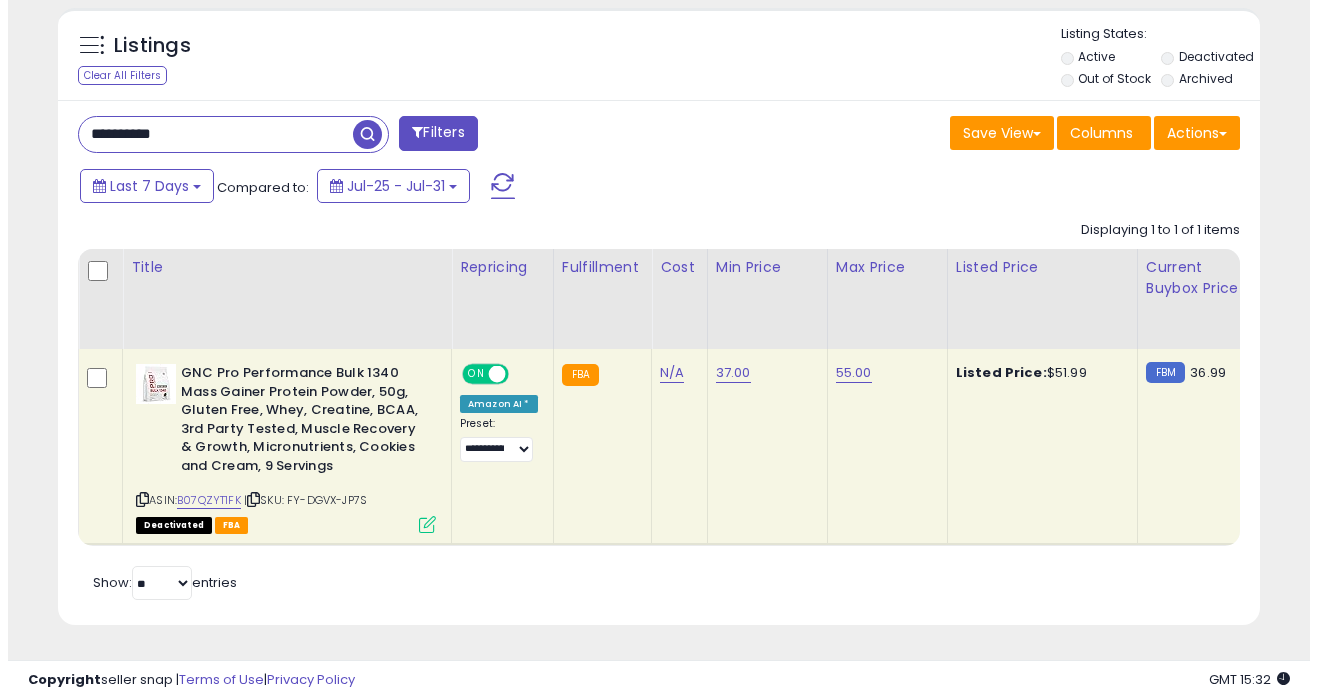scroll, scrollTop: 541, scrollLeft: 0, axis: vertical 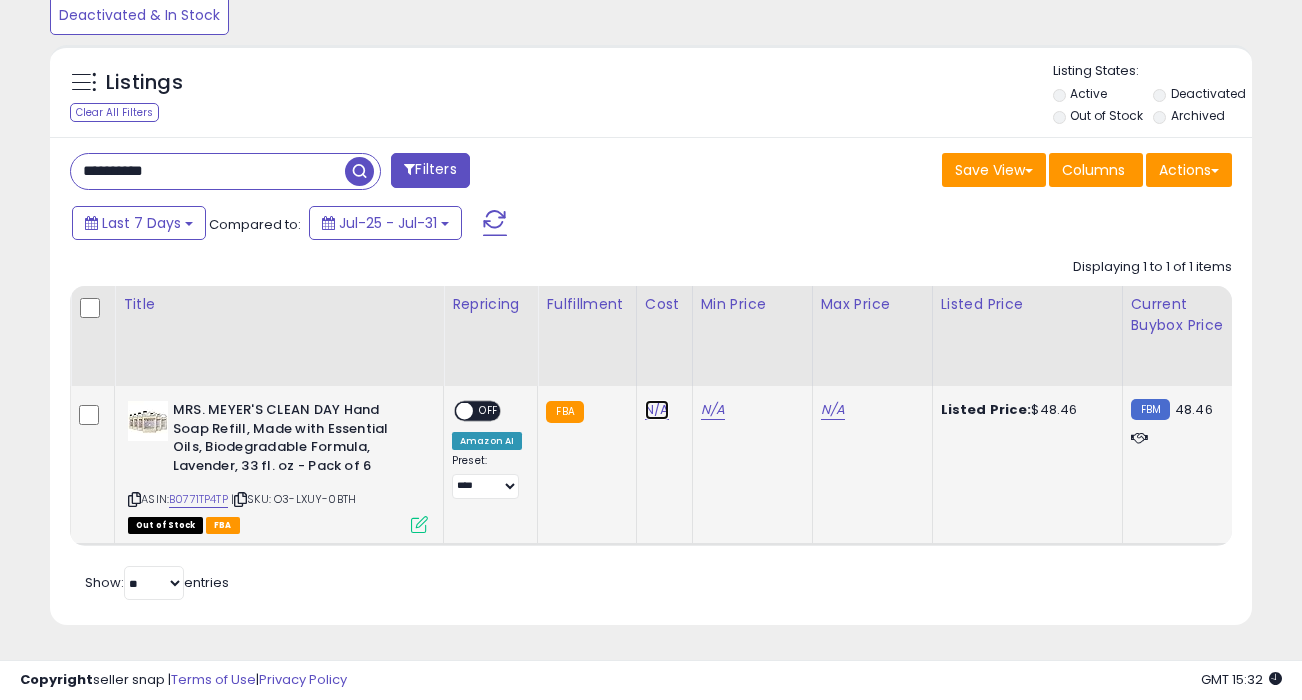 click on "N/A" at bounding box center [657, 410] 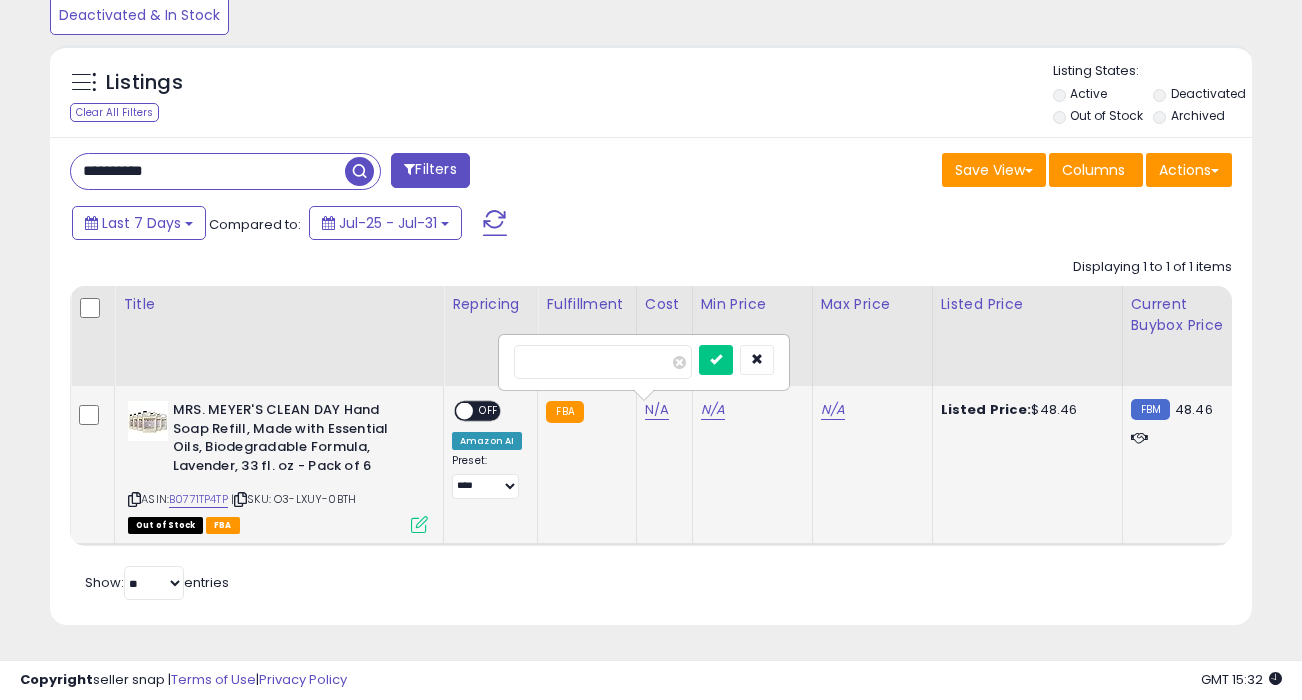 type on "****" 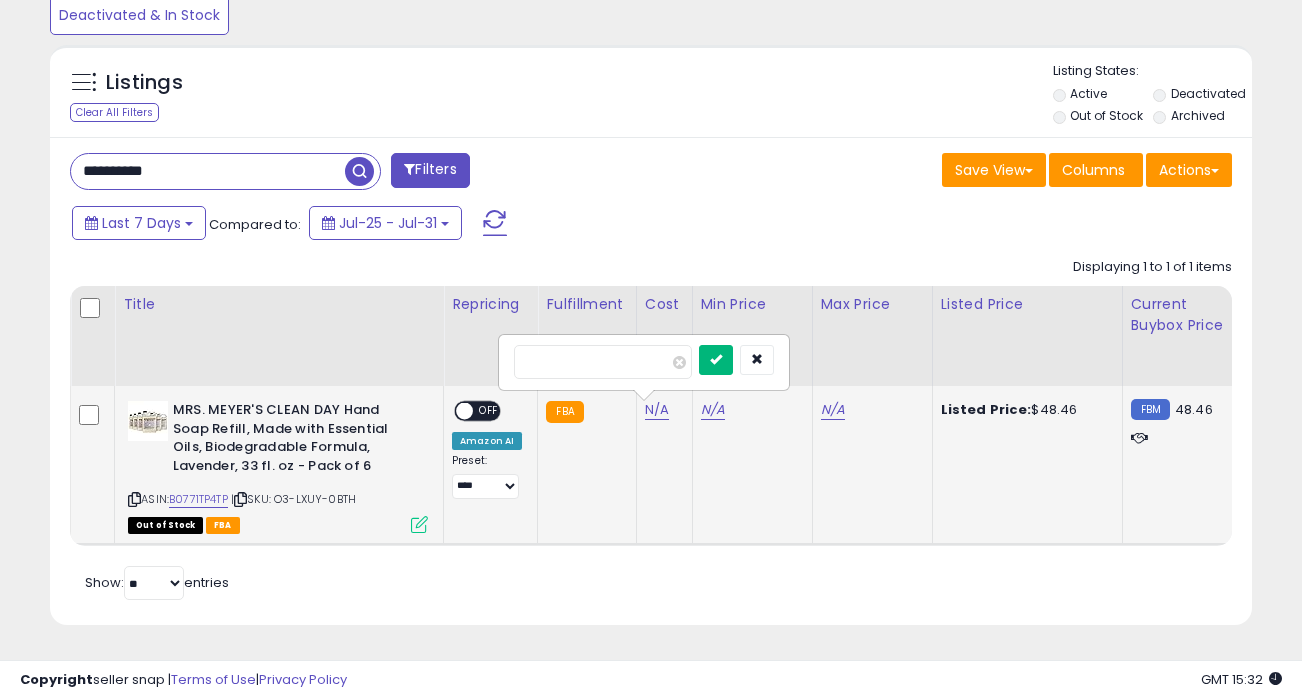 click at bounding box center (716, 359) 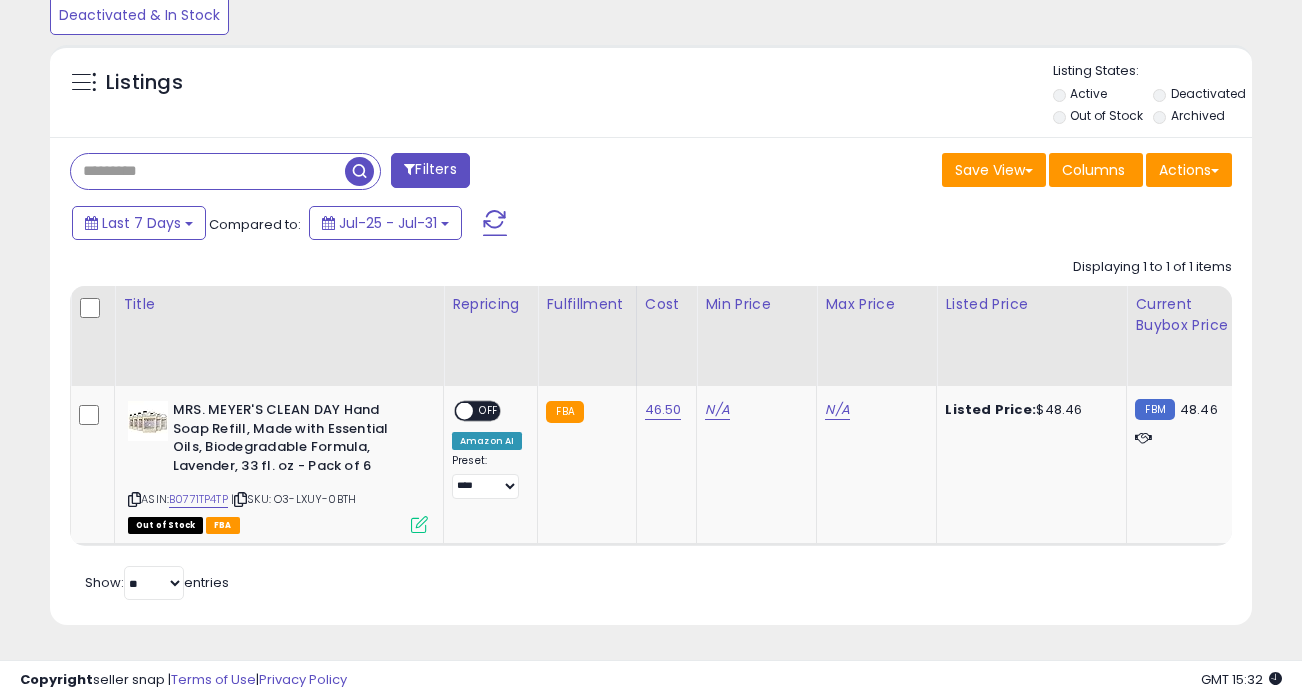 type 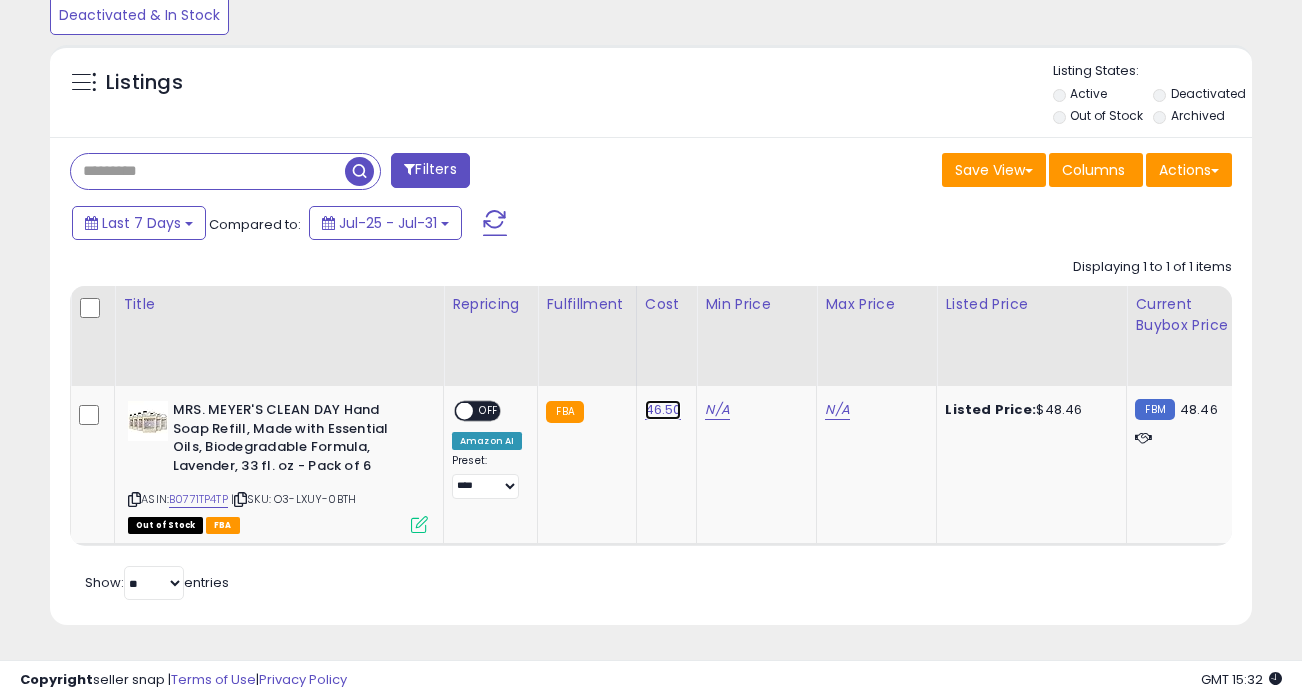 click on "46.50" at bounding box center [663, 410] 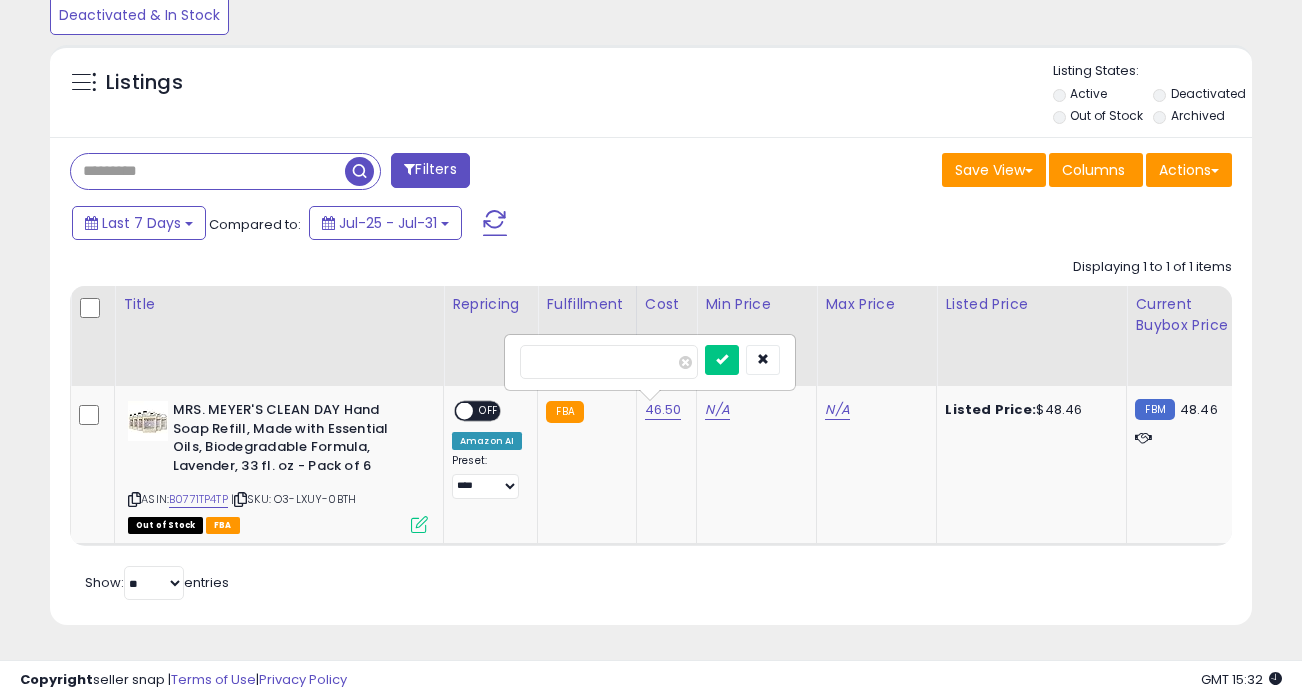 click on "*****" at bounding box center [609, 362] 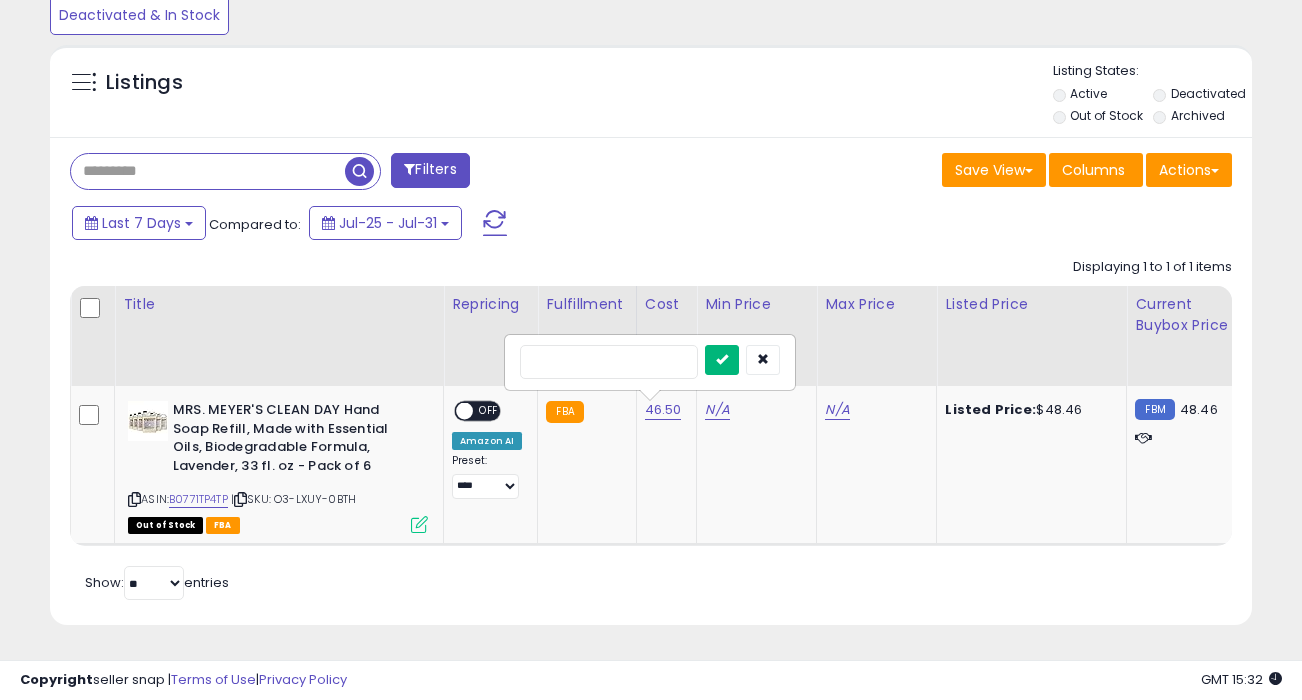 click at bounding box center (722, 360) 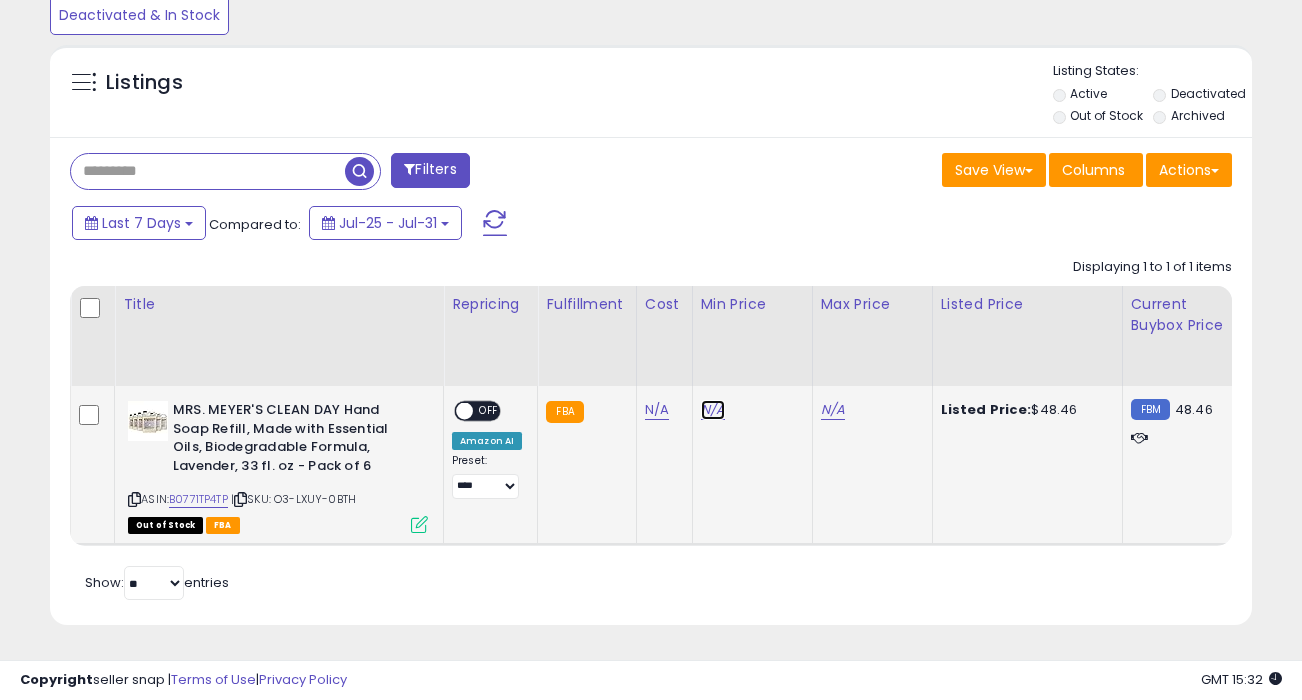 click on "N/A" at bounding box center [713, 410] 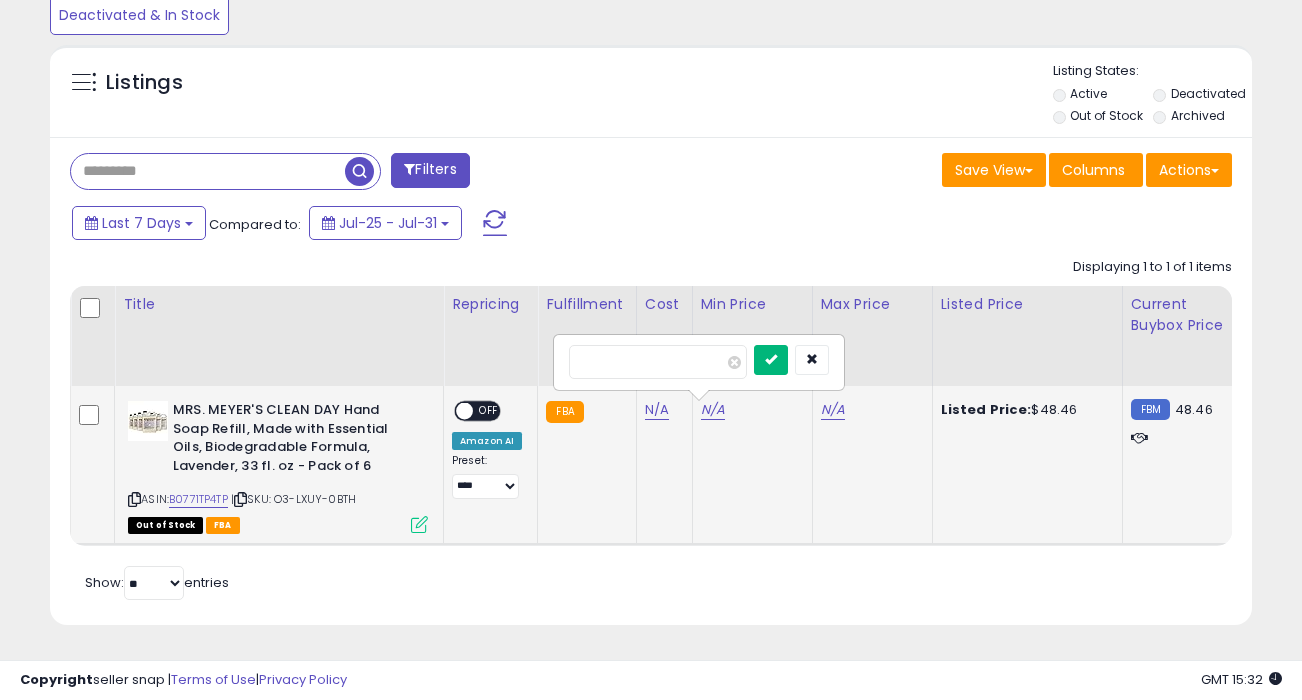 type on "****" 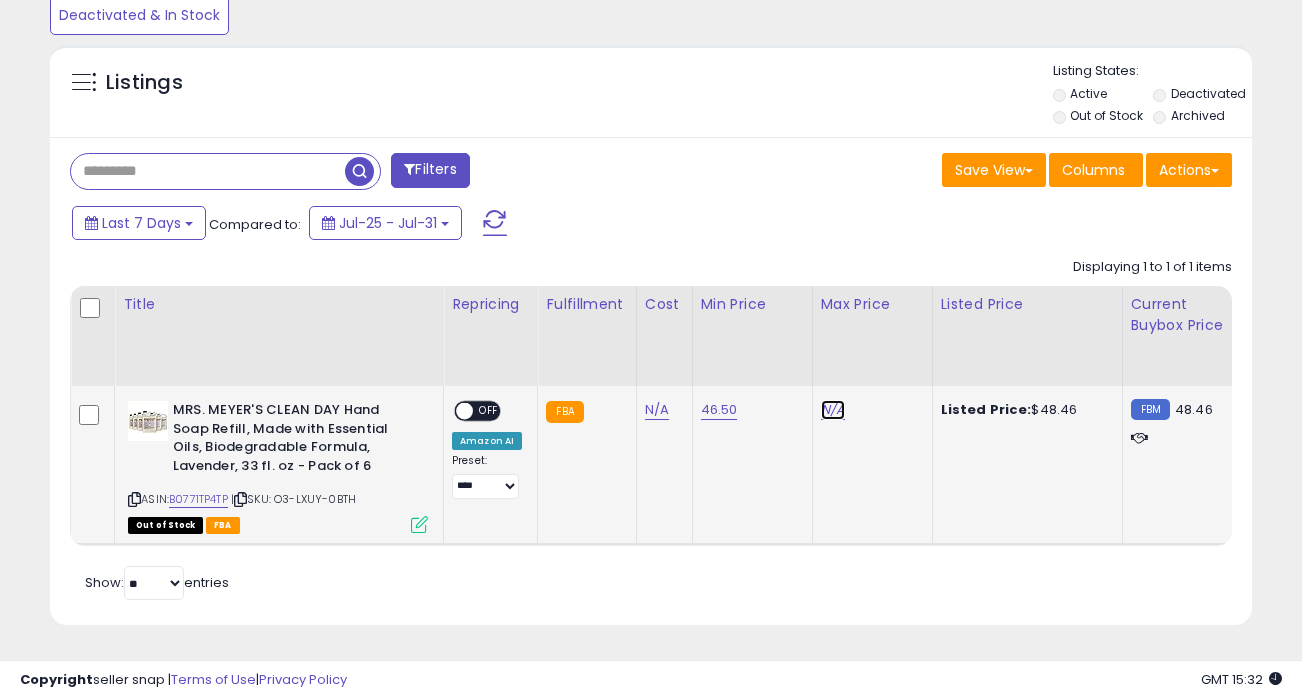 click on "N/A" at bounding box center (833, 410) 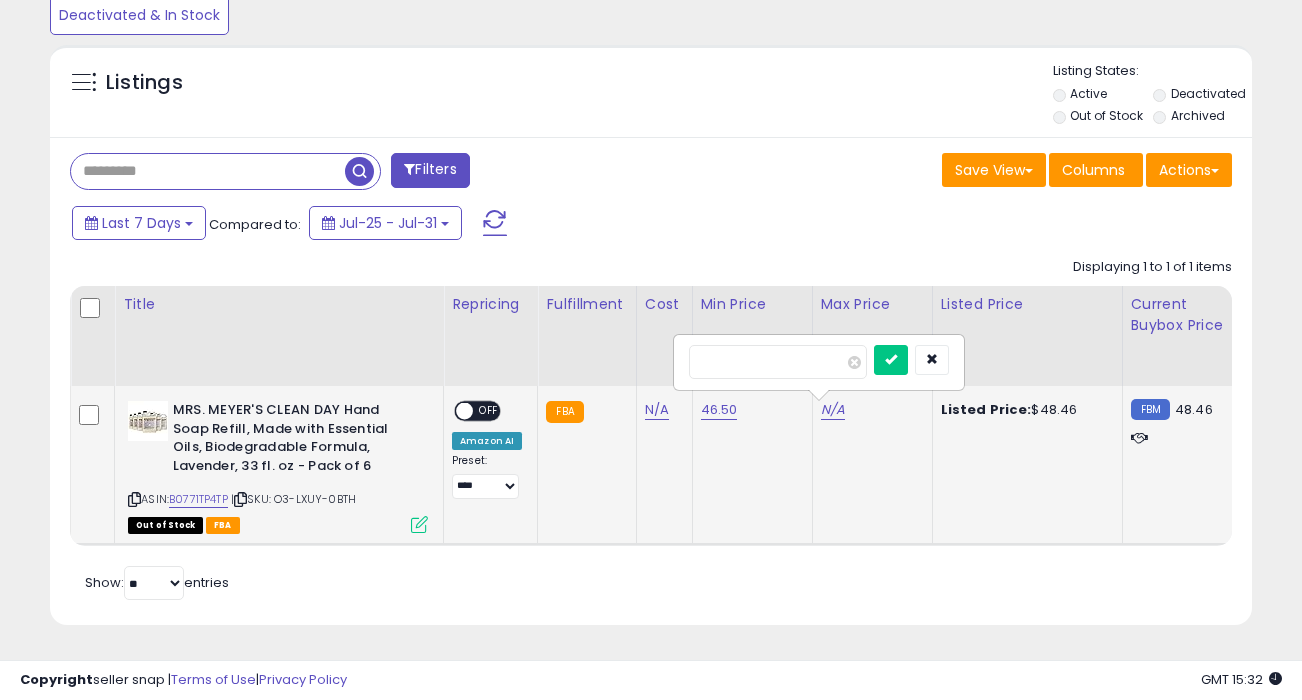 type on "**" 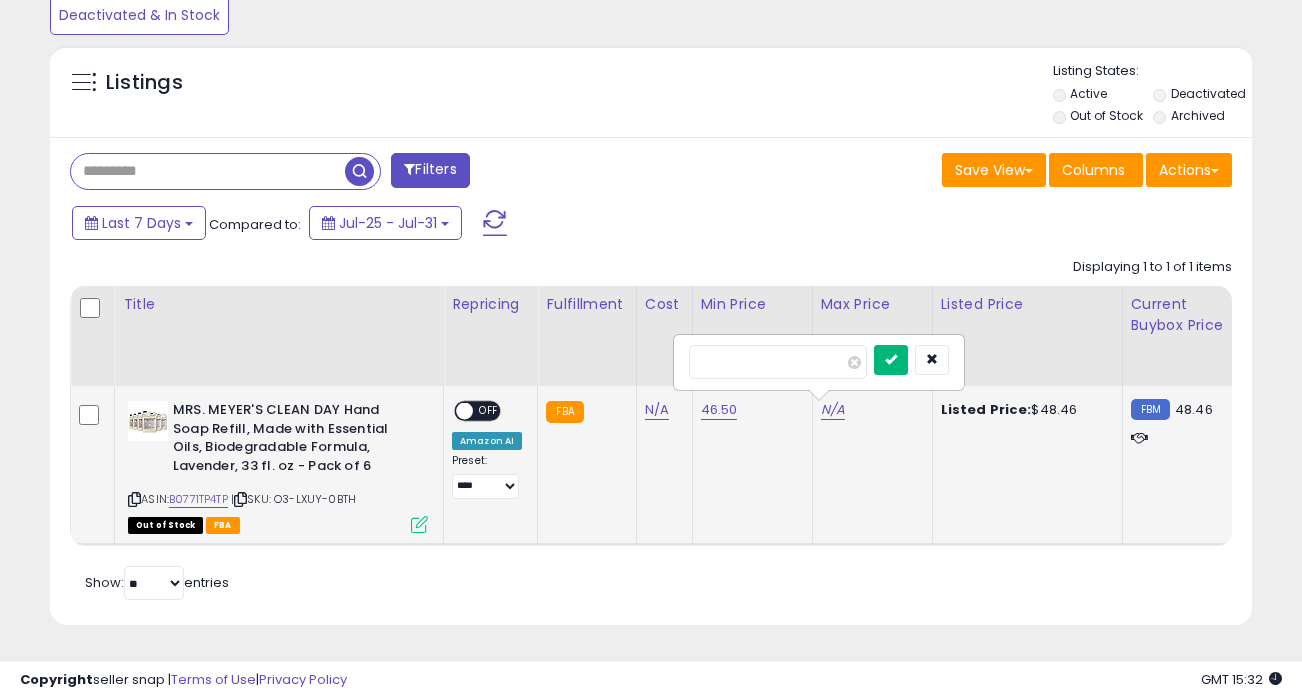 click at bounding box center [891, 359] 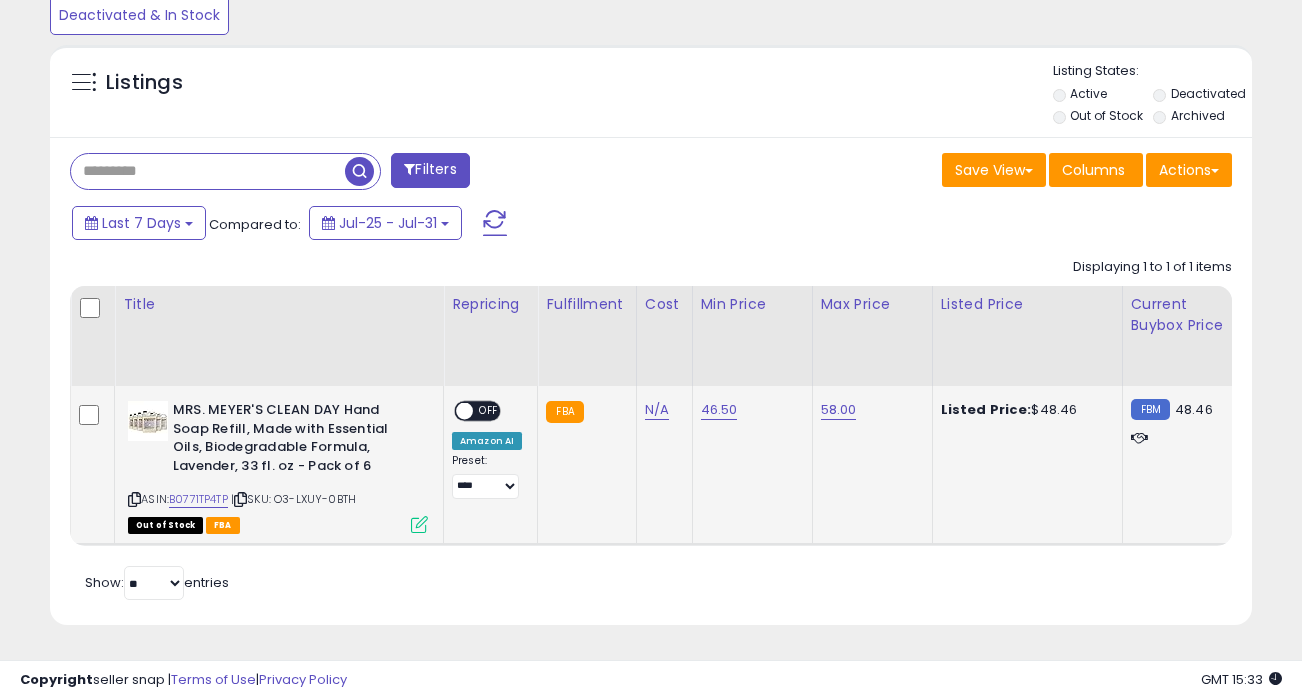 click on "FBA" 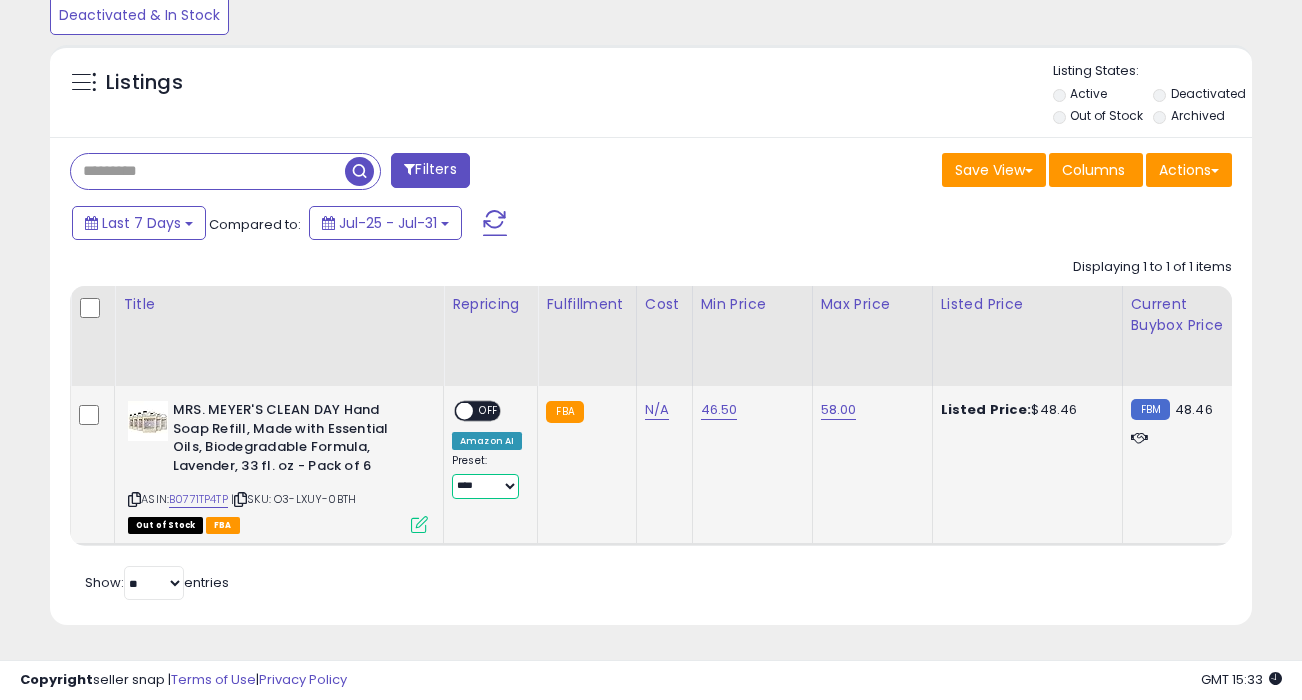 click on "**********" at bounding box center [485, 486] 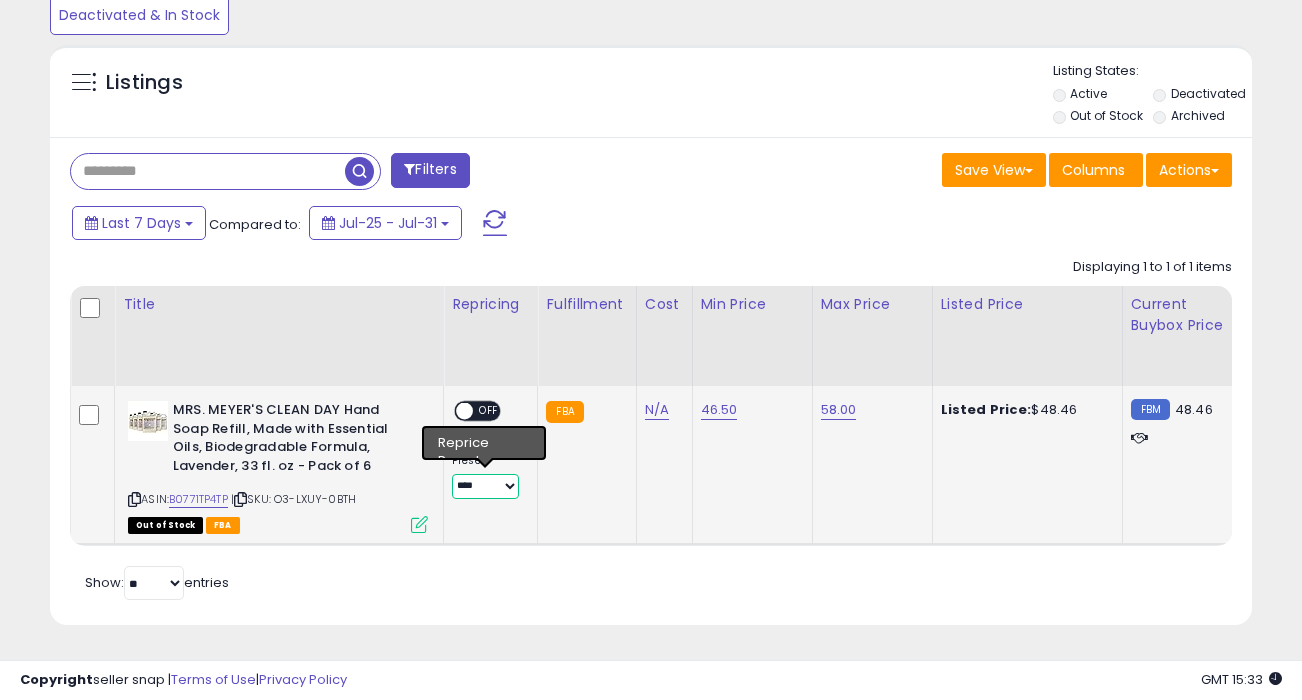 select on "**********" 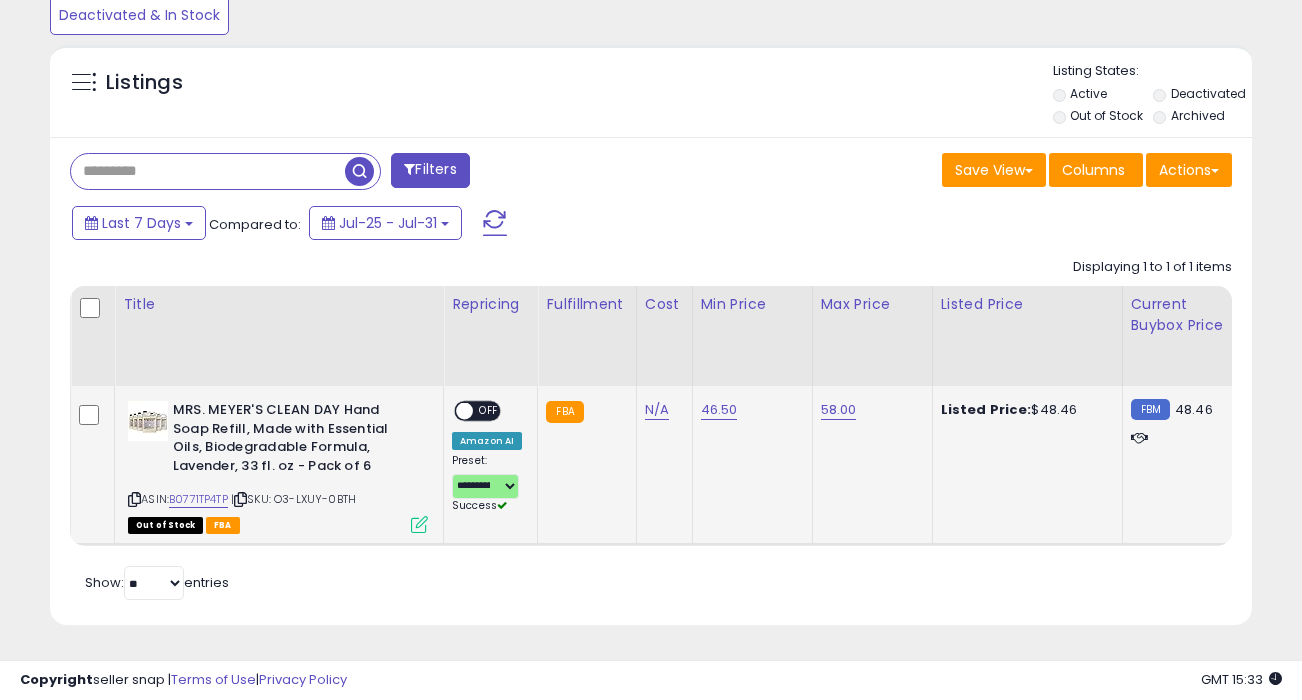 click on "OFF" at bounding box center [489, 411] 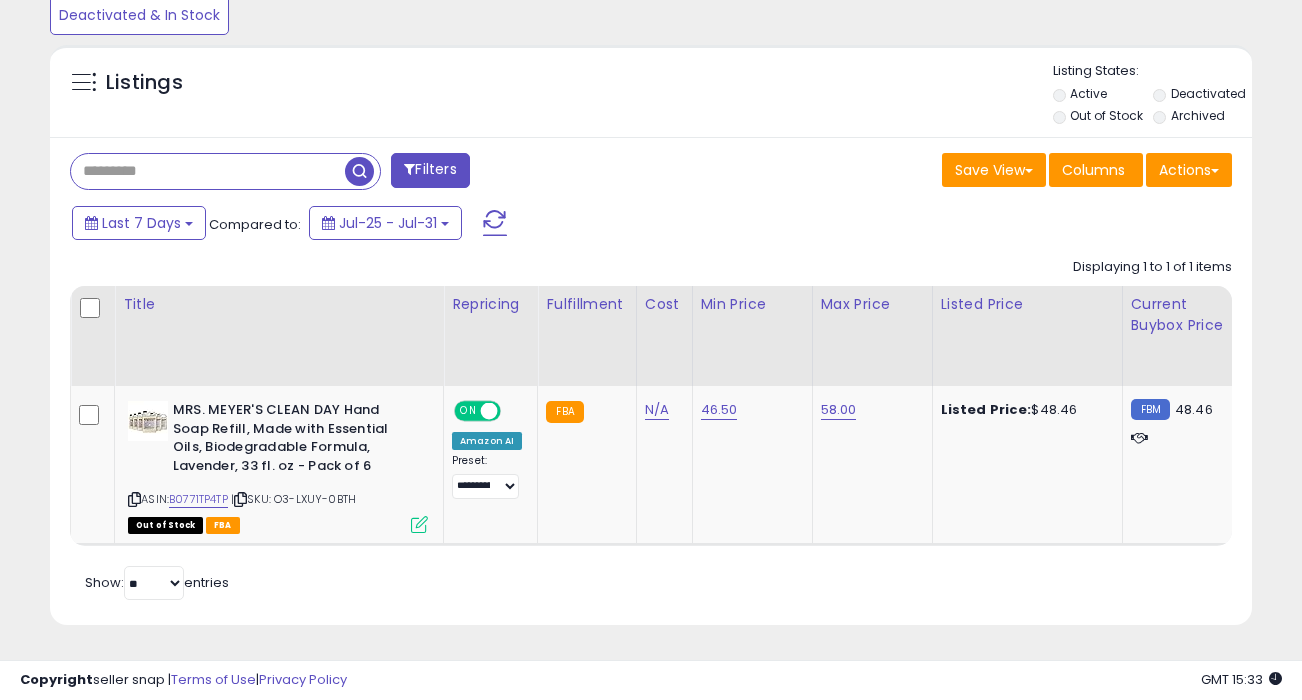 click at bounding box center (208, 171) 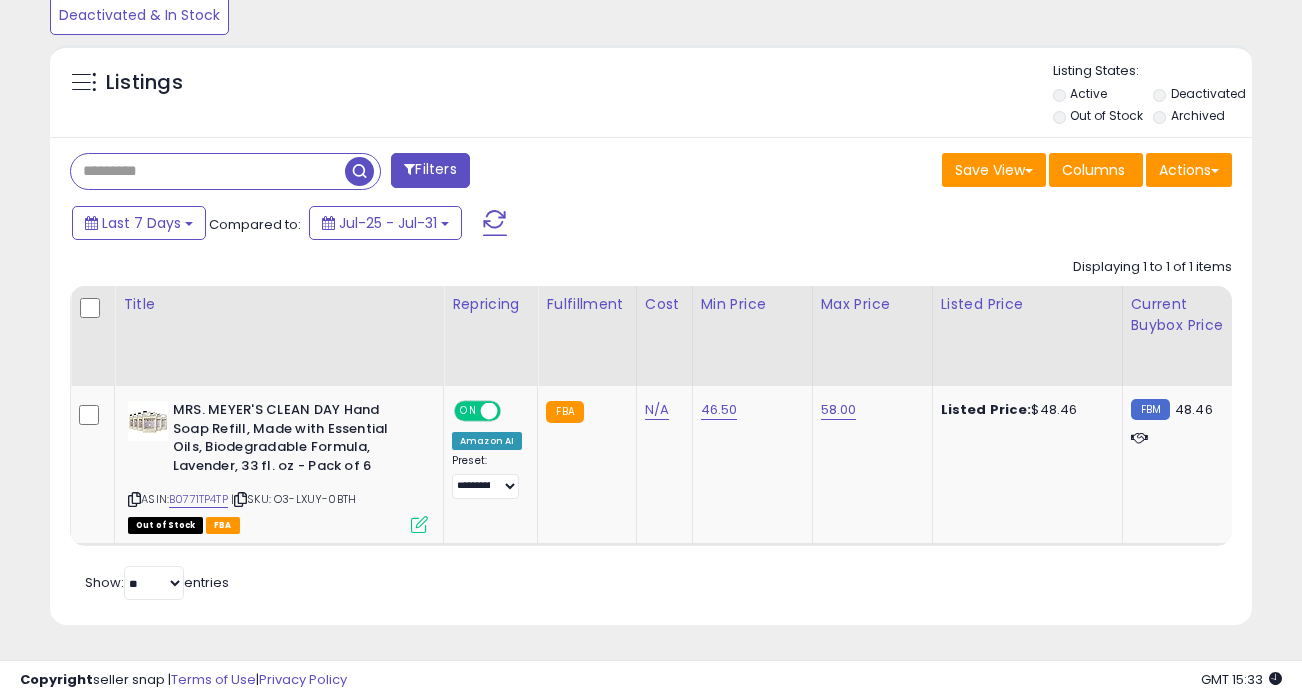 paste on "**********" 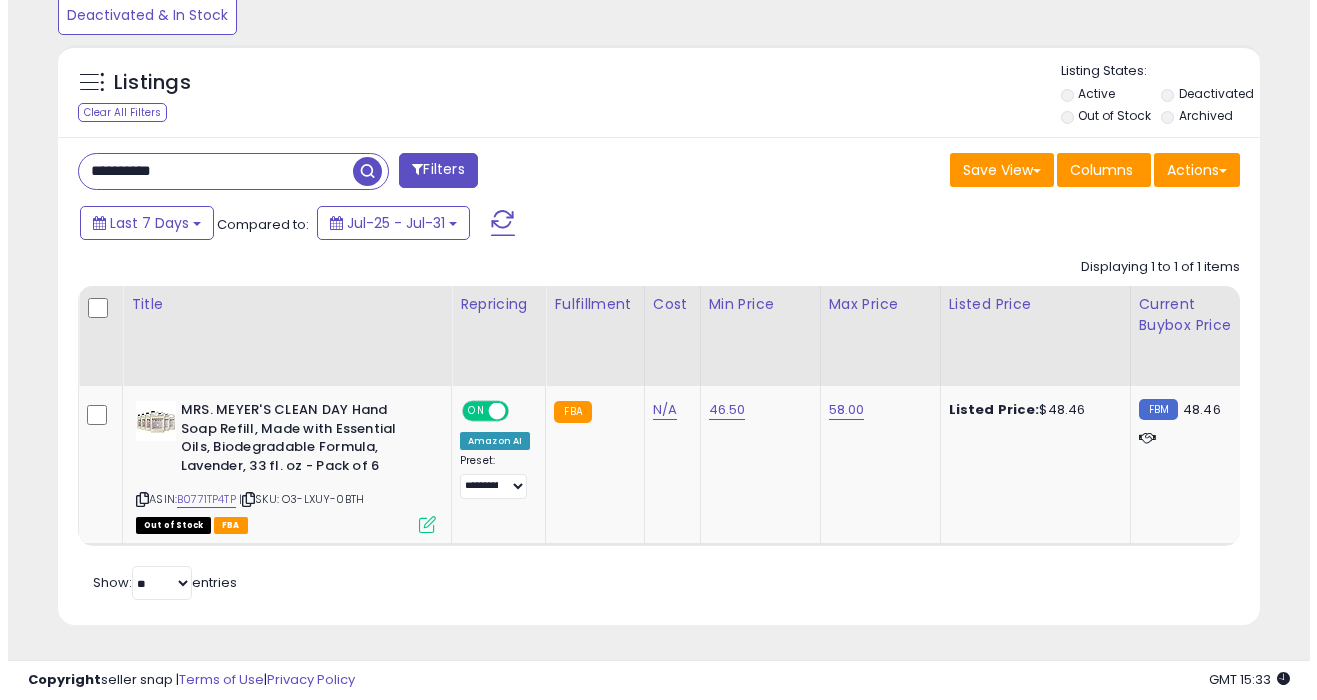 scroll, scrollTop: 541, scrollLeft: 0, axis: vertical 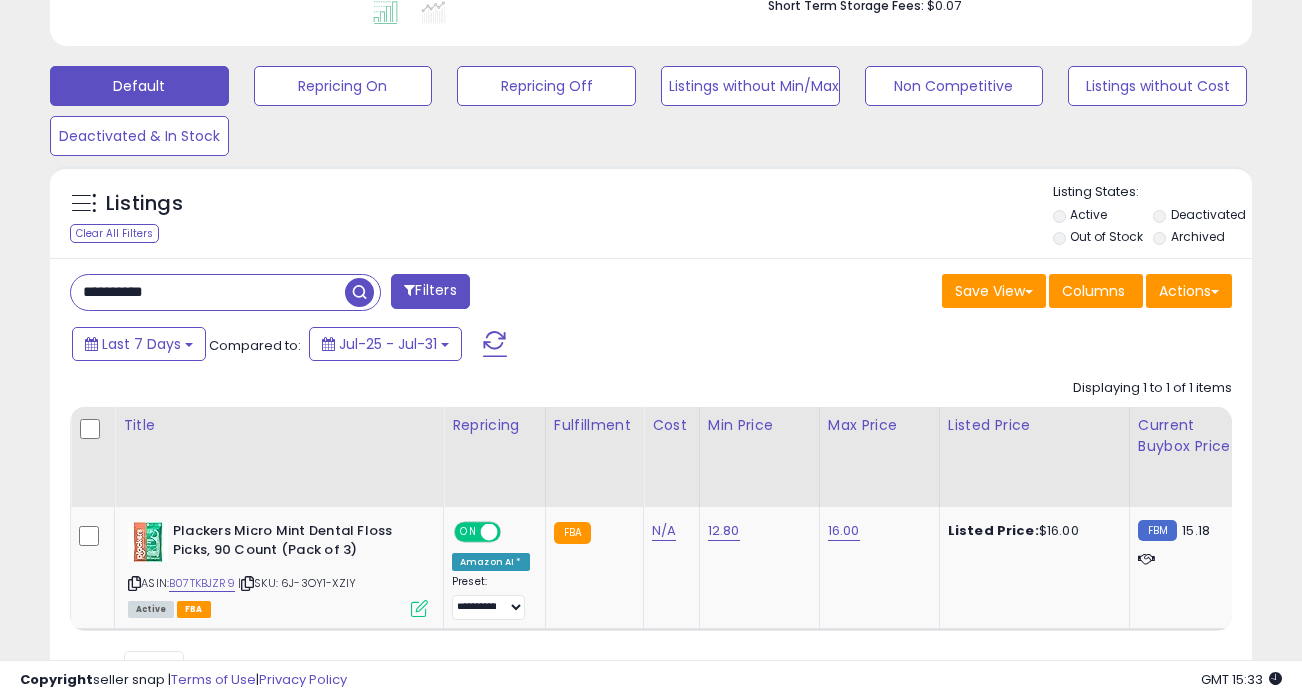 click on "**********" at bounding box center (208, 292) 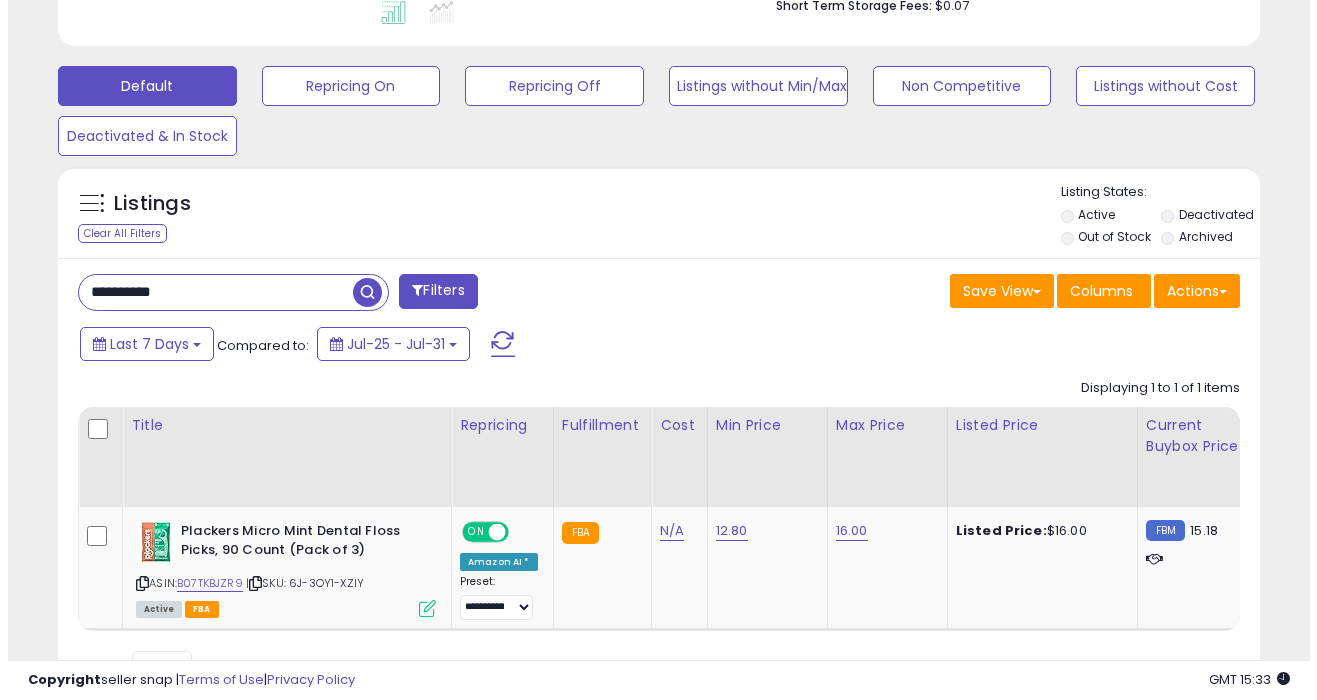 scroll, scrollTop: 541, scrollLeft: 0, axis: vertical 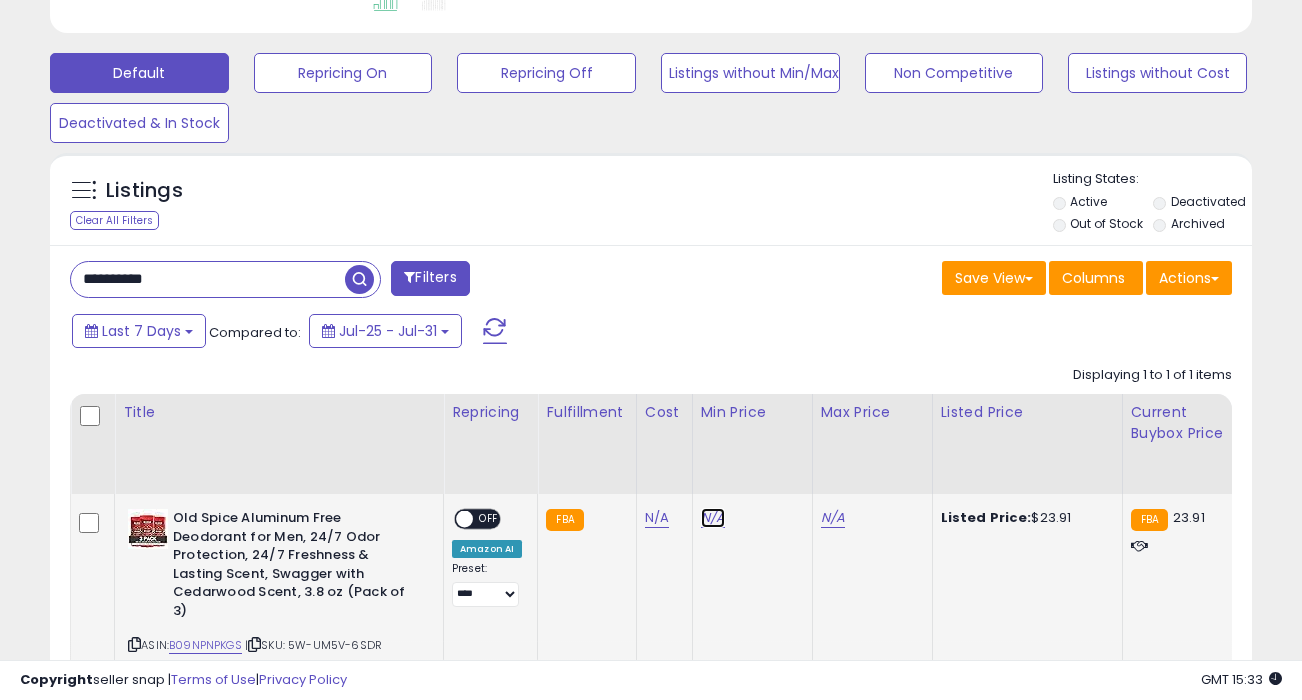 click on "N/A" at bounding box center (713, 518) 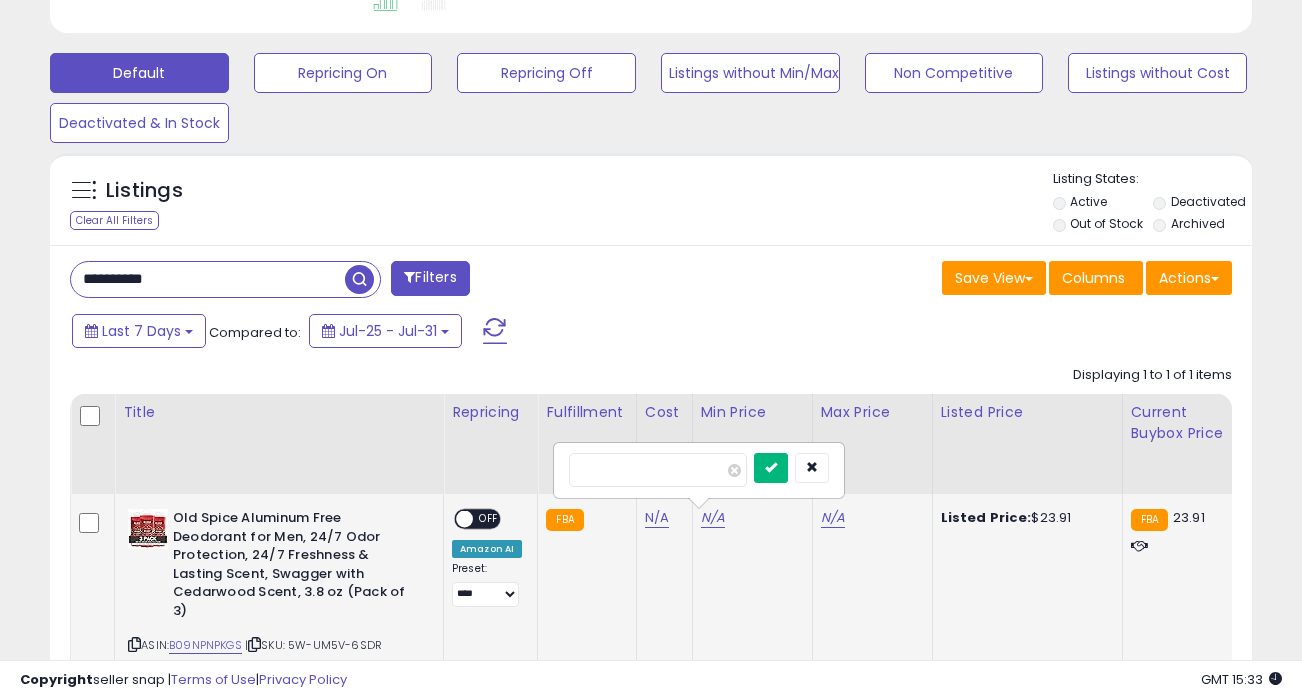 type on "**" 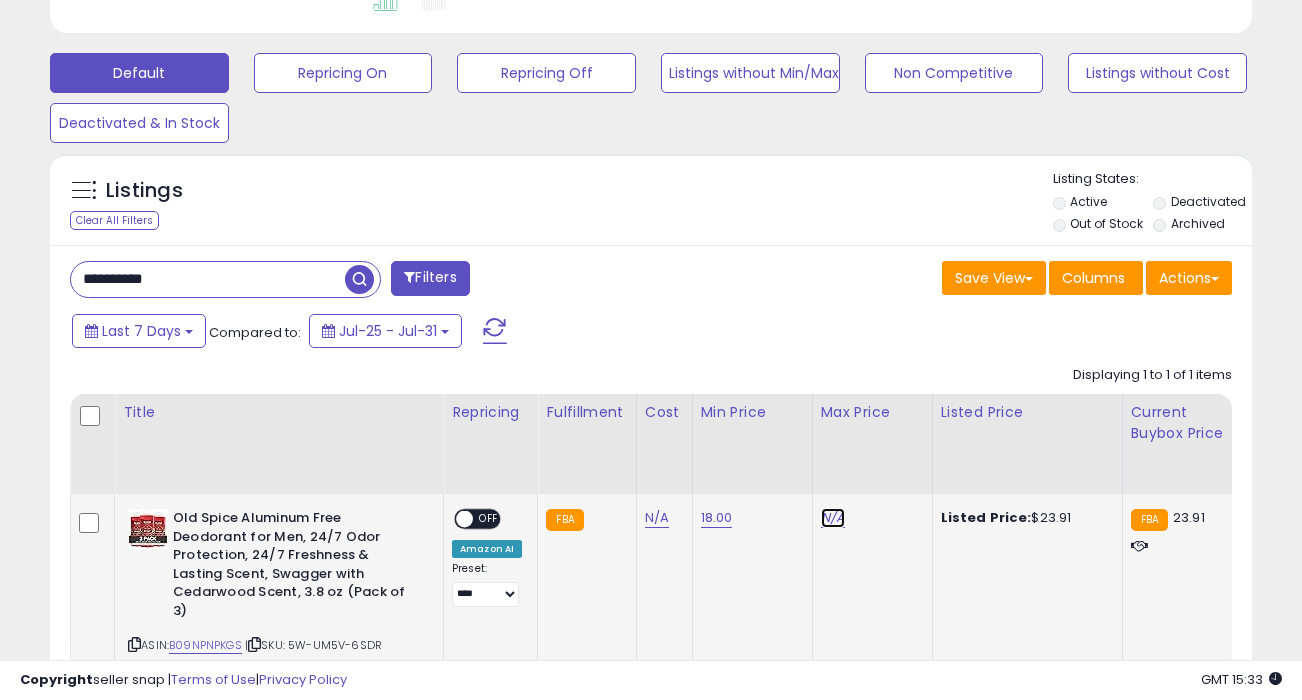 click on "N/A" at bounding box center (833, 518) 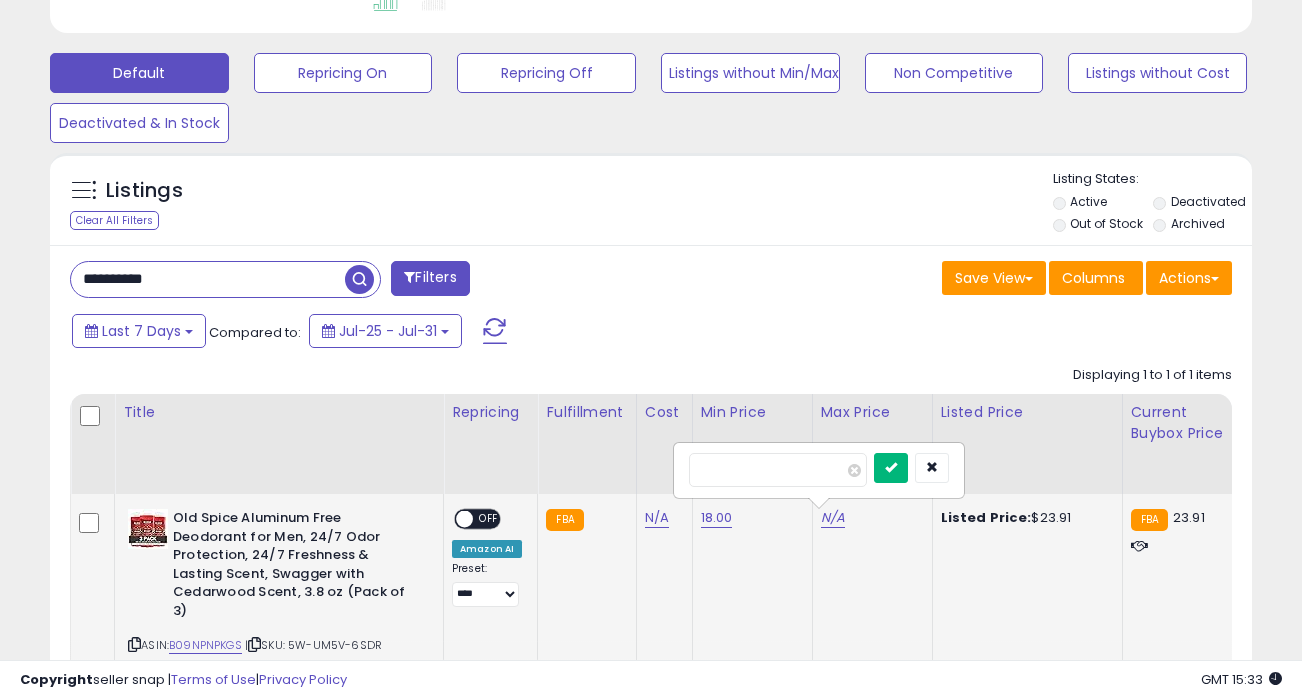 type on "**" 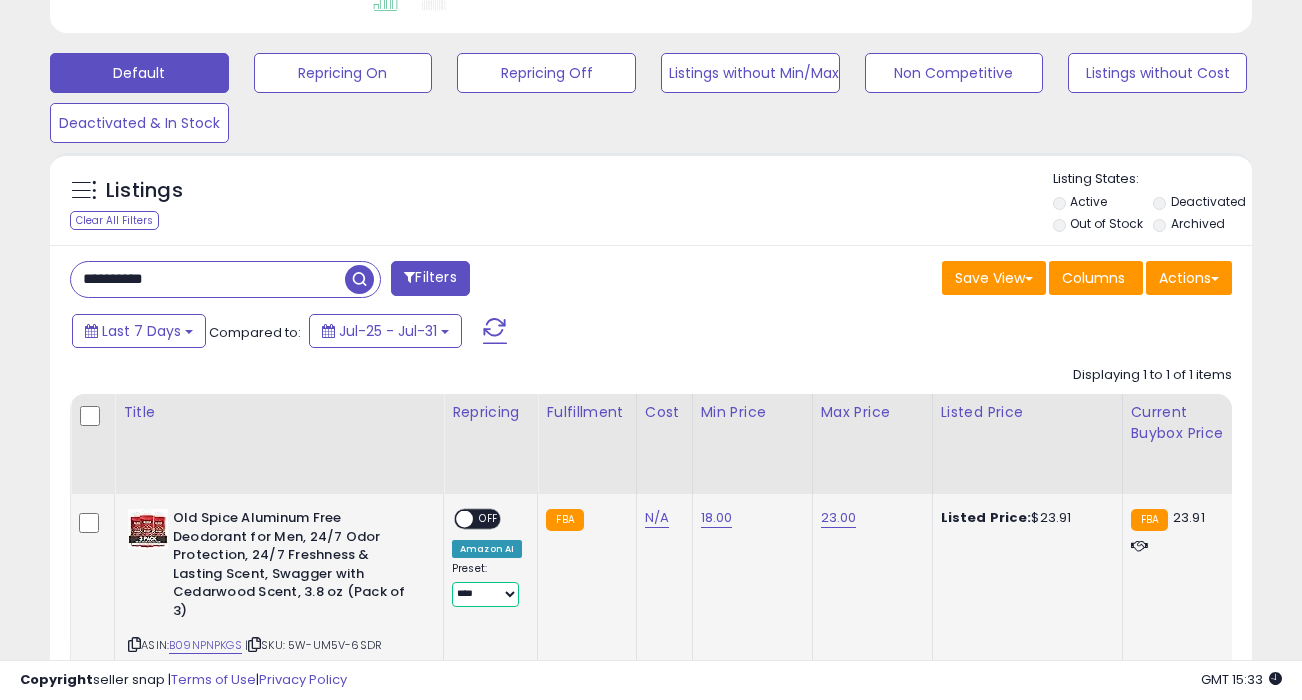 click on "**********" at bounding box center (485, 594) 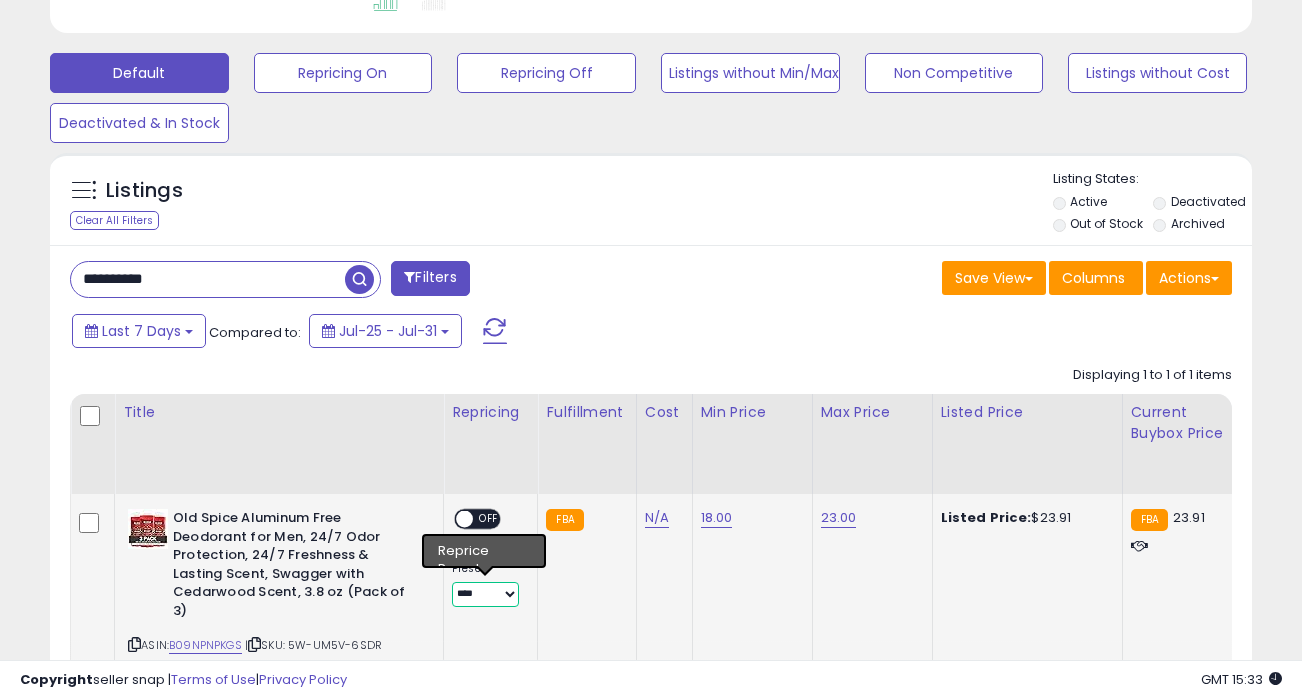 select on "**********" 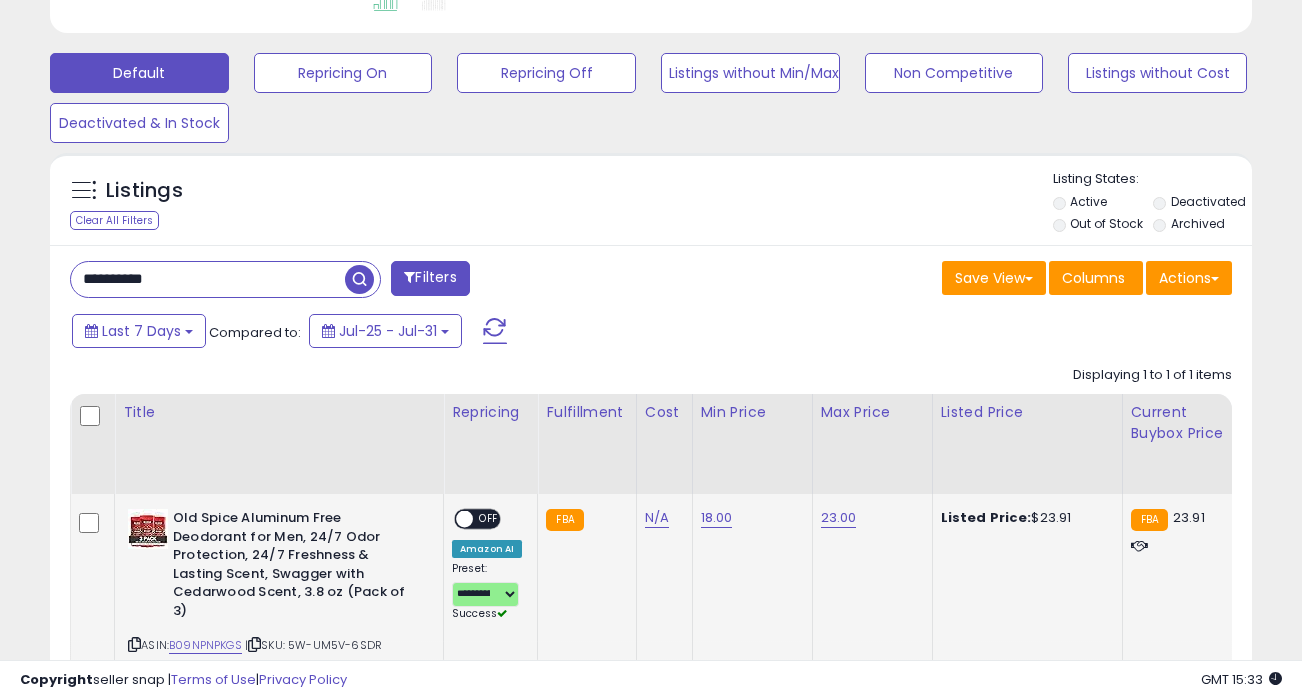 click on "OFF" at bounding box center [489, 519] 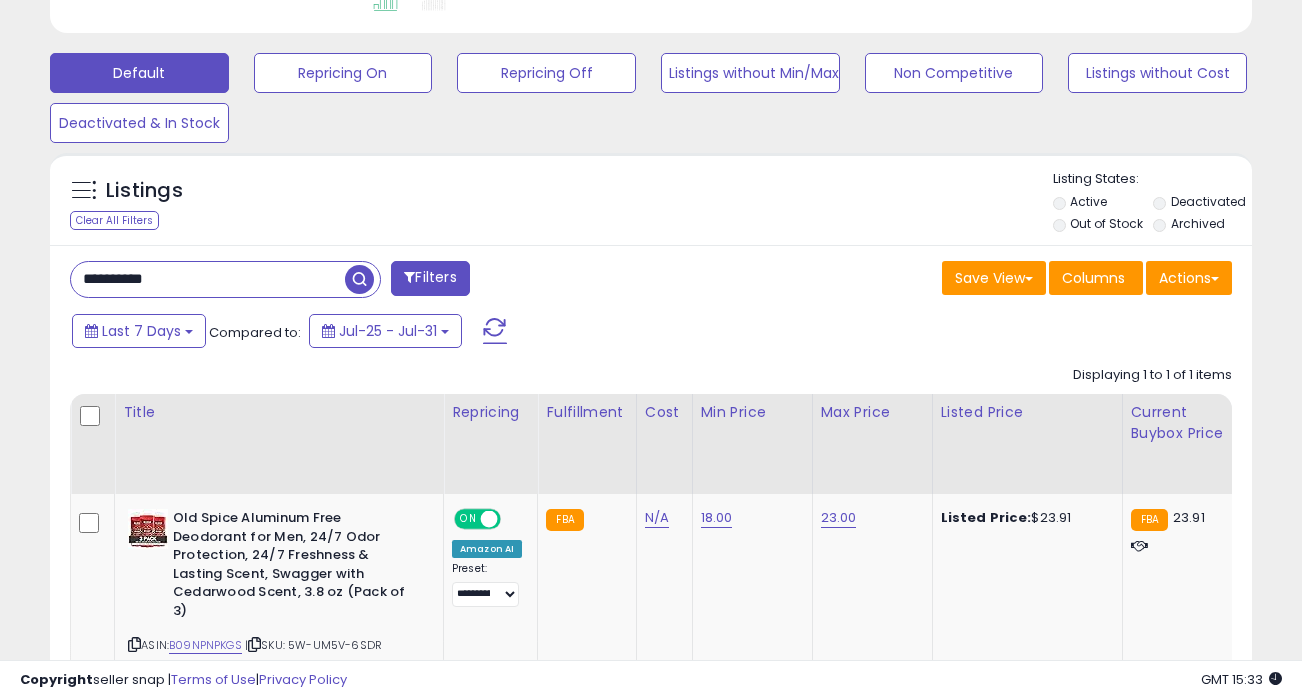 click on "**********" at bounding box center [208, 279] 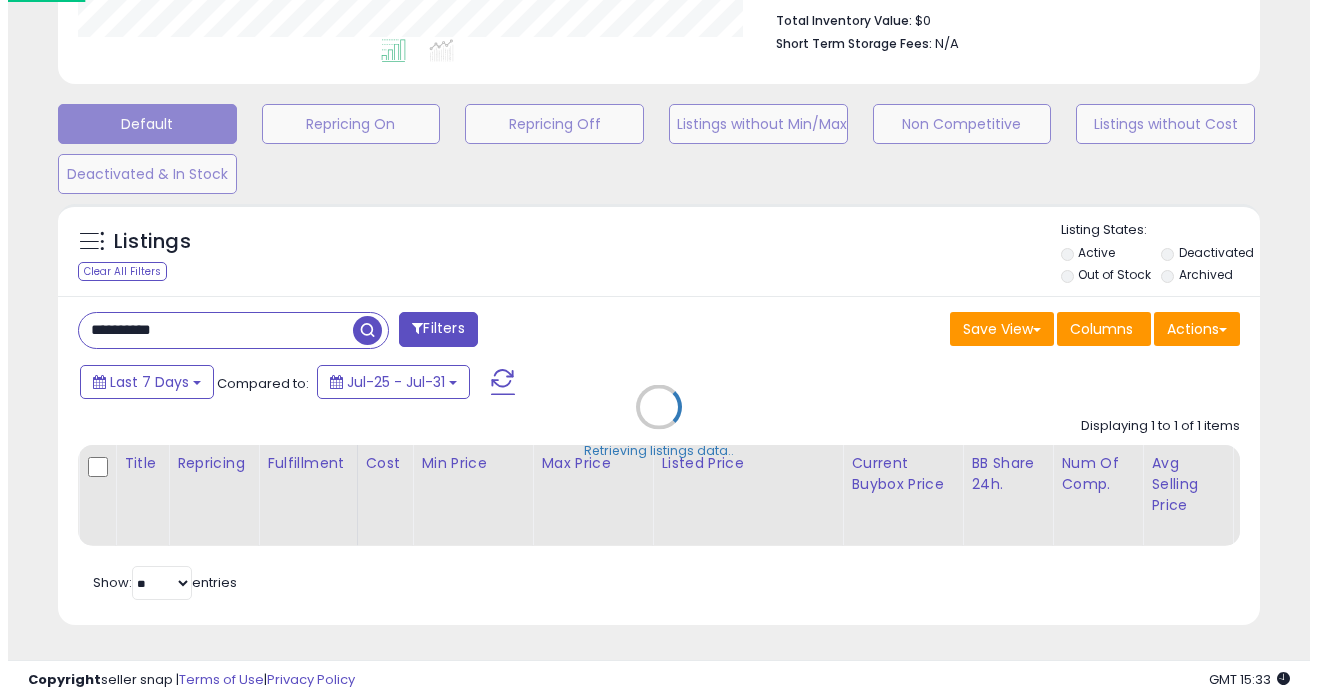 scroll, scrollTop: 541, scrollLeft: 0, axis: vertical 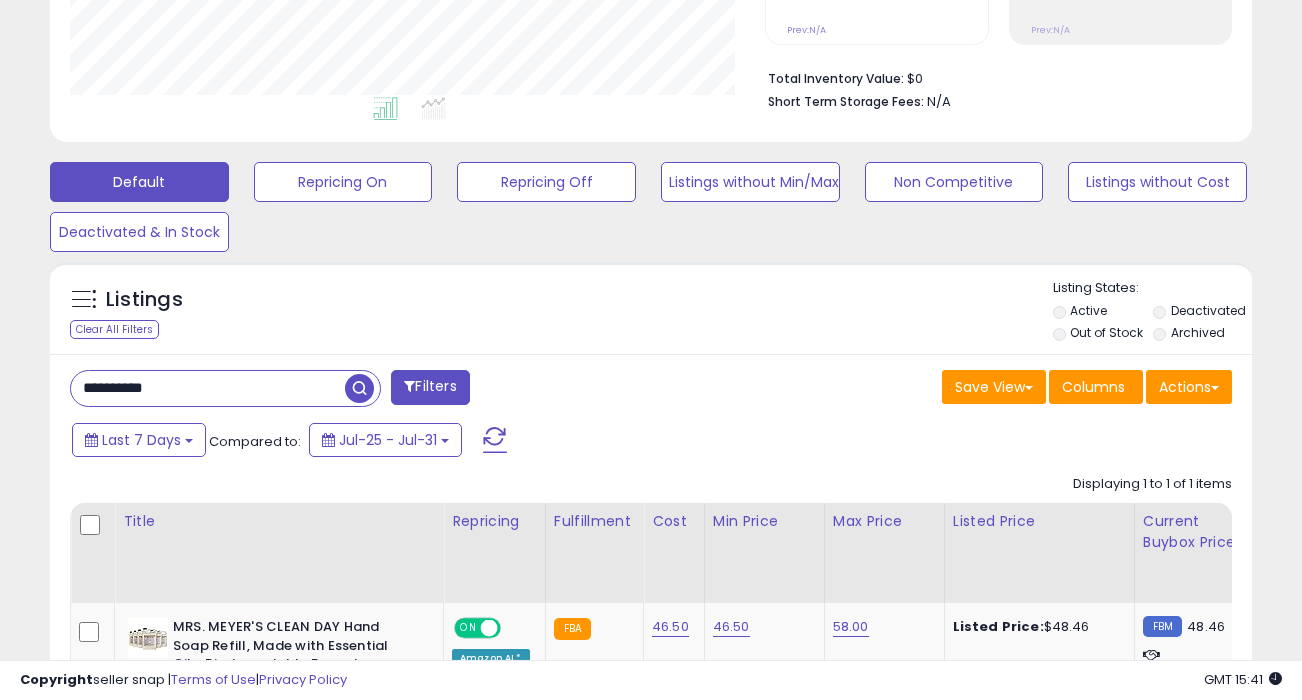 click on "**********" at bounding box center (208, 388) 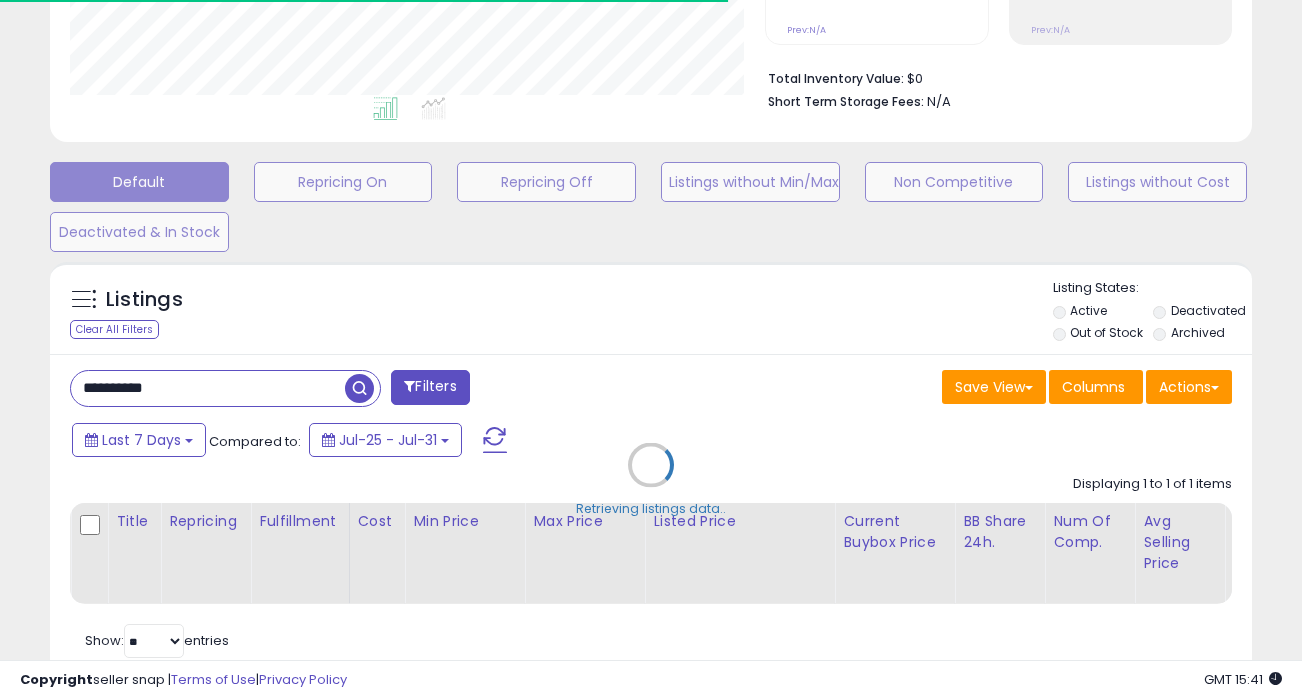 scroll, scrollTop: 410, scrollLeft: 695, axis: both 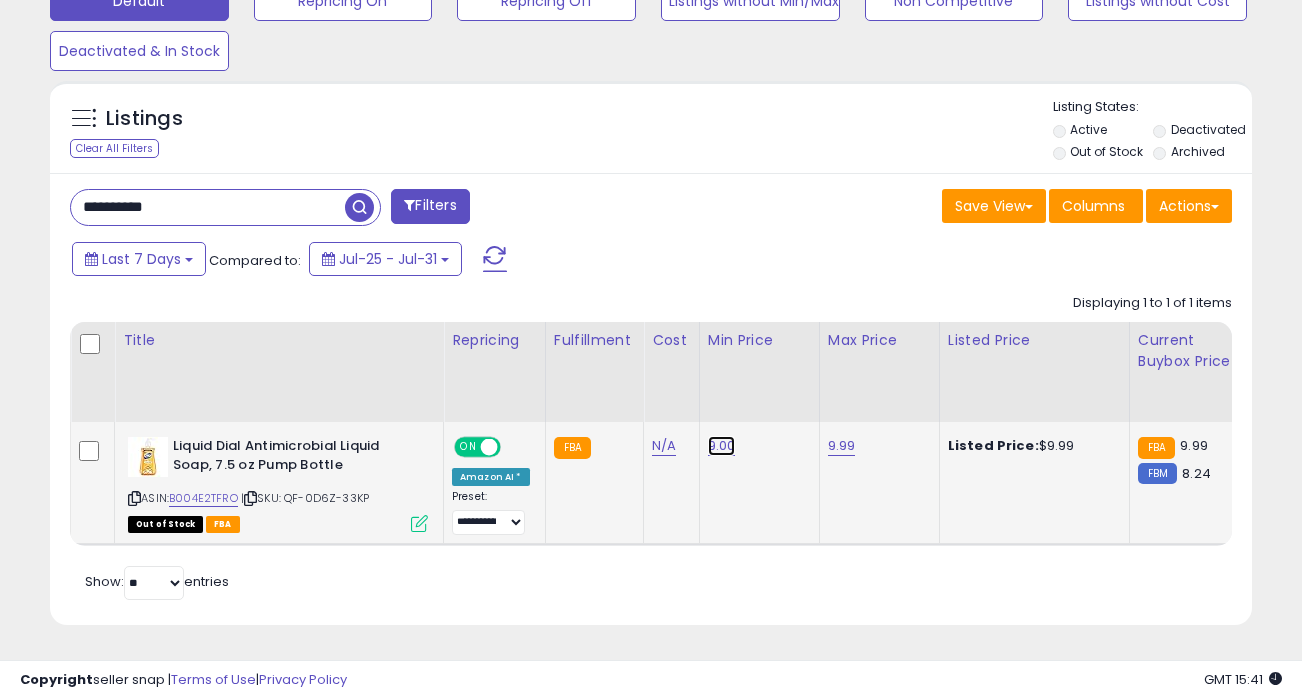 click on "9.00" at bounding box center (722, 446) 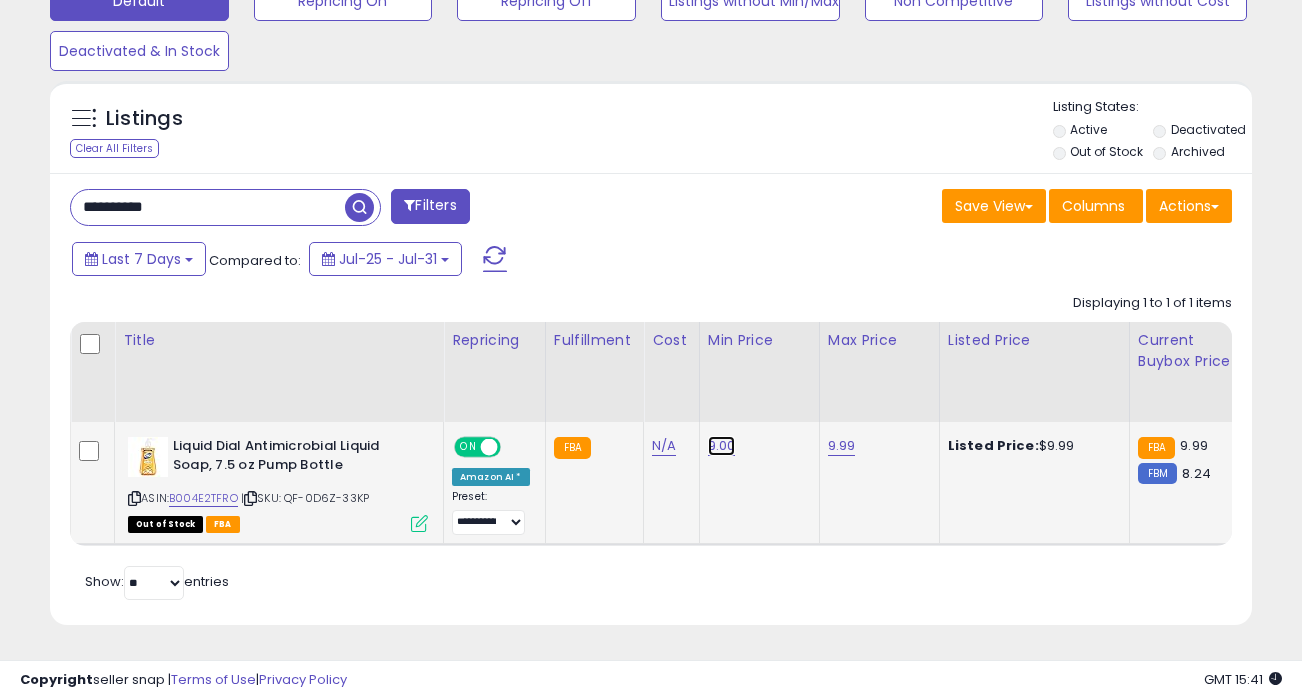 click on "9.00" at bounding box center [722, 446] 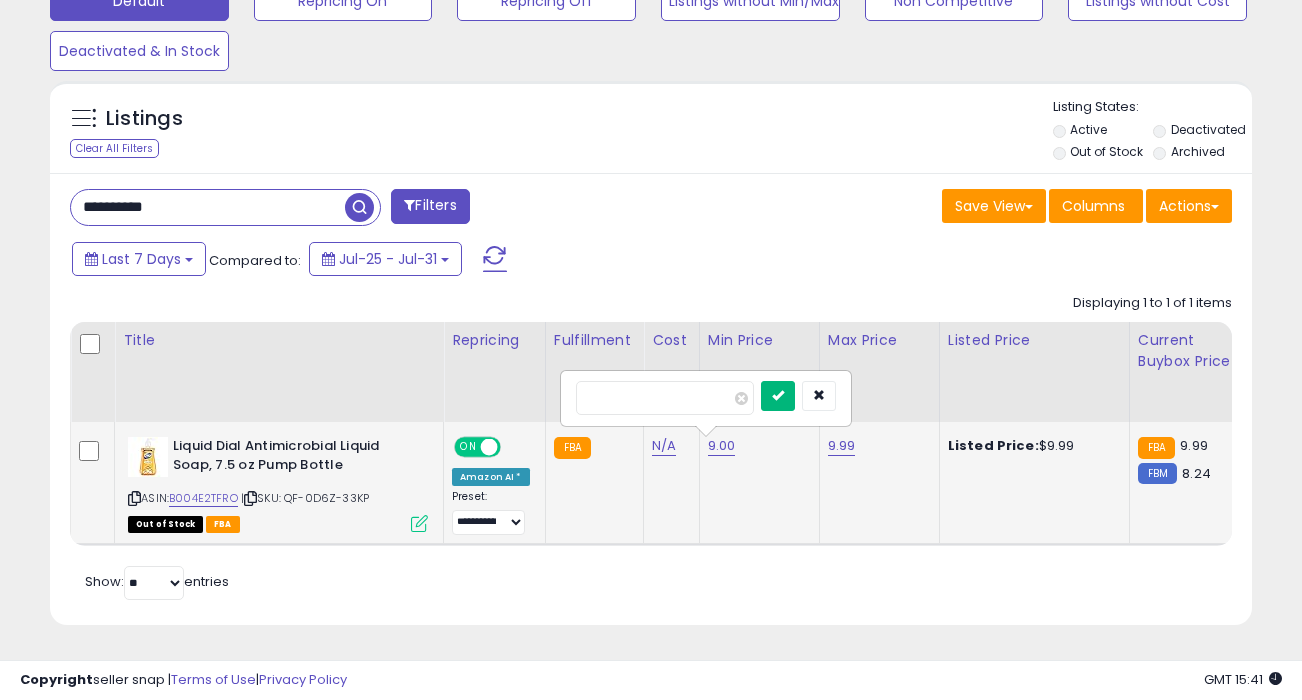 type on "****" 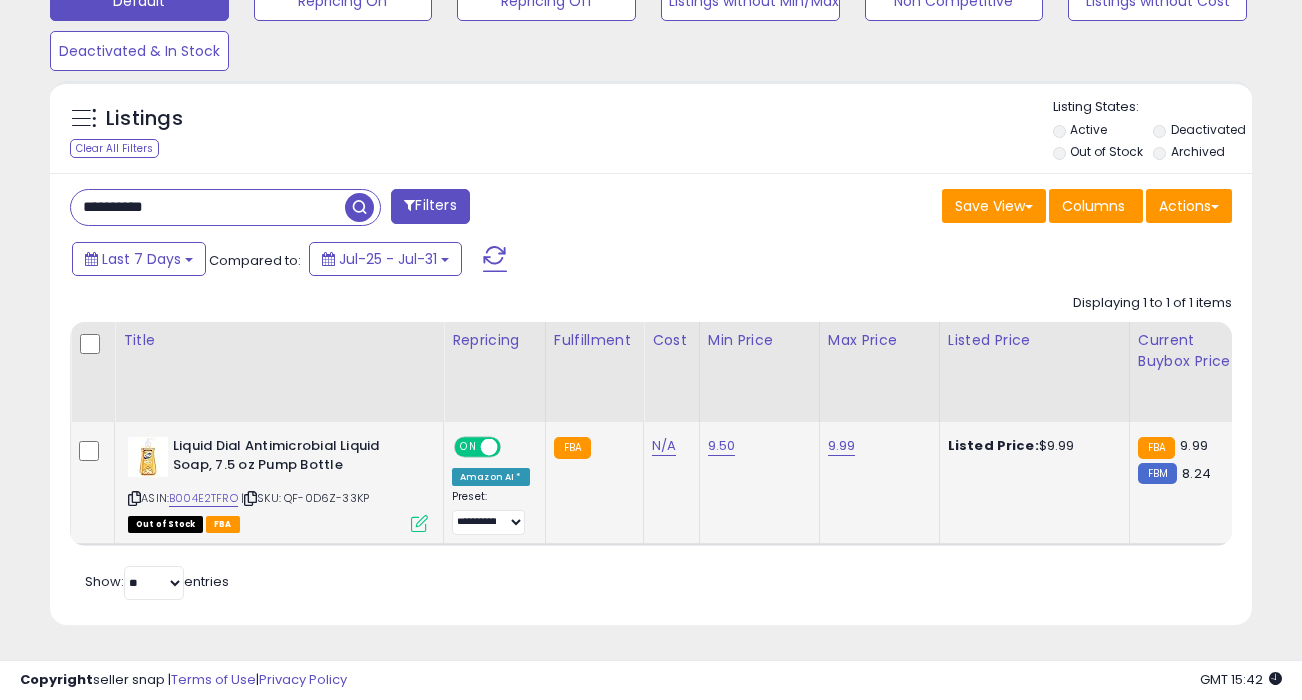 click on "**********" at bounding box center [208, 207] 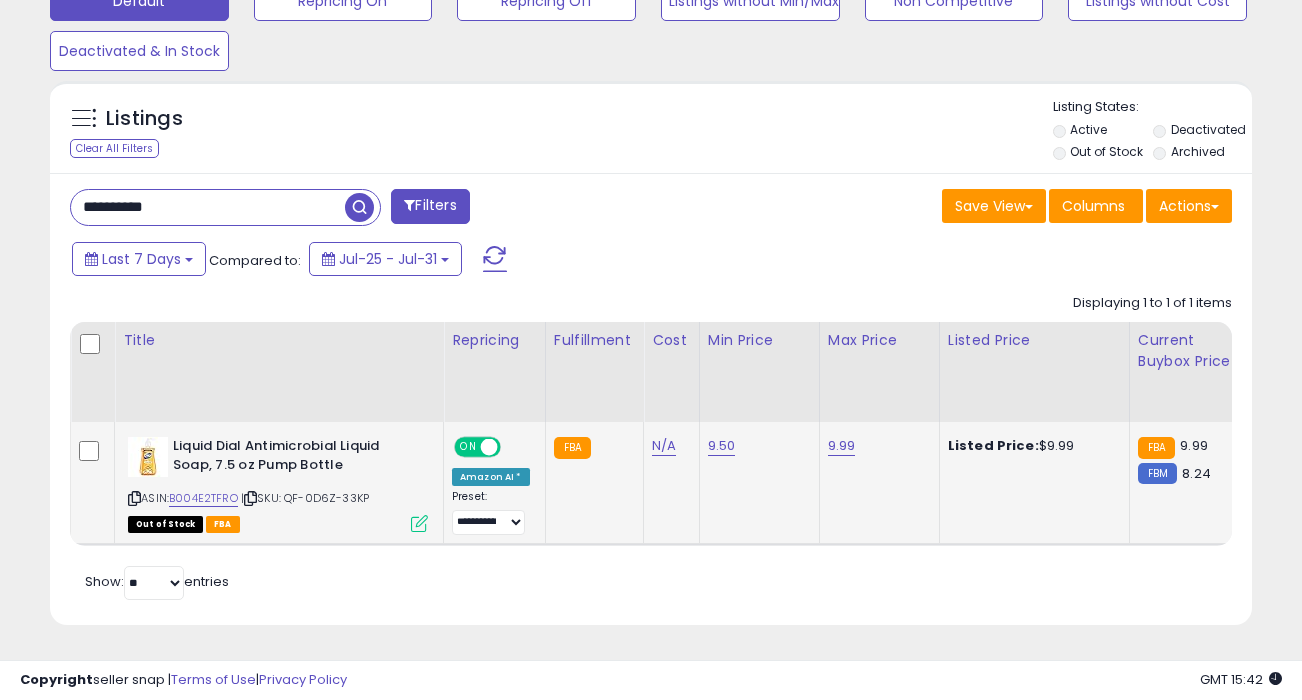 paste 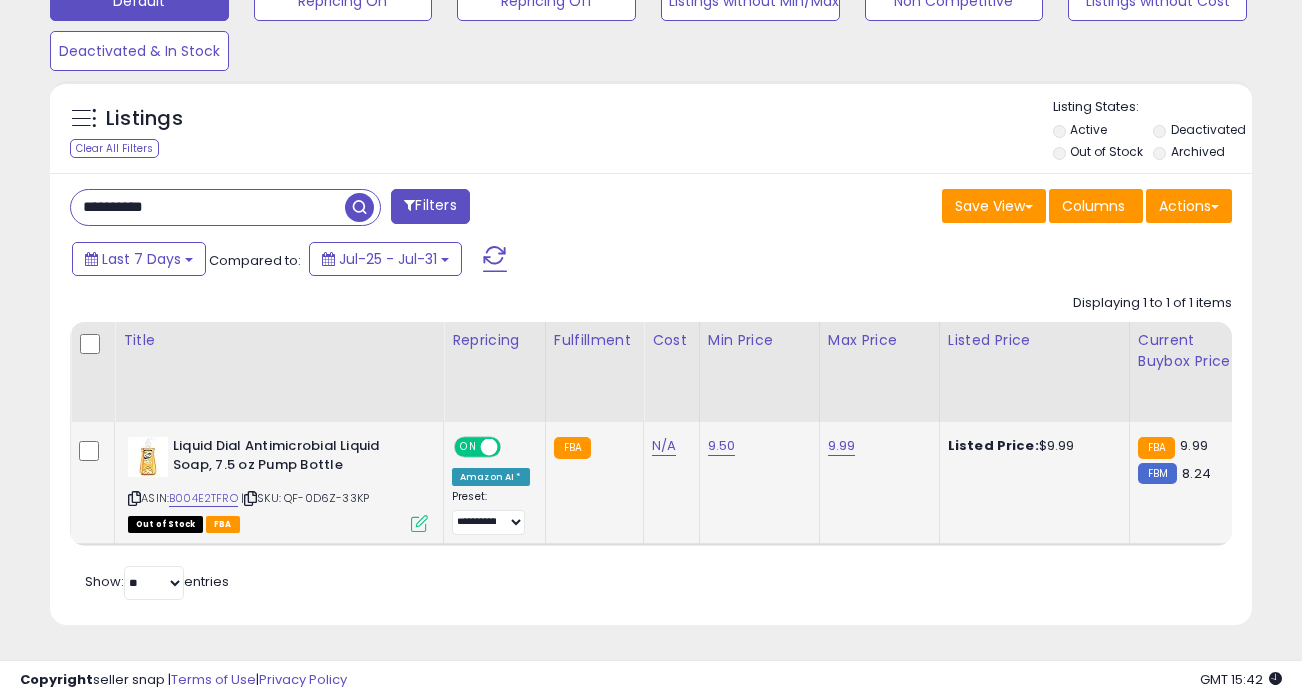 type on "**********" 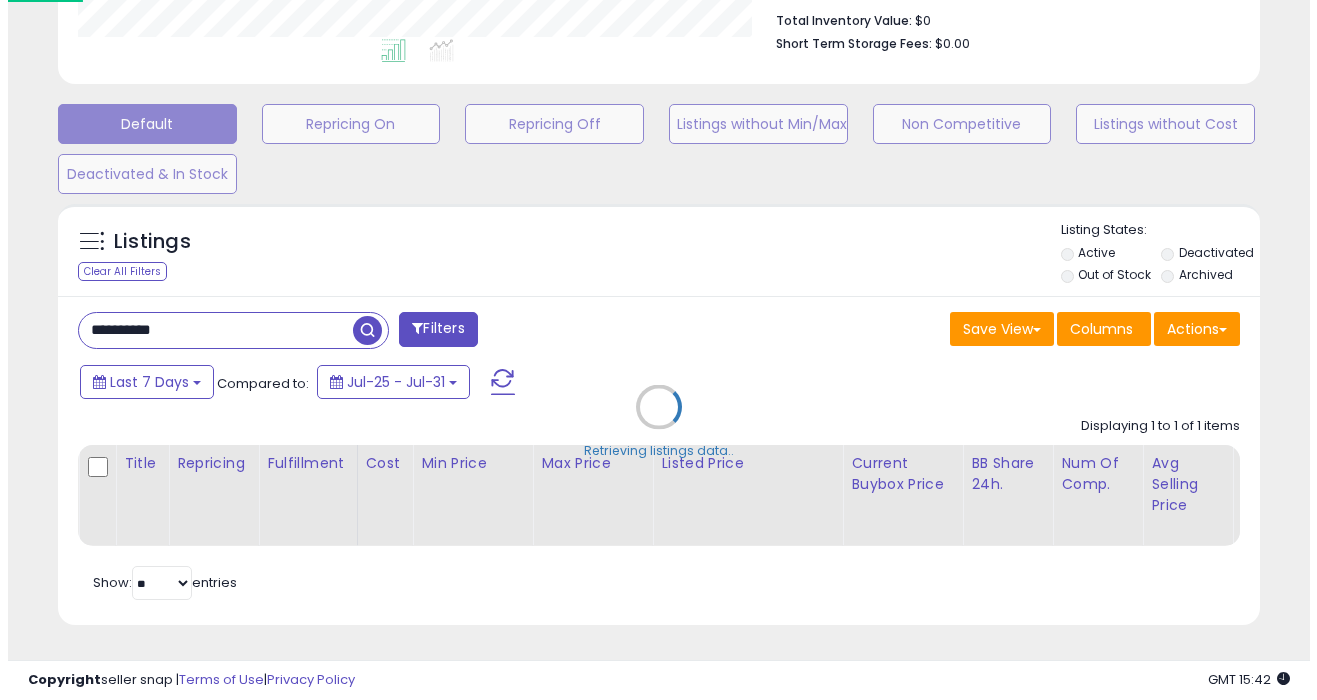 scroll, scrollTop: 541, scrollLeft: 0, axis: vertical 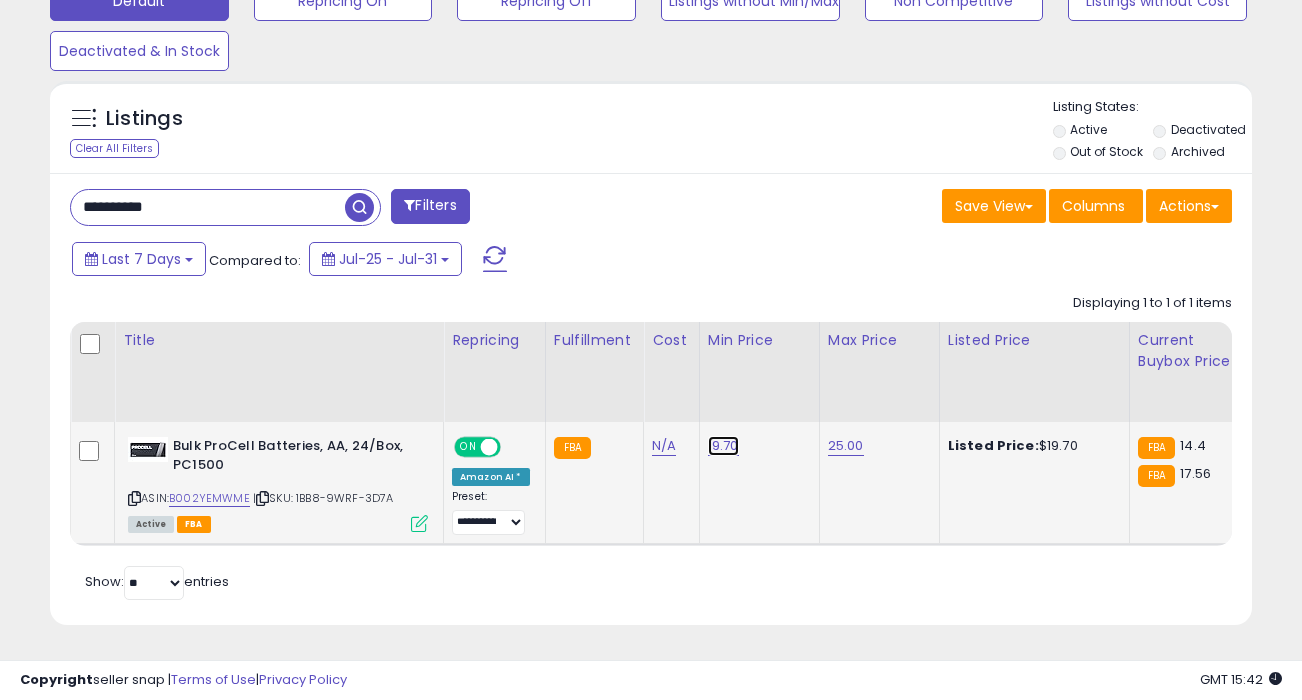 click on "19.70" at bounding box center (723, 446) 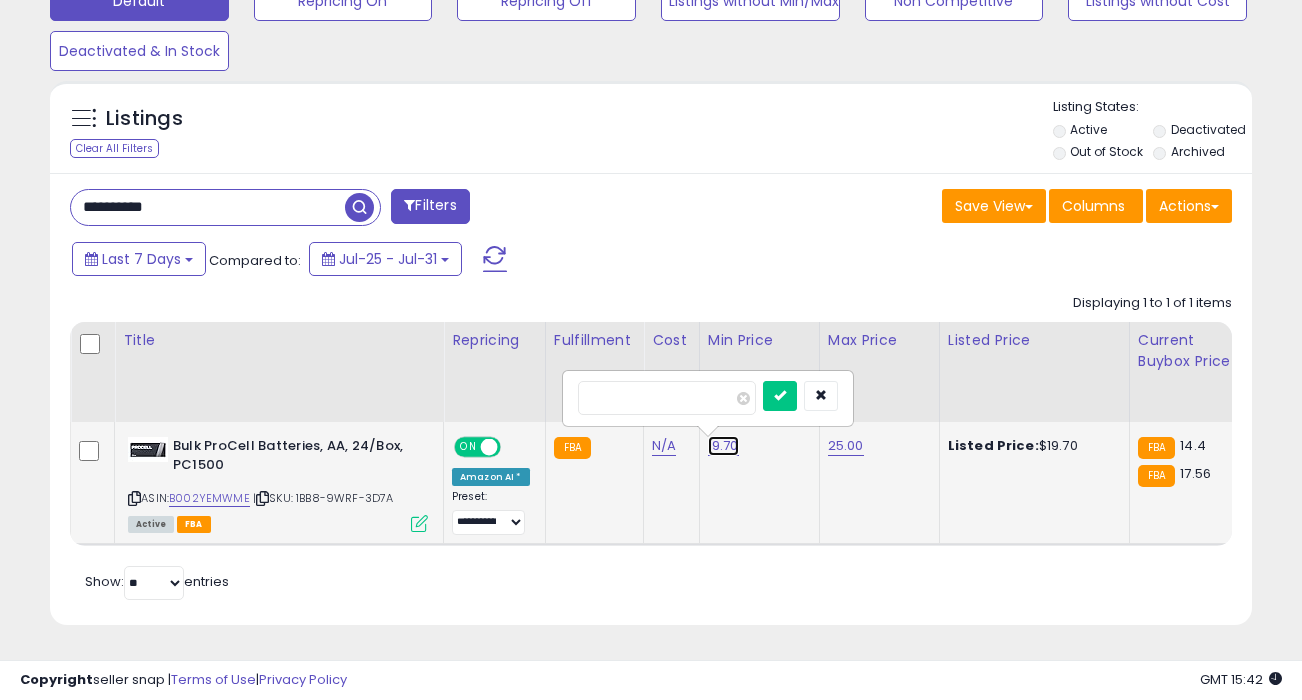 click on "19.70" at bounding box center (723, 446) 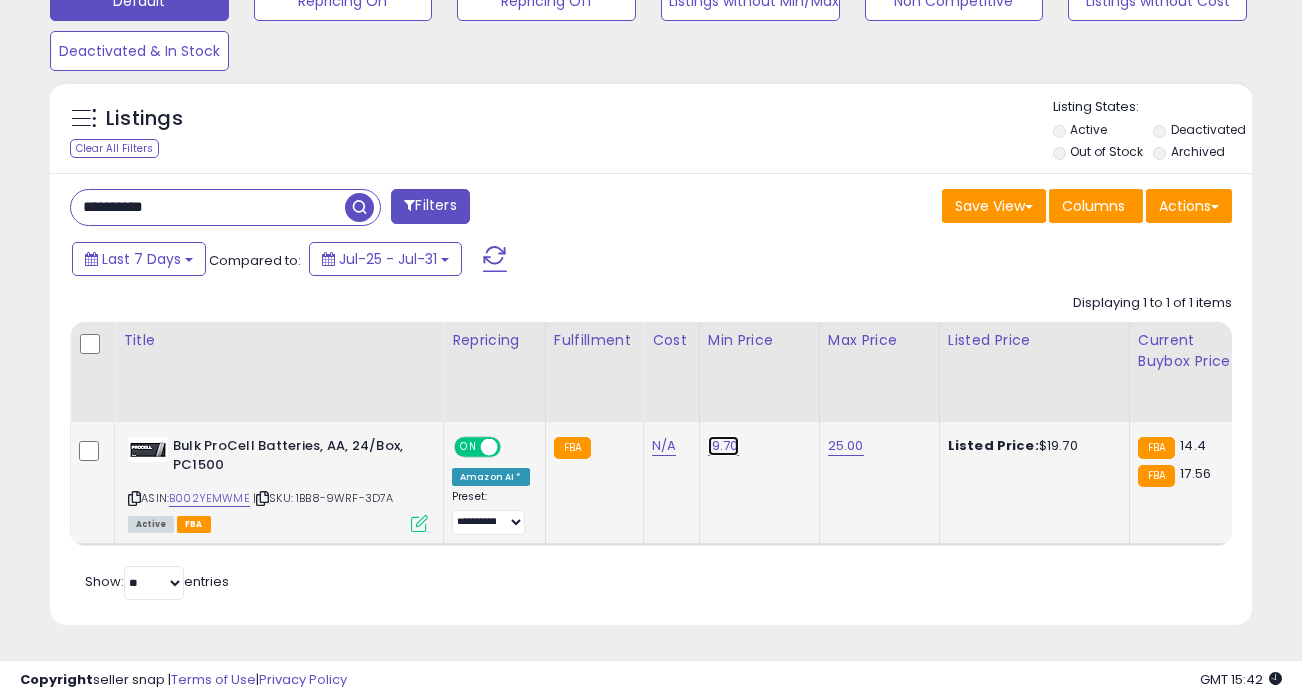 click on "19.70" at bounding box center (723, 446) 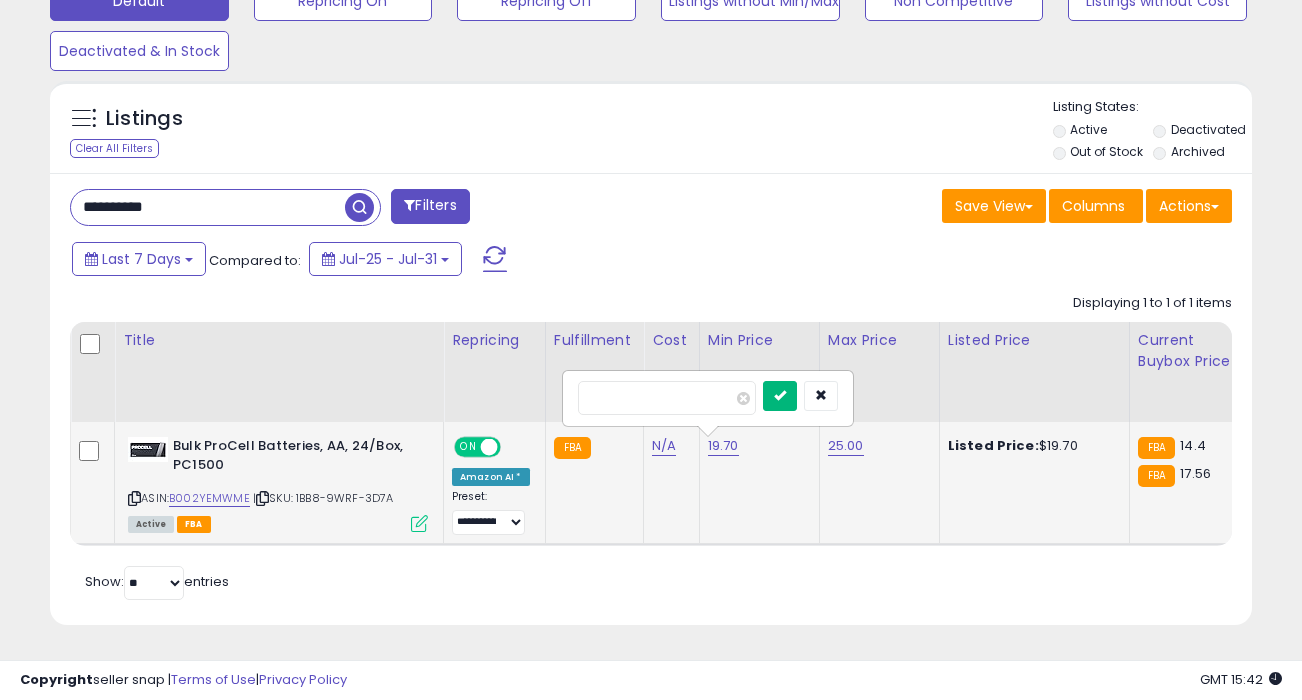 type on "**" 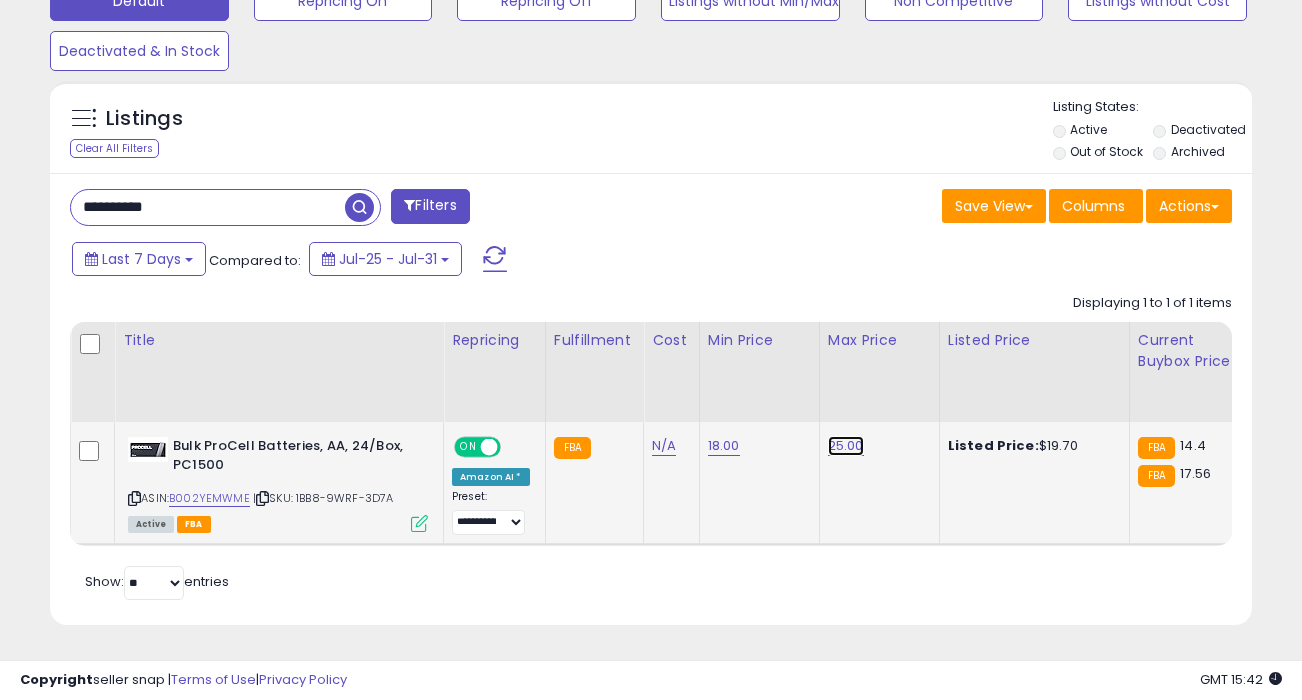 click on "25.00" at bounding box center [846, 446] 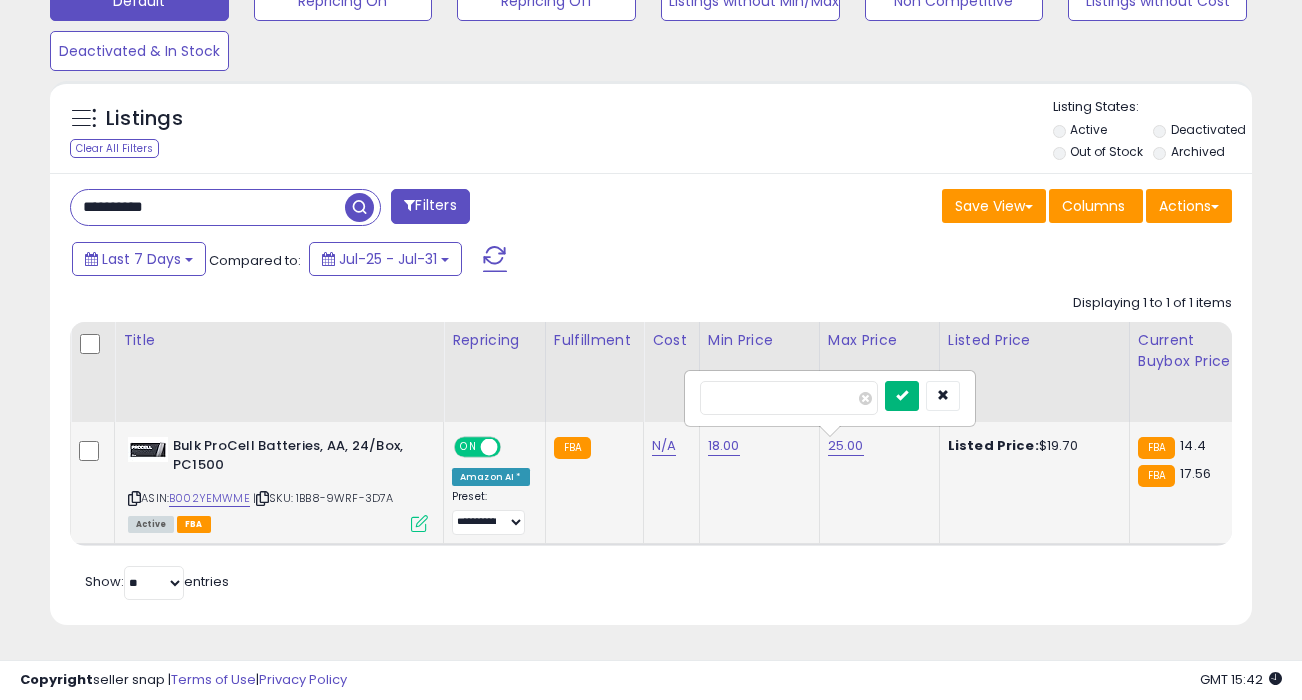 type on "**" 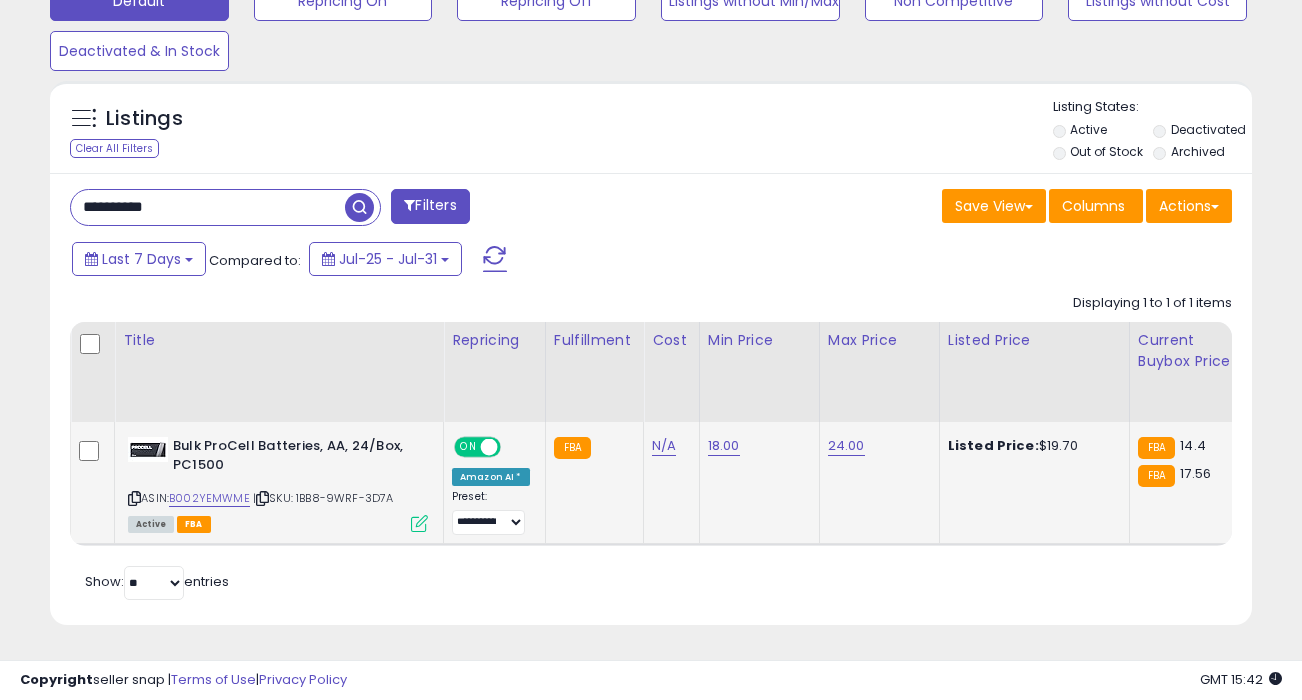 click on "**********" at bounding box center (208, 207) 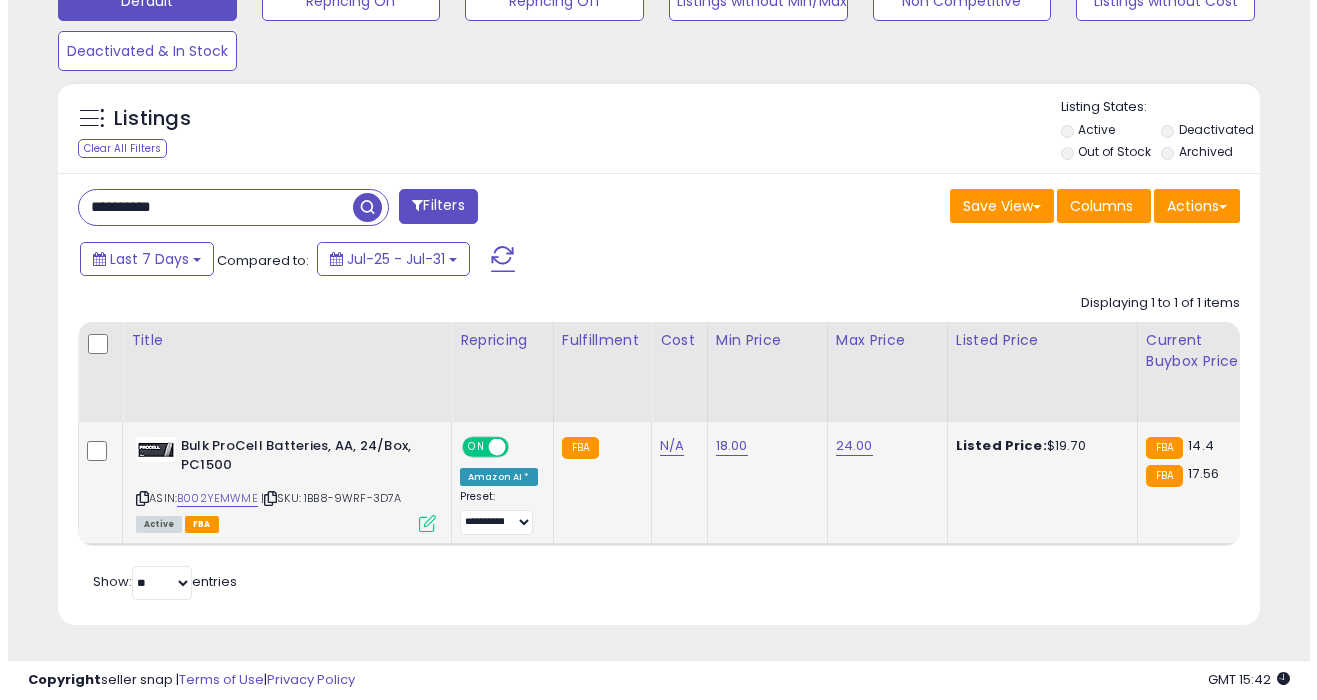 scroll, scrollTop: 541, scrollLeft: 0, axis: vertical 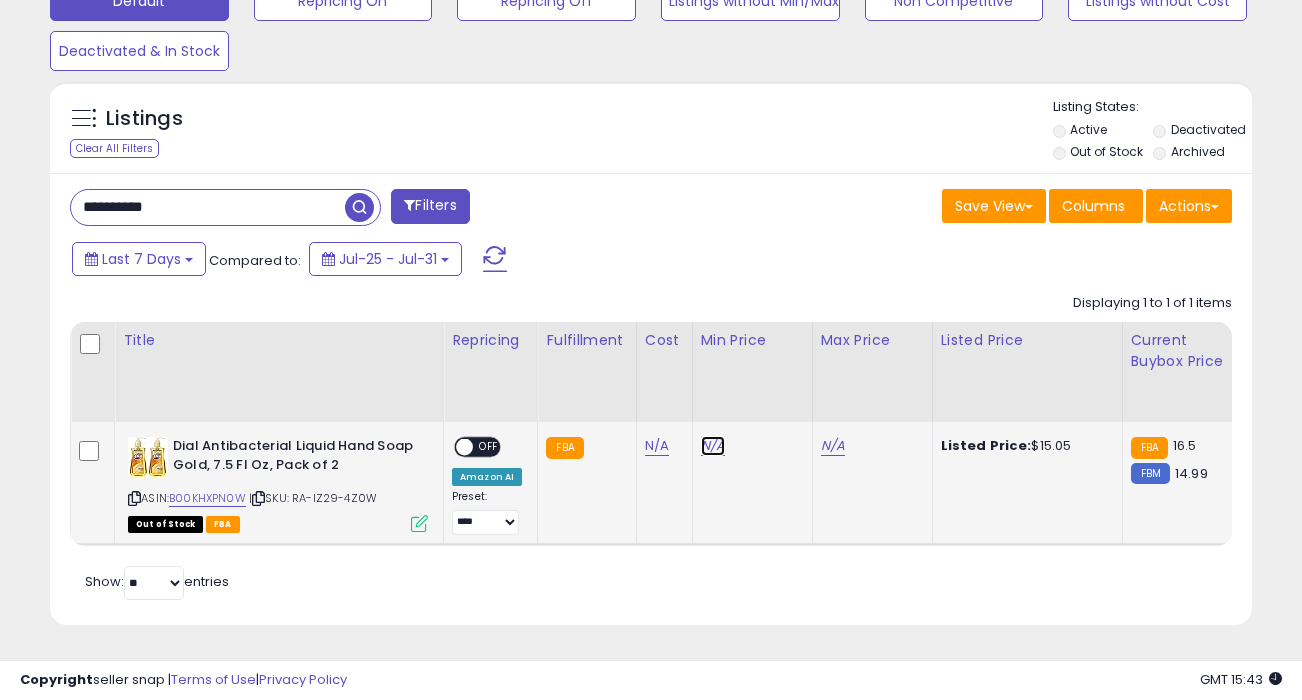 click on "N/A" at bounding box center [713, 446] 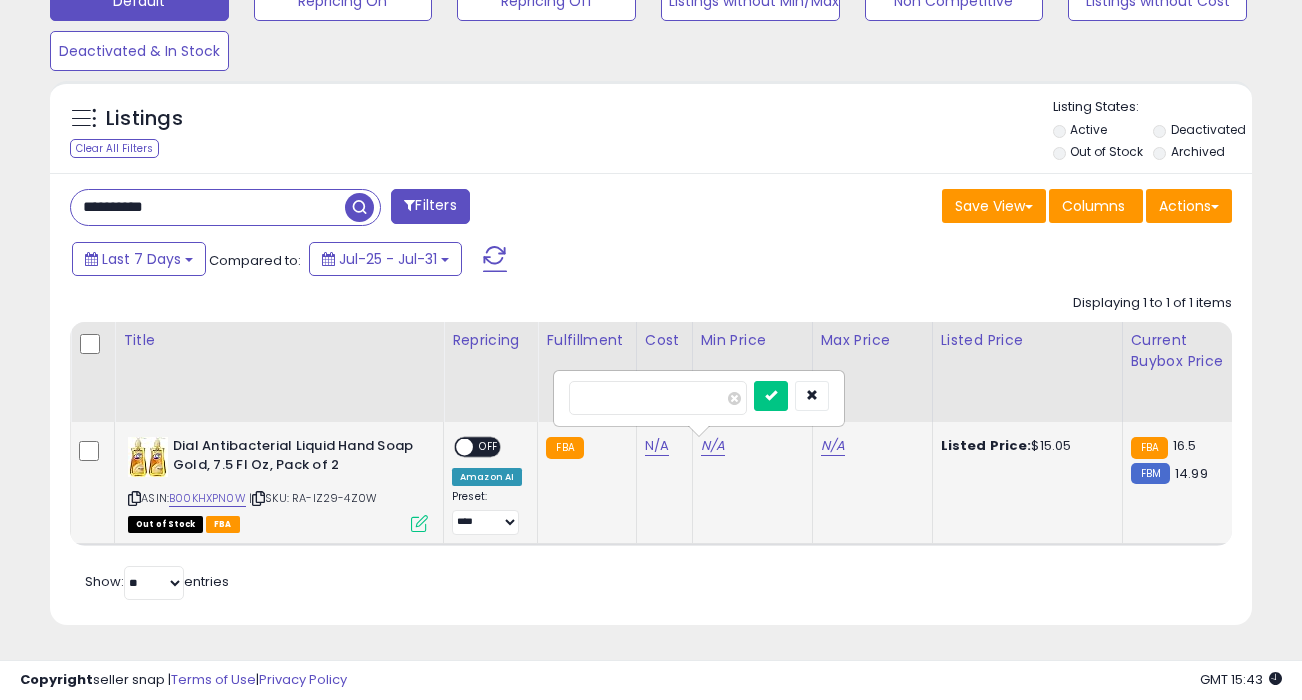 type on "****" 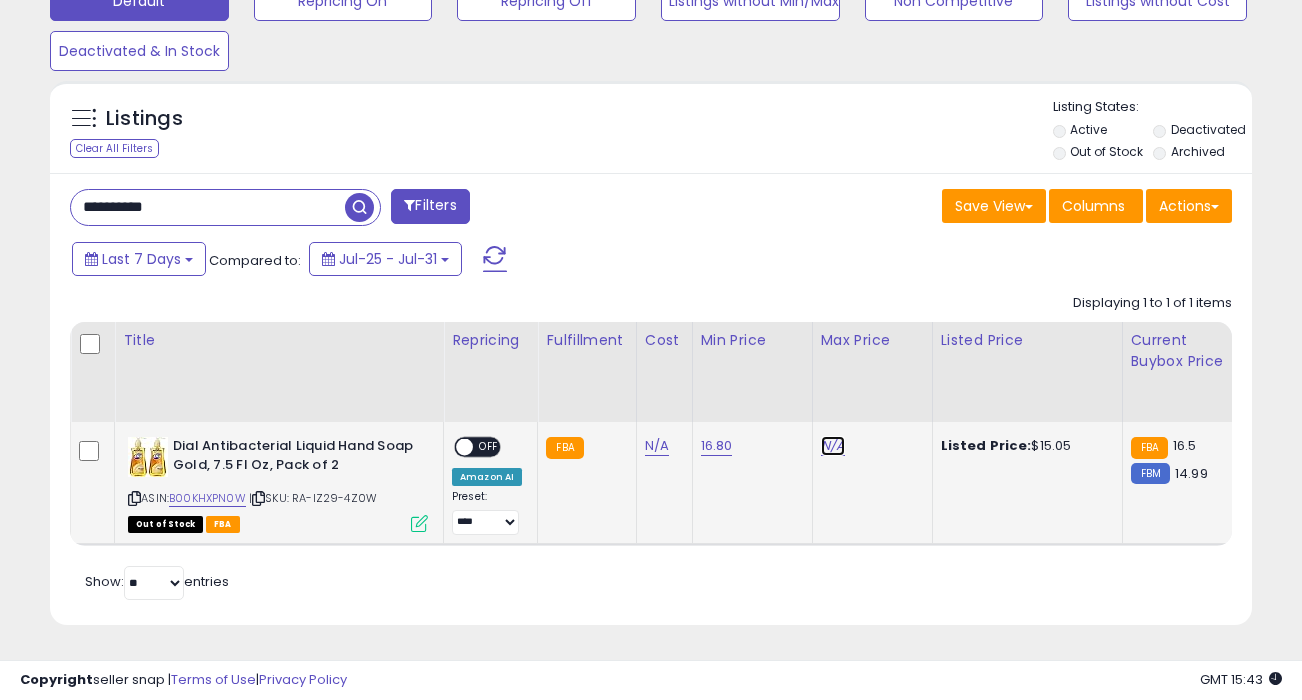 click on "N/A" at bounding box center (833, 446) 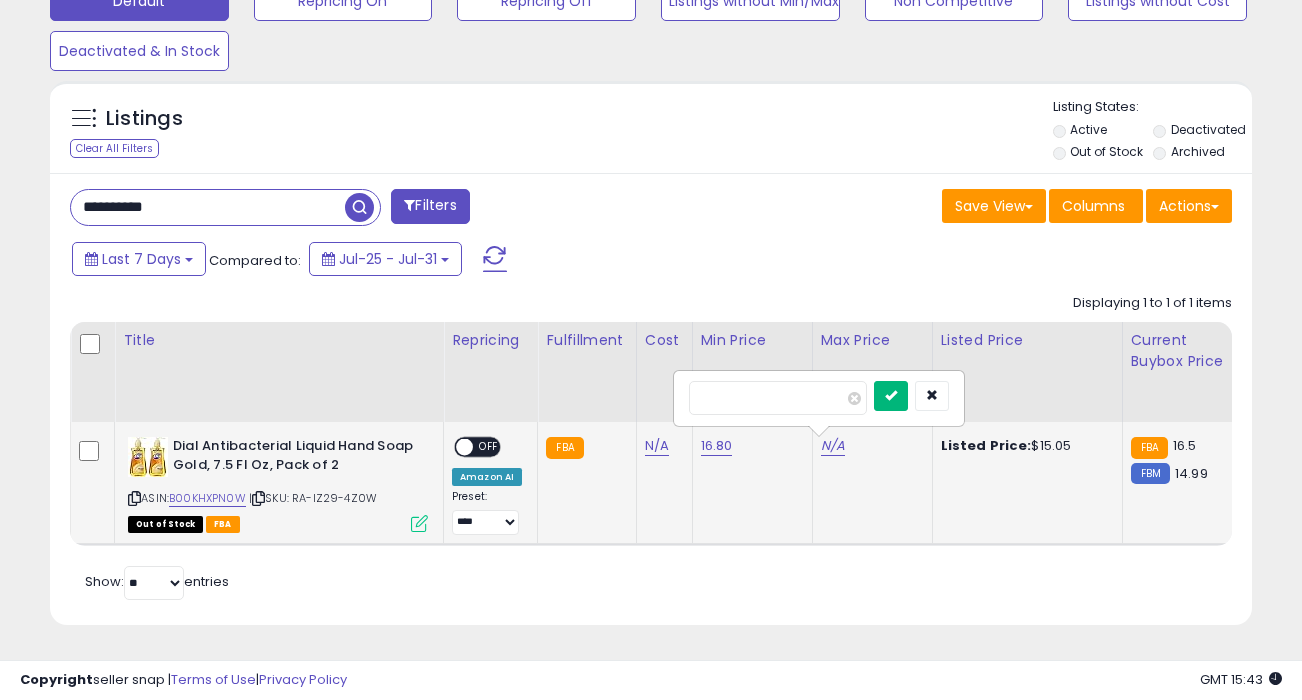 type on "**" 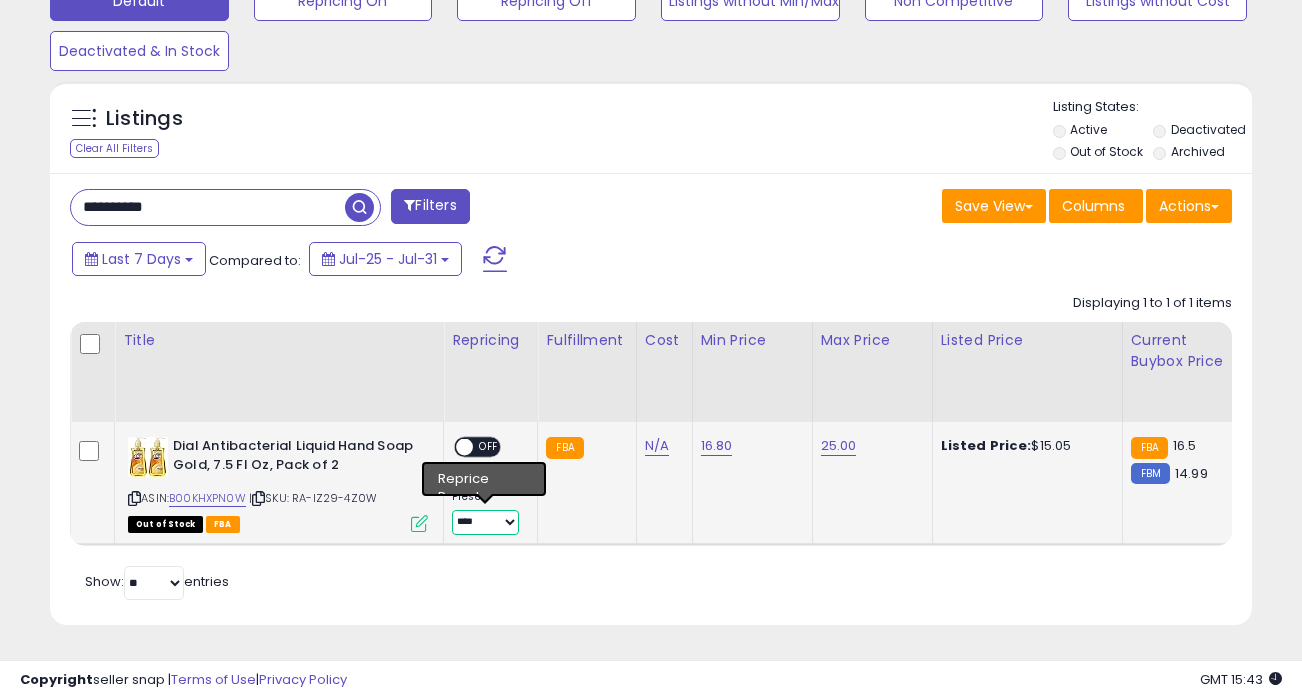 click on "**********" at bounding box center [485, 522] 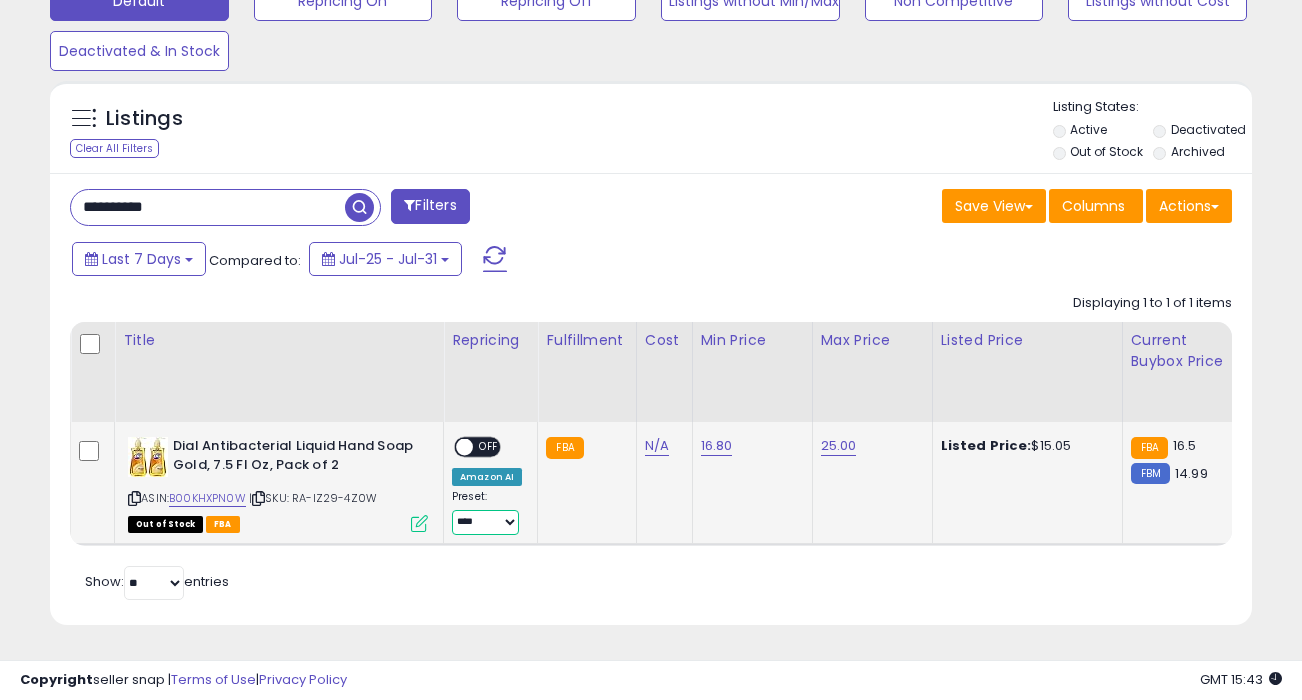 select on "**********" 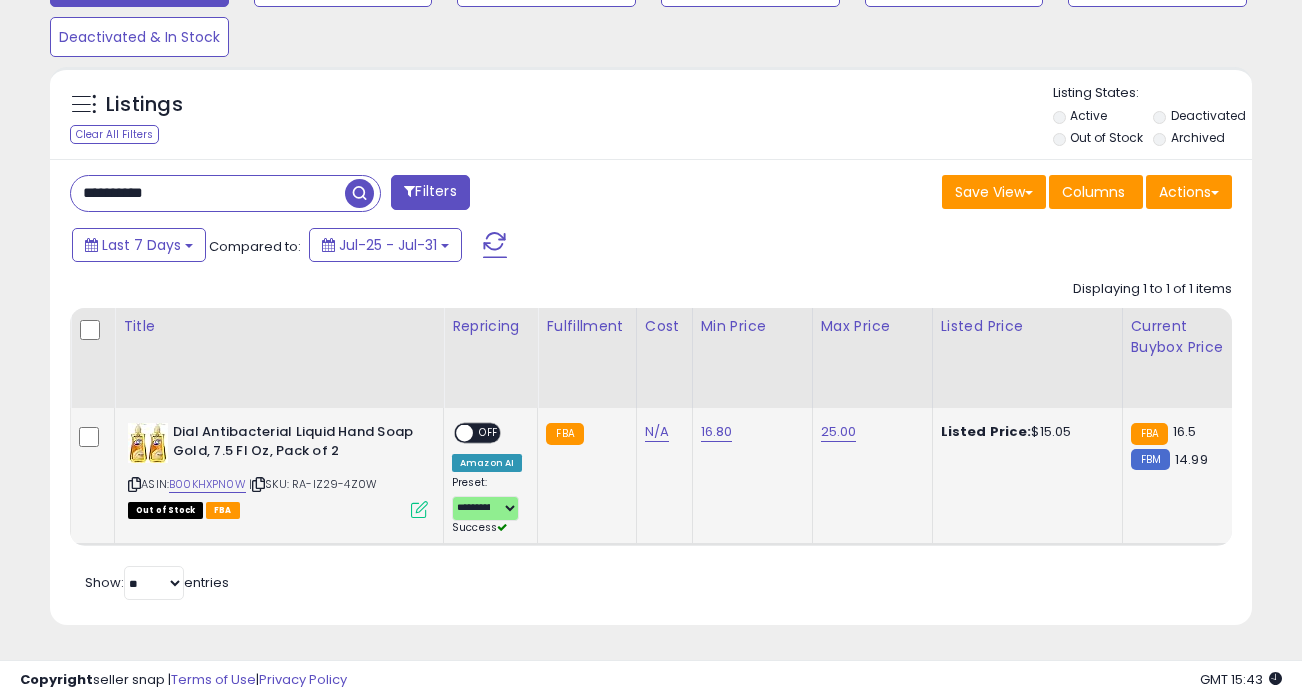 click on "ON   OFF" at bounding box center [477, 433] 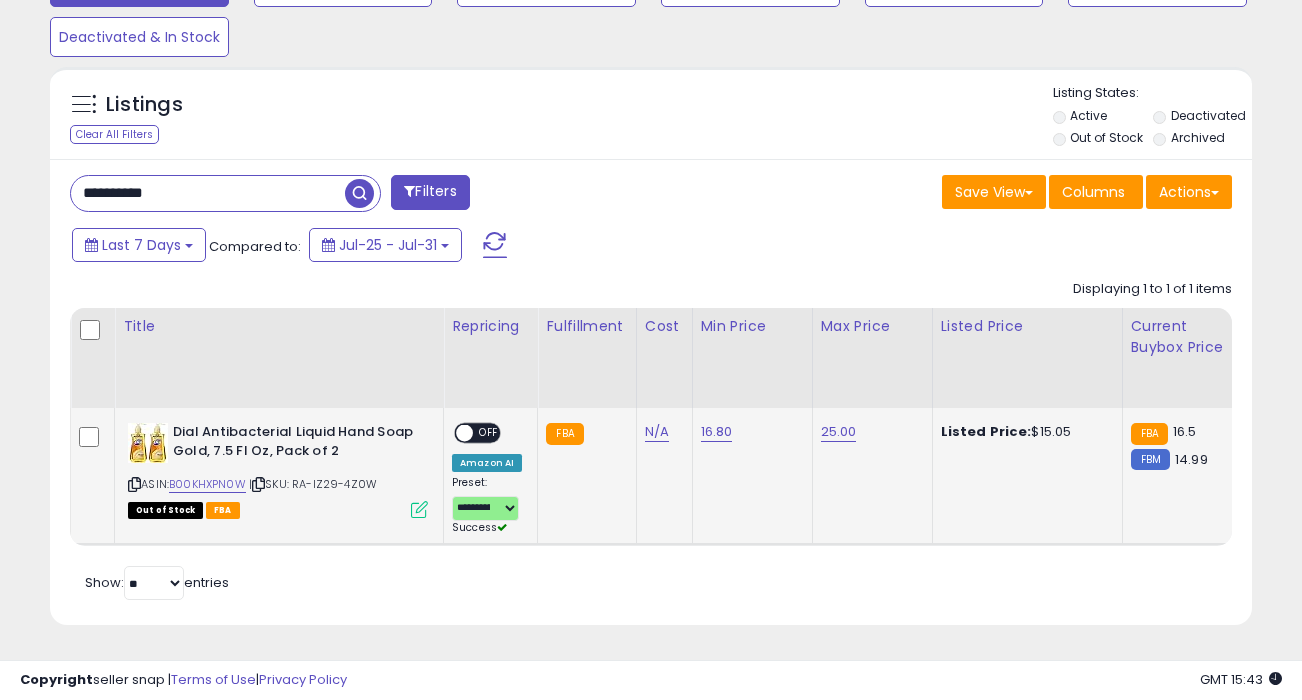 click on "OFF" at bounding box center [489, 433] 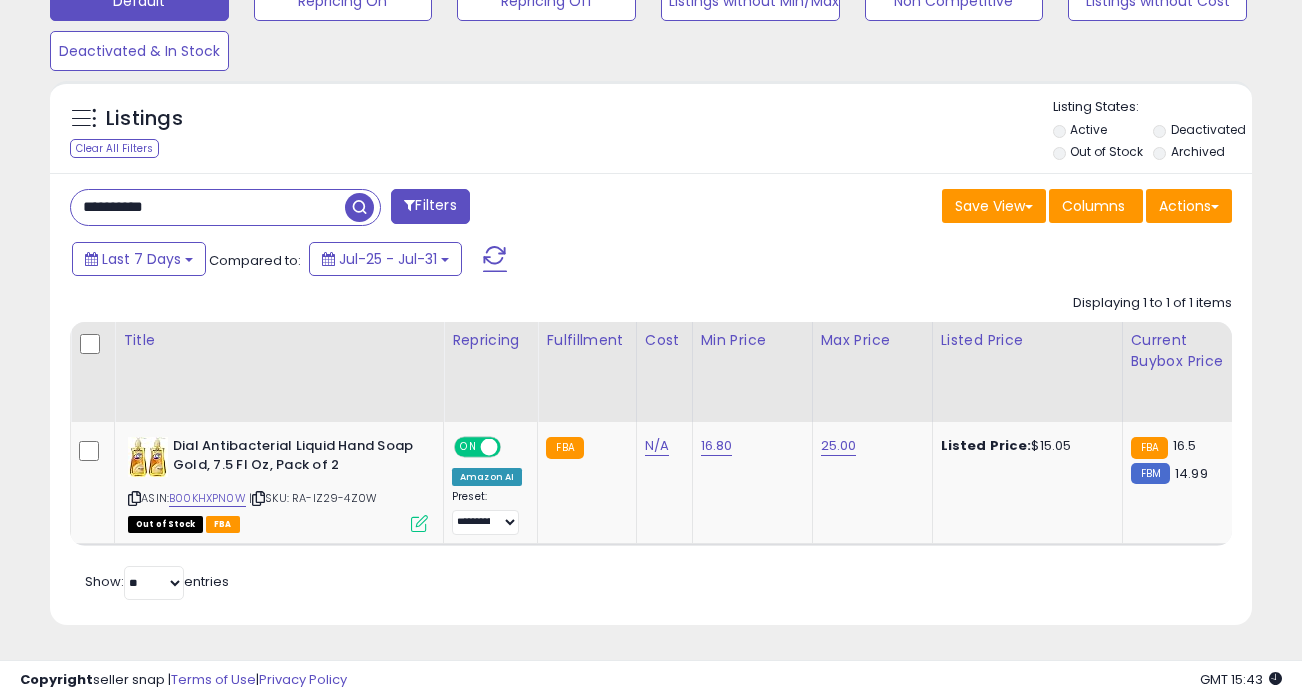 click on "**********" at bounding box center (208, 207) 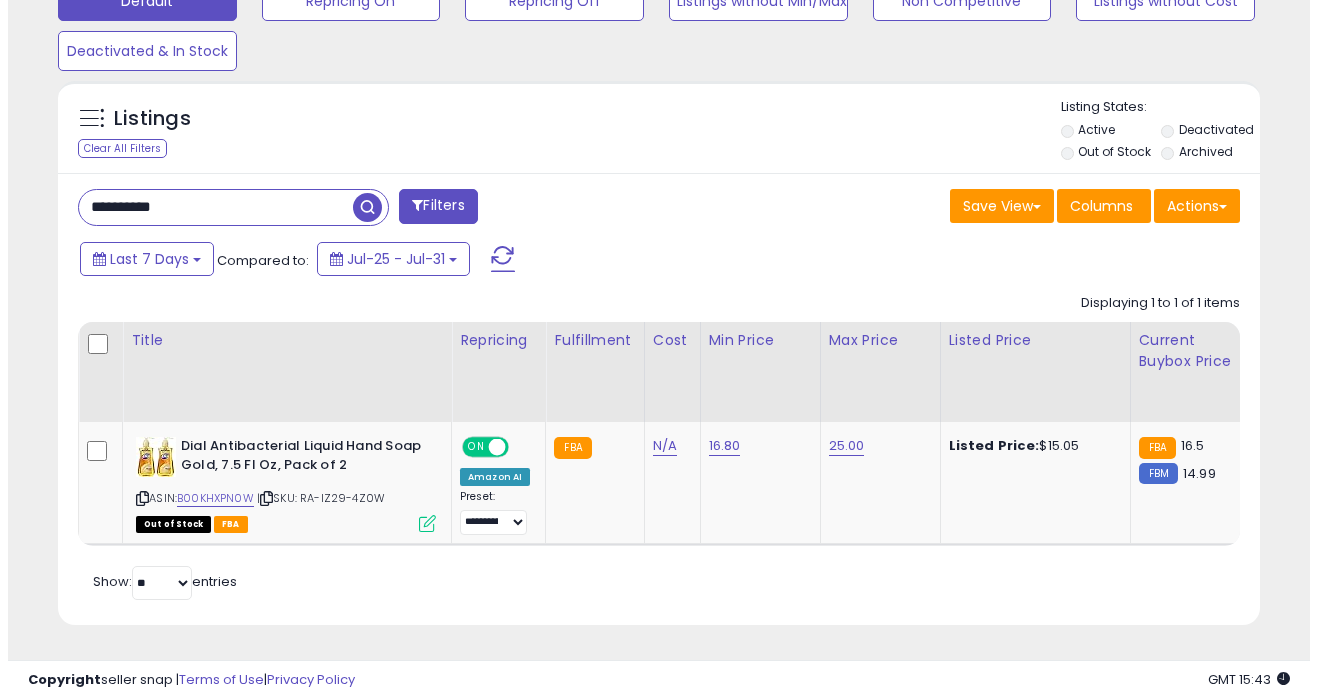 scroll, scrollTop: 541, scrollLeft: 0, axis: vertical 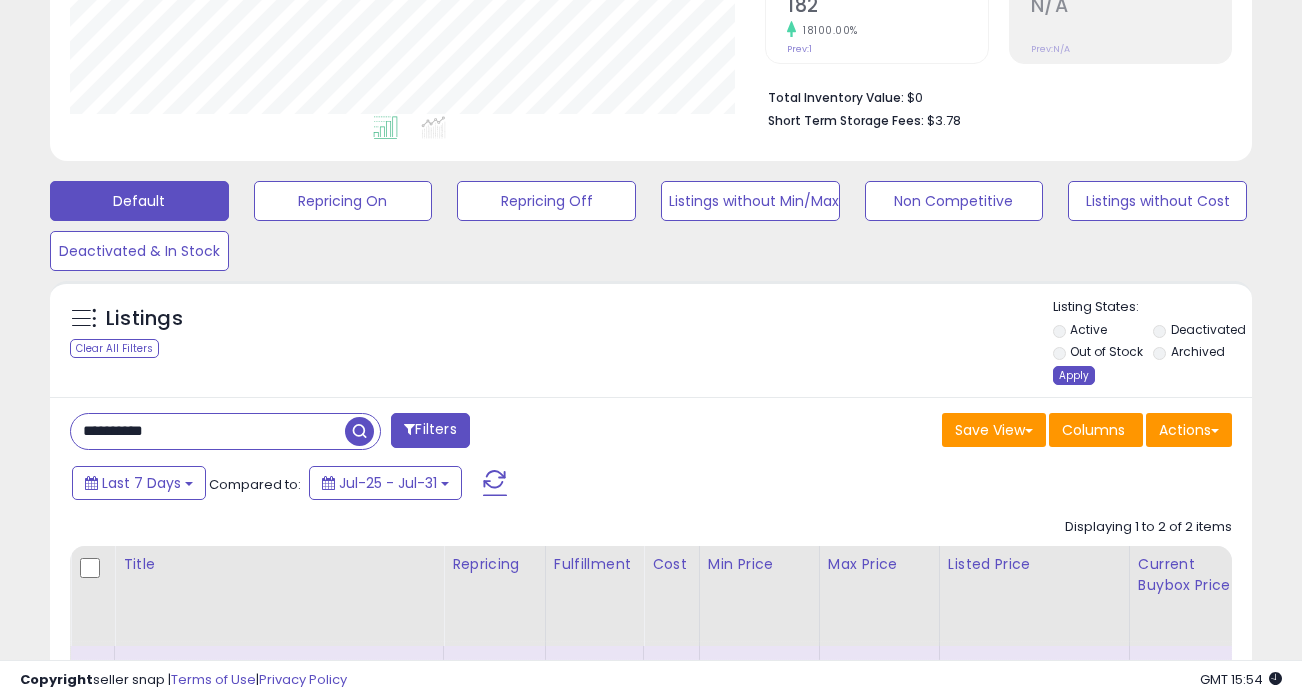 click on "Apply" at bounding box center [1074, 375] 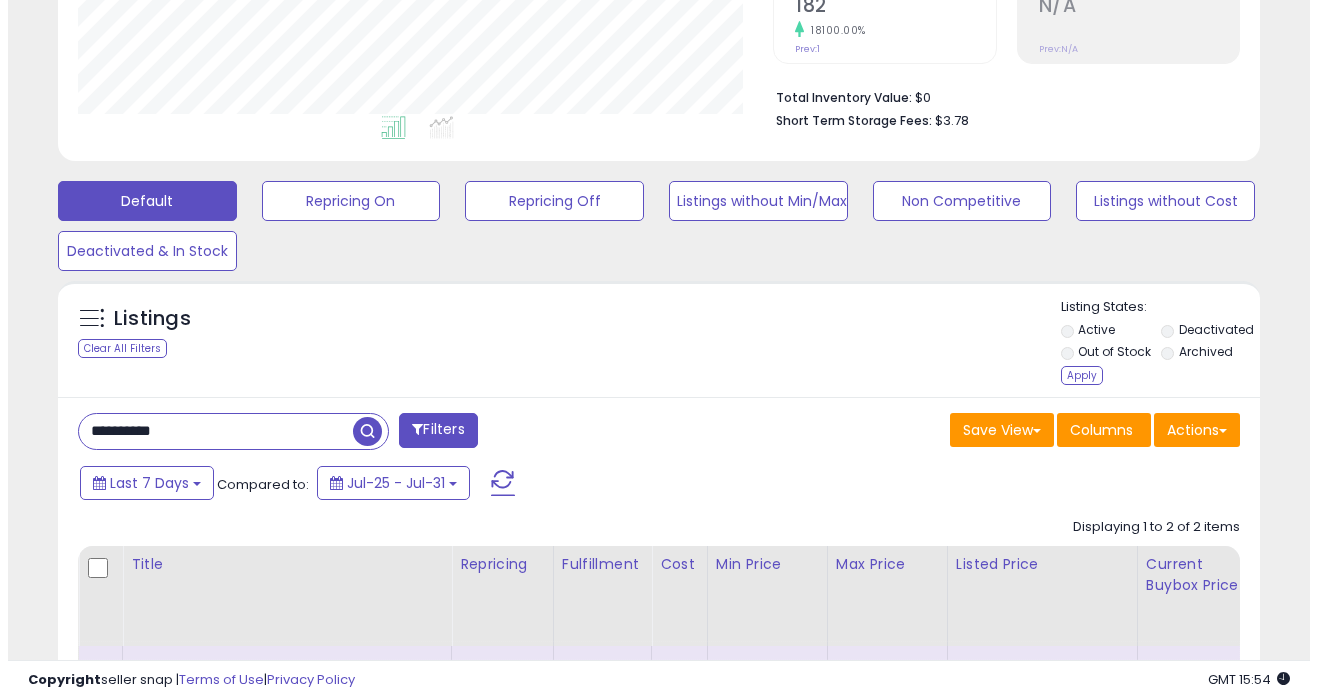 scroll, scrollTop: 999590, scrollLeft: 999296, axis: both 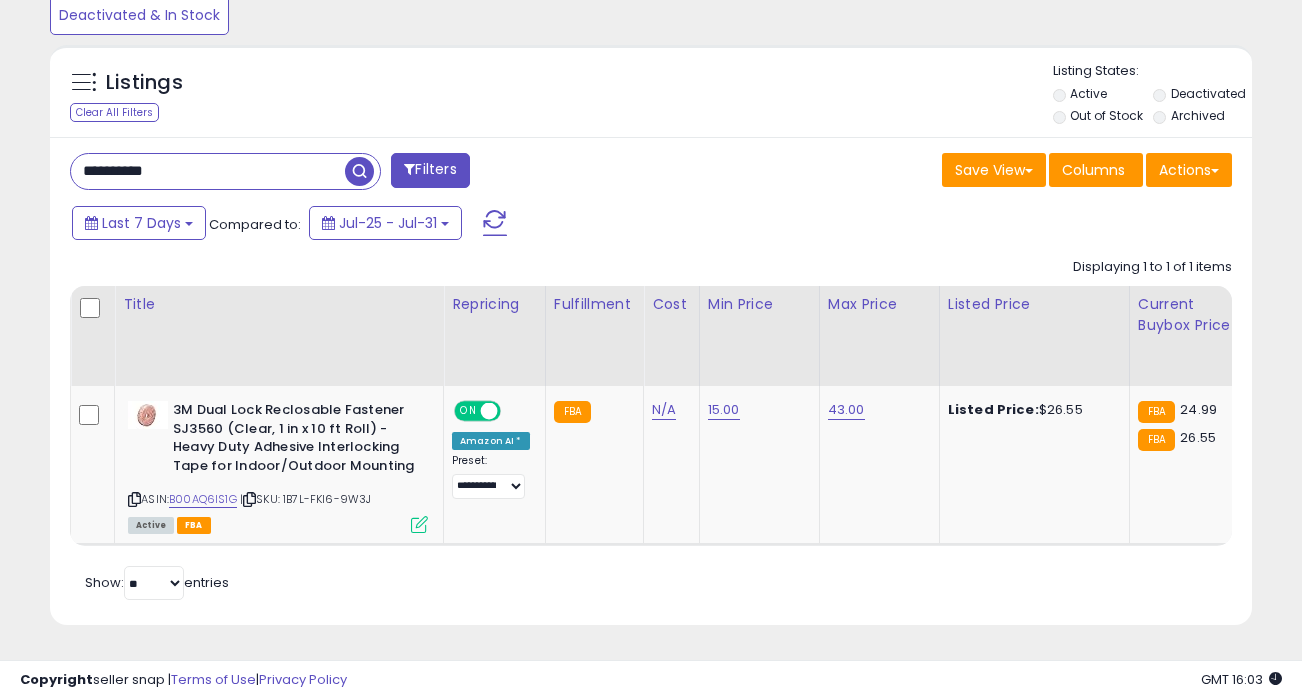 click on "**********" at bounding box center (208, 171) 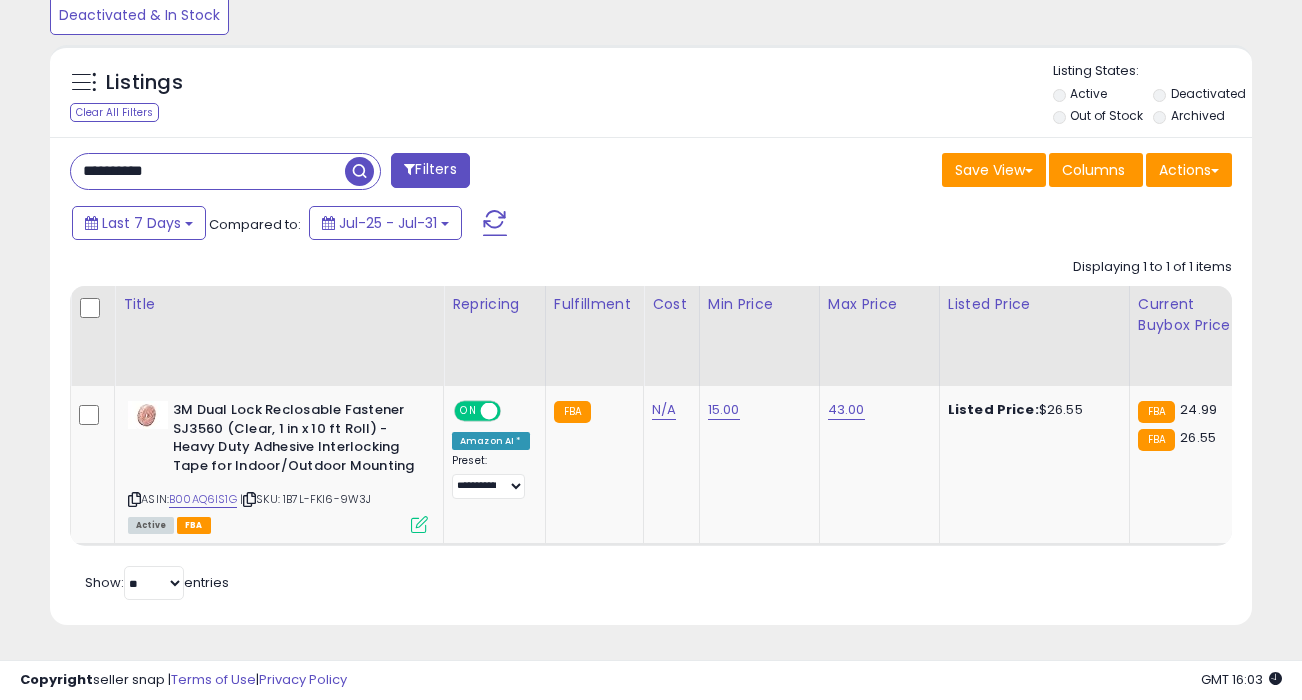 paste 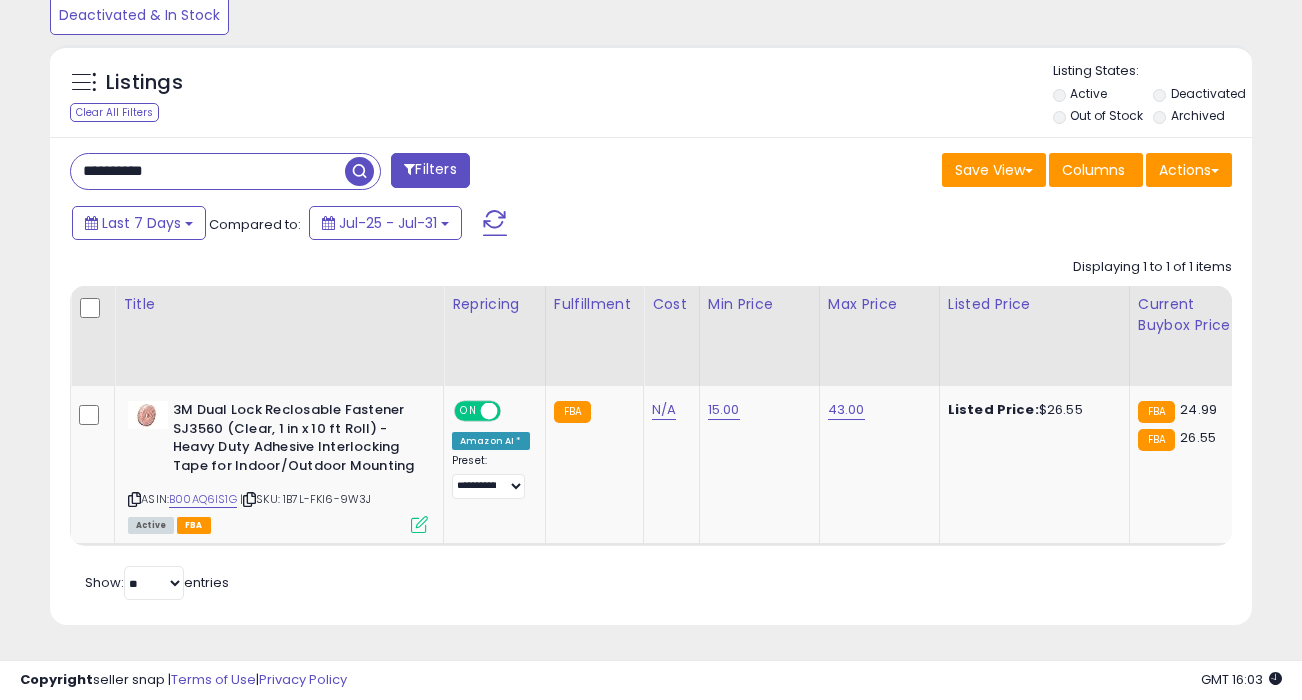 type on "**********" 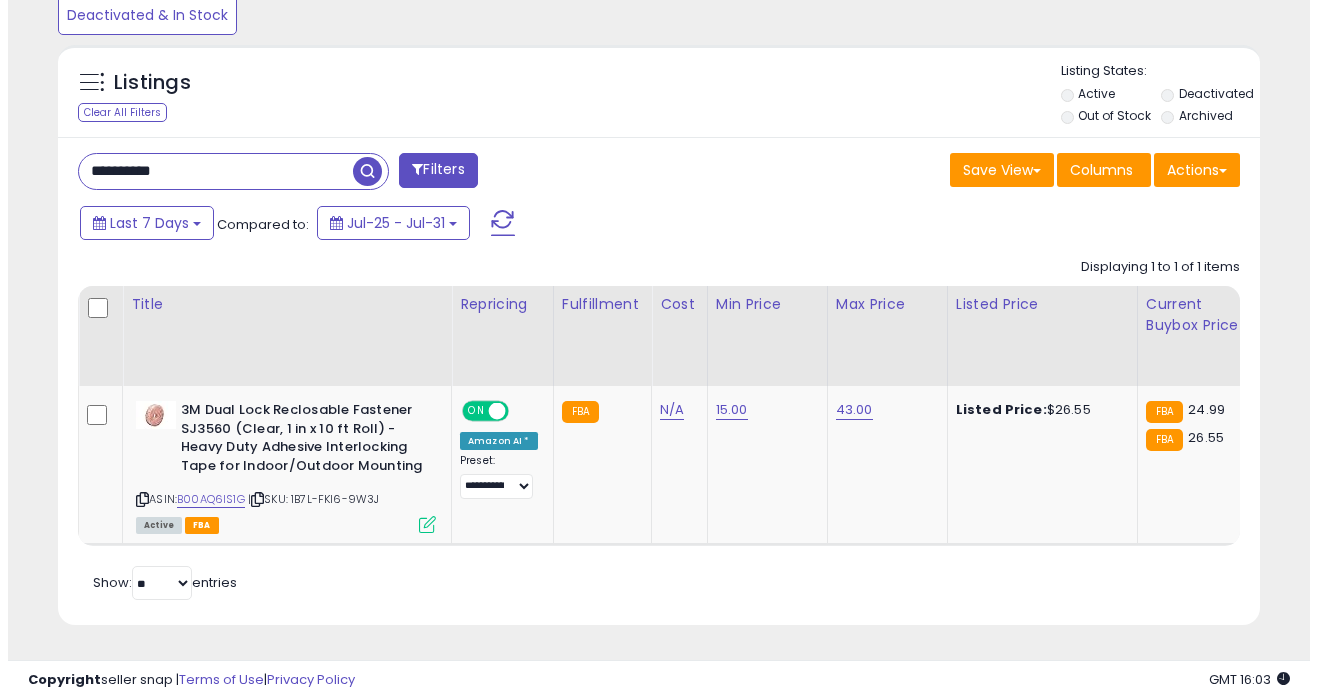 scroll, scrollTop: 541, scrollLeft: 0, axis: vertical 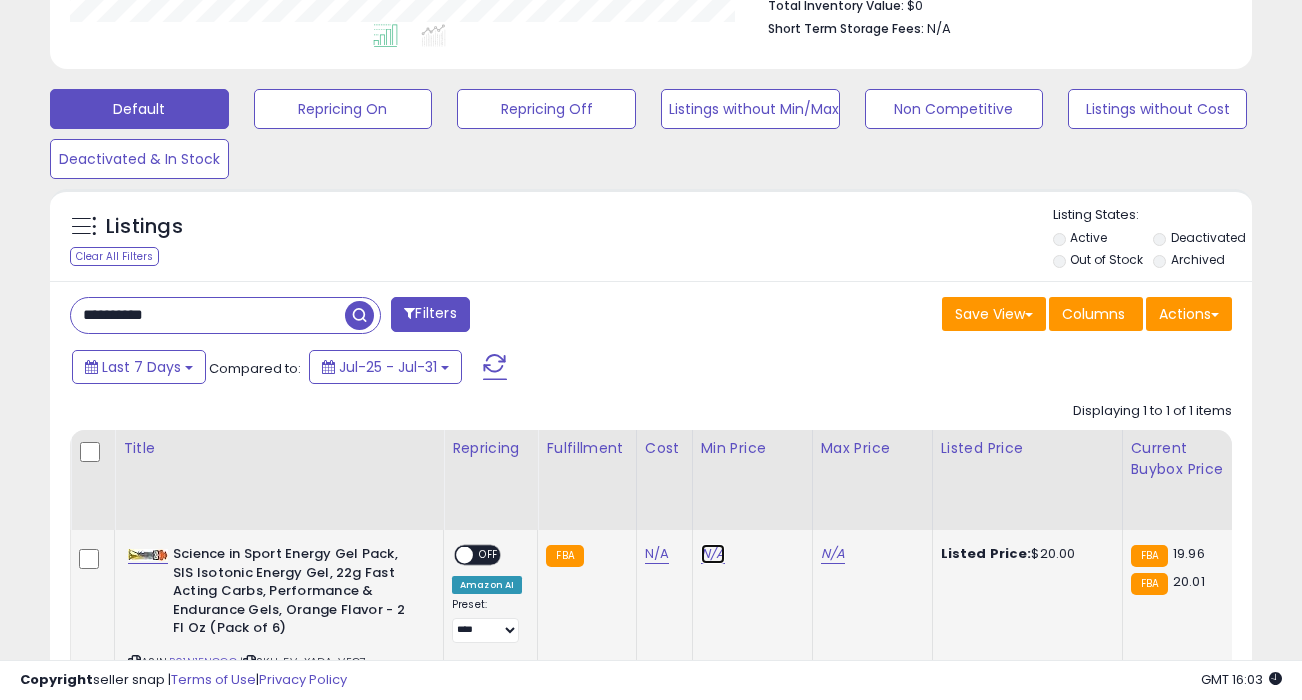 click on "N/A" at bounding box center [713, 554] 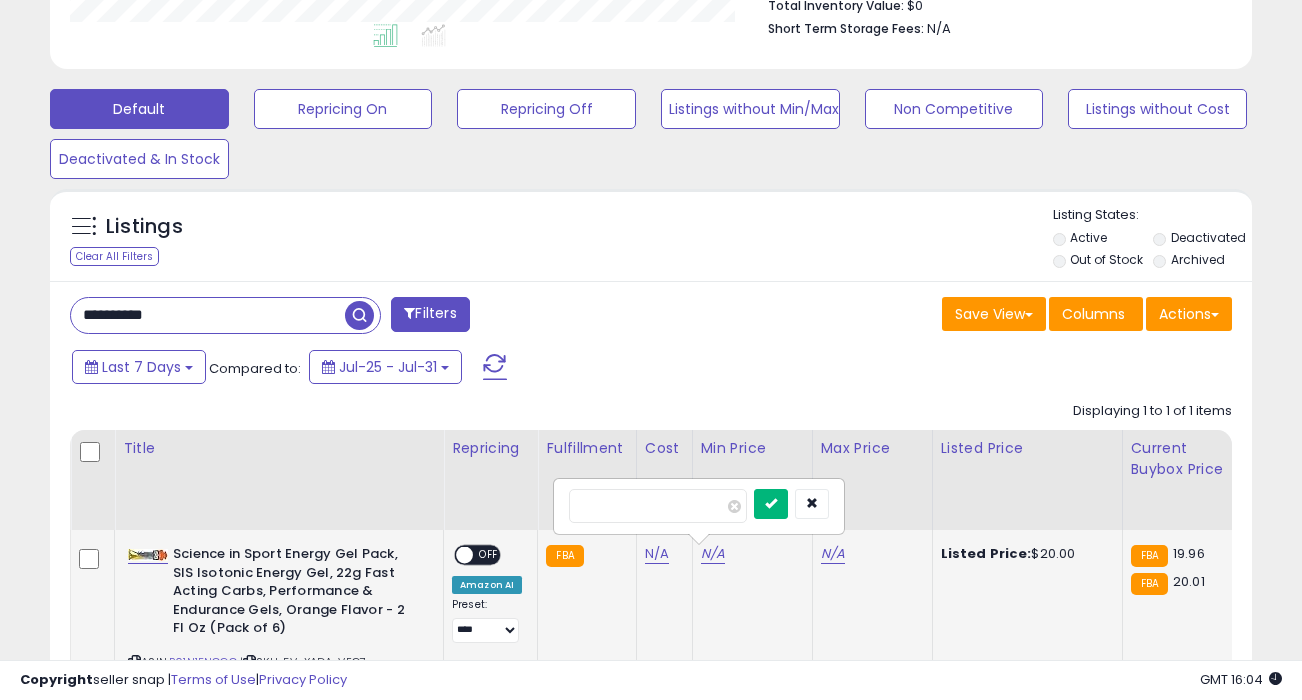 type on "****" 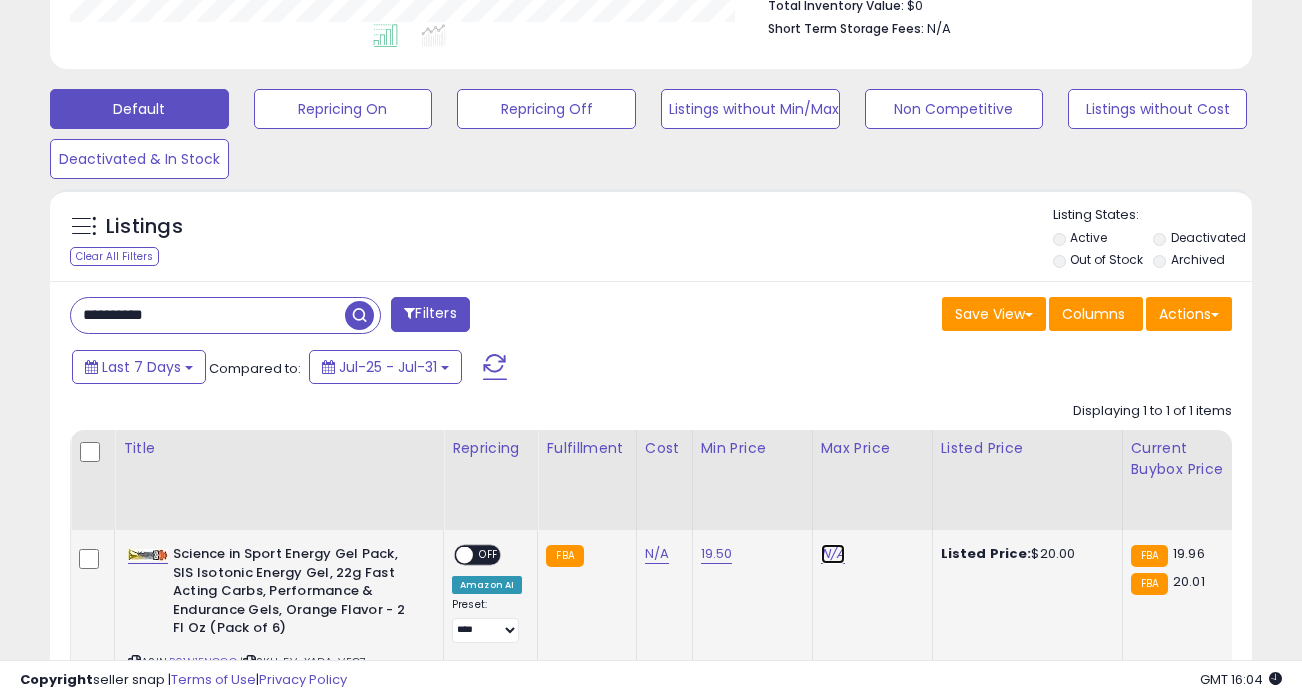 click on "N/A" at bounding box center [833, 554] 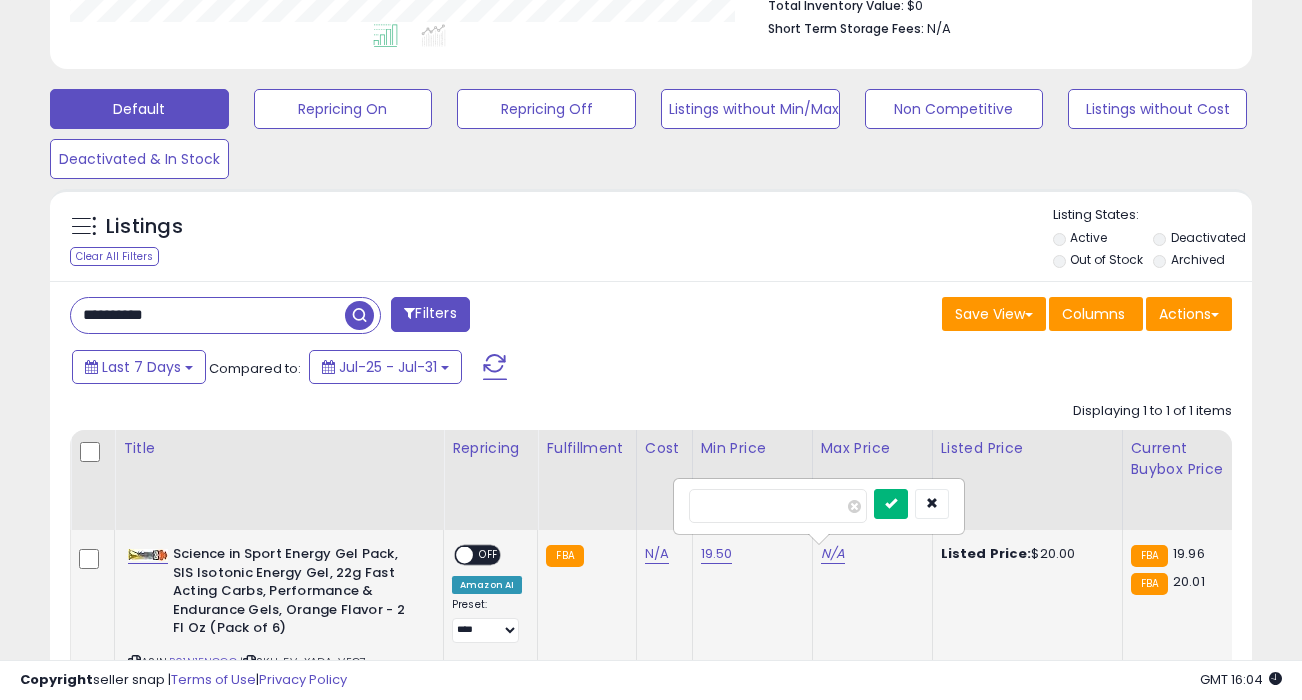 type on "**" 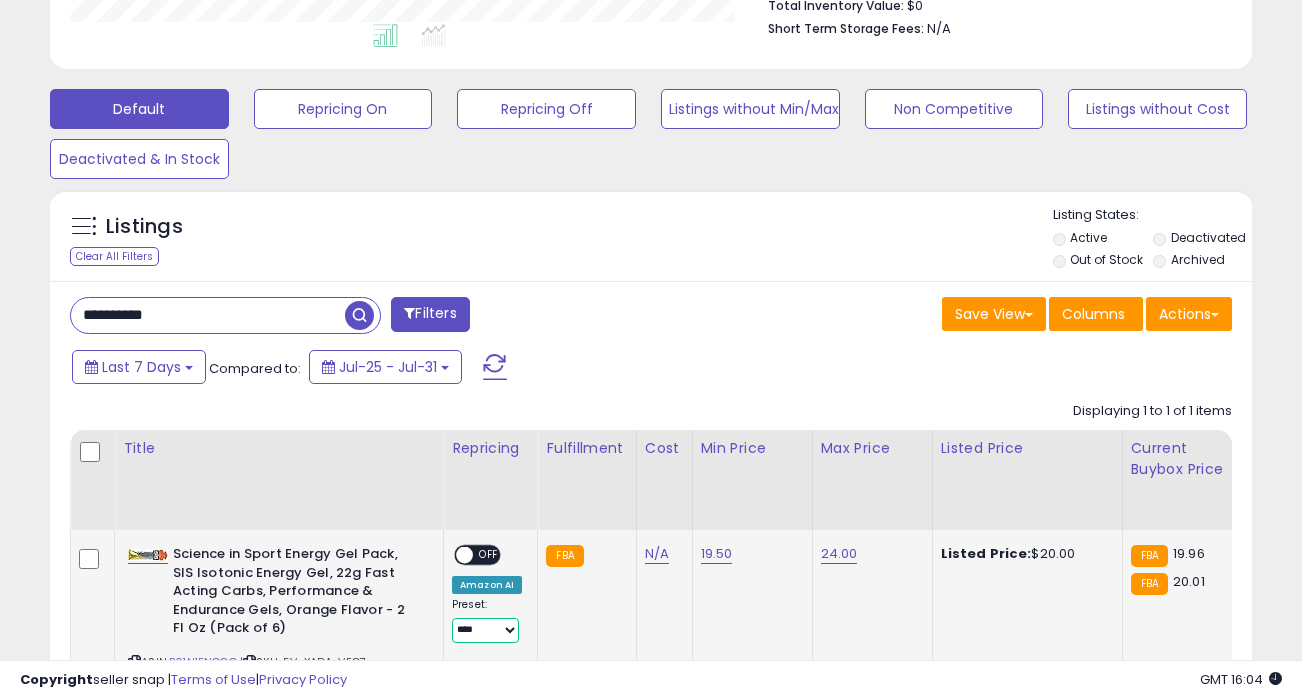 click on "**********" at bounding box center (485, 630) 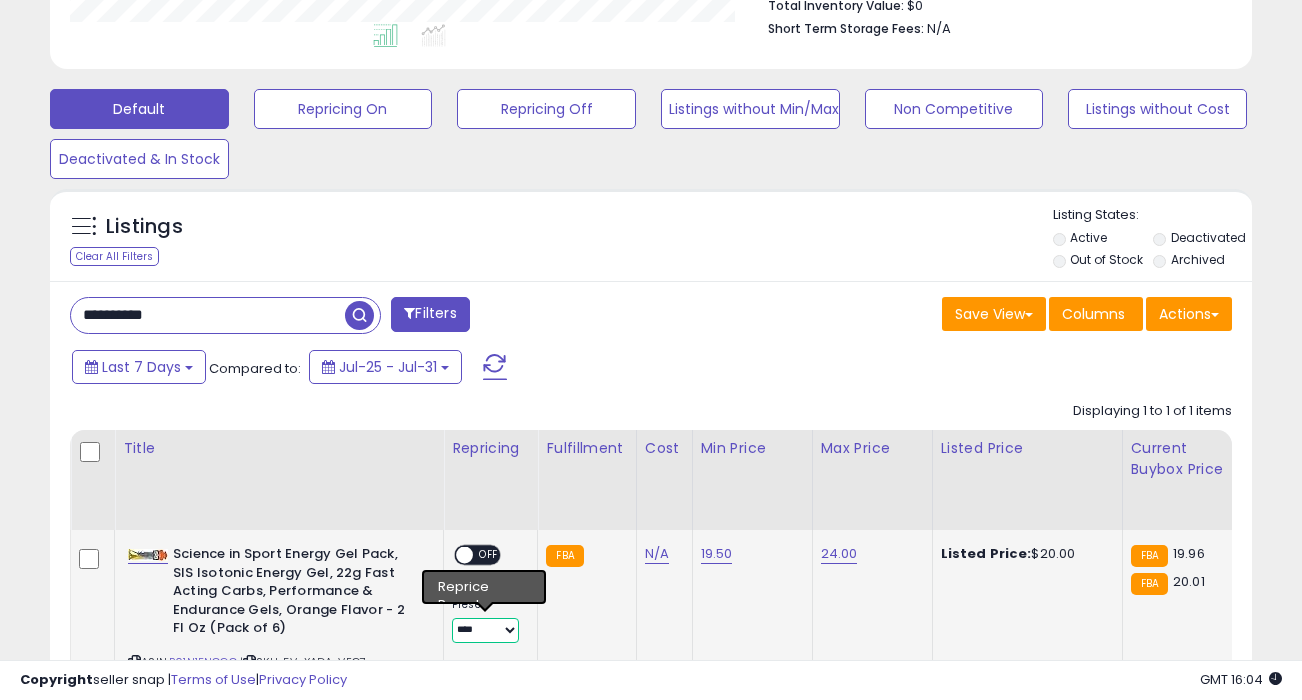 select on "**********" 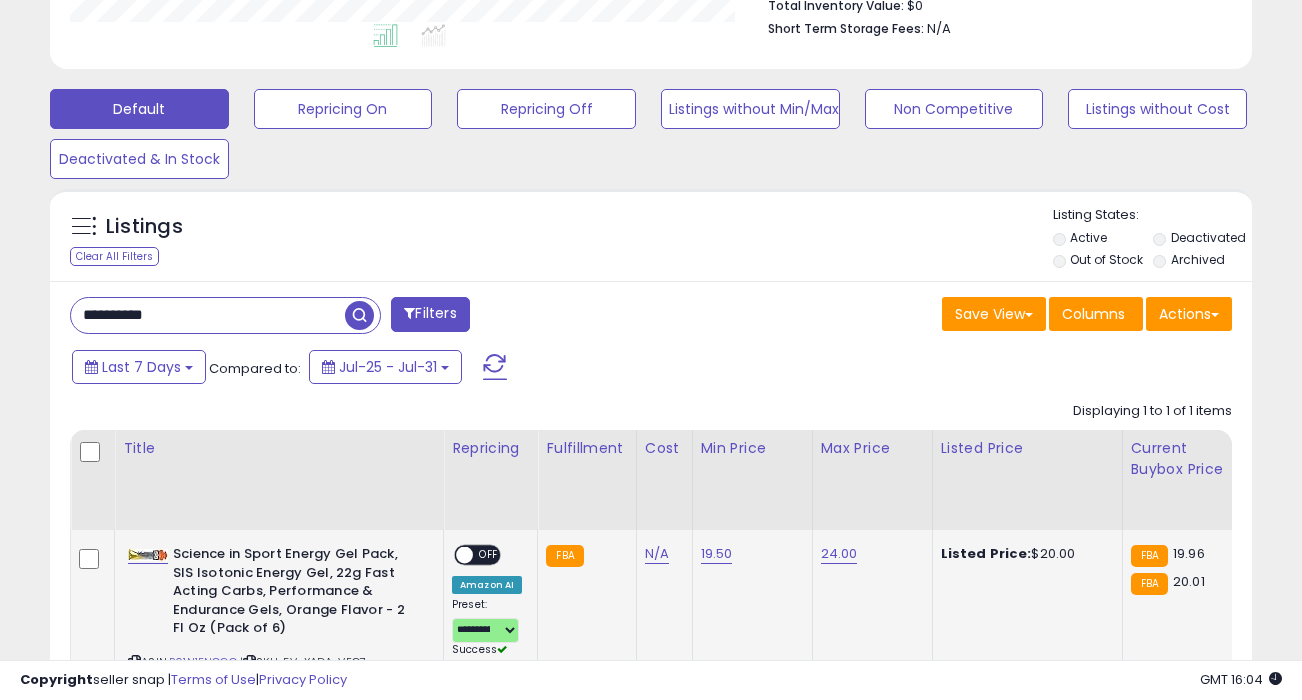 click on "OFF" at bounding box center [489, 555] 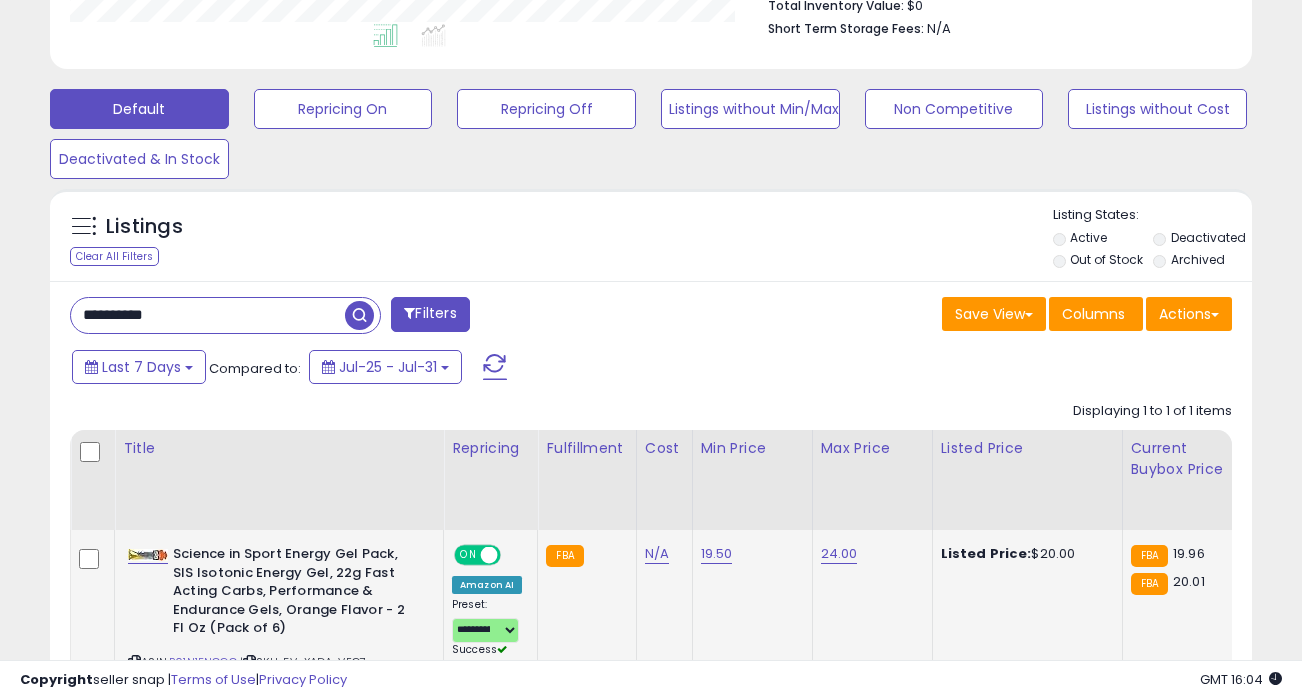 click on "FBA" 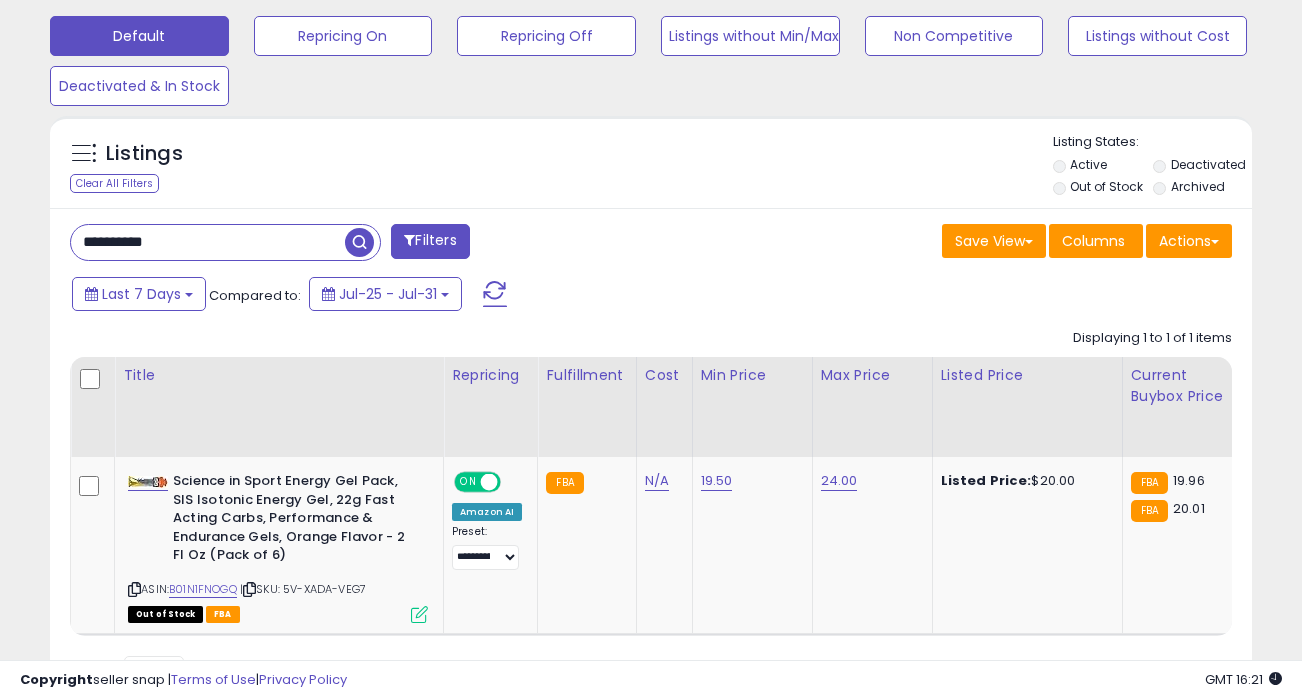 scroll, scrollTop: 719, scrollLeft: 0, axis: vertical 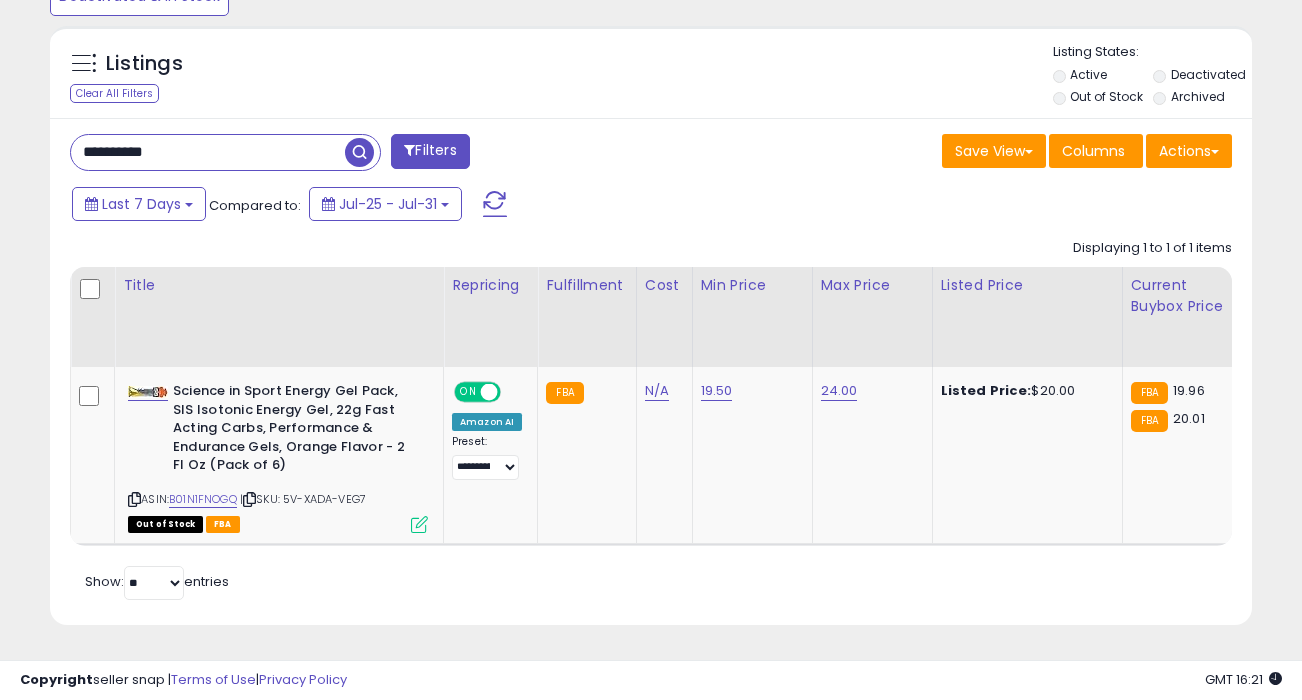 click on "**********" at bounding box center (651, 371) 